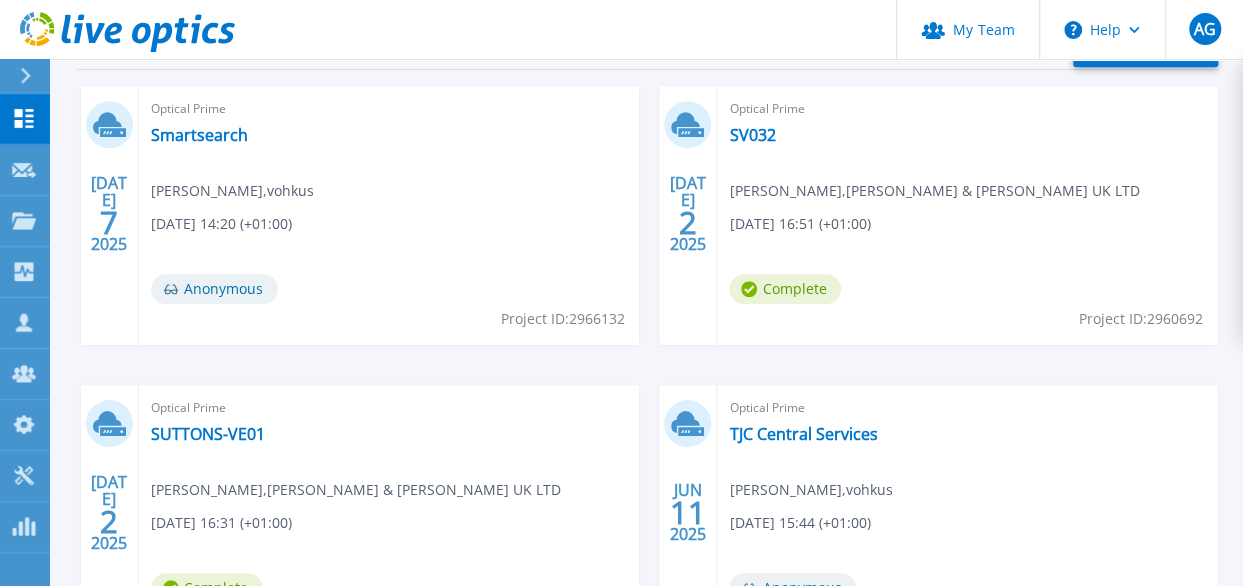 scroll, scrollTop: 500, scrollLeft: 0, axis: vertical 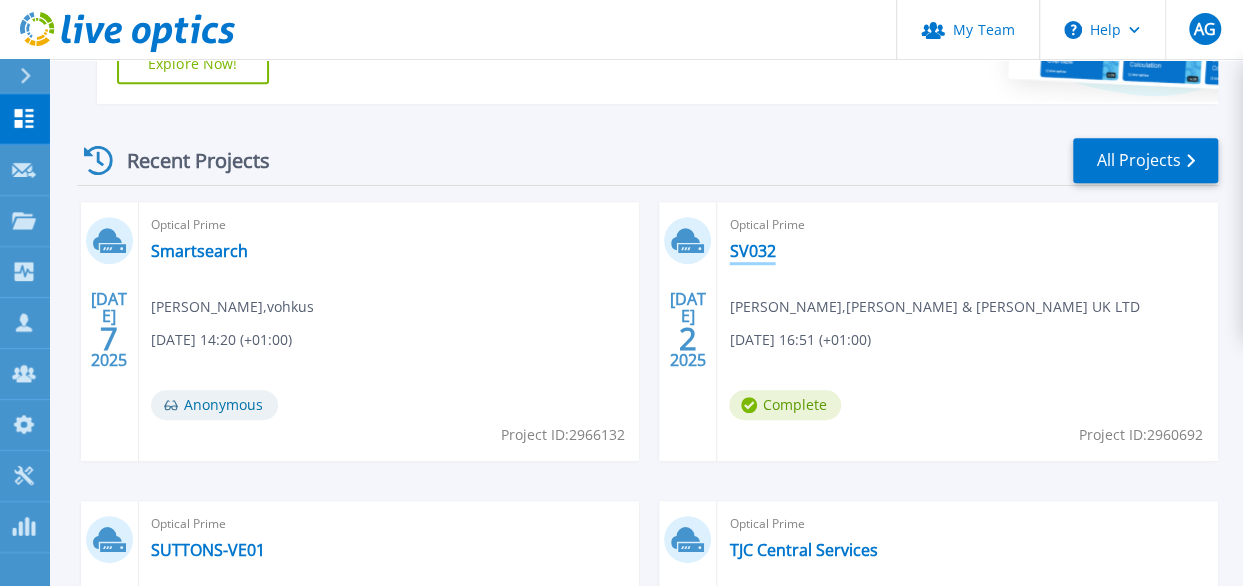 click on "SV032" at bounding box center (752, 251) 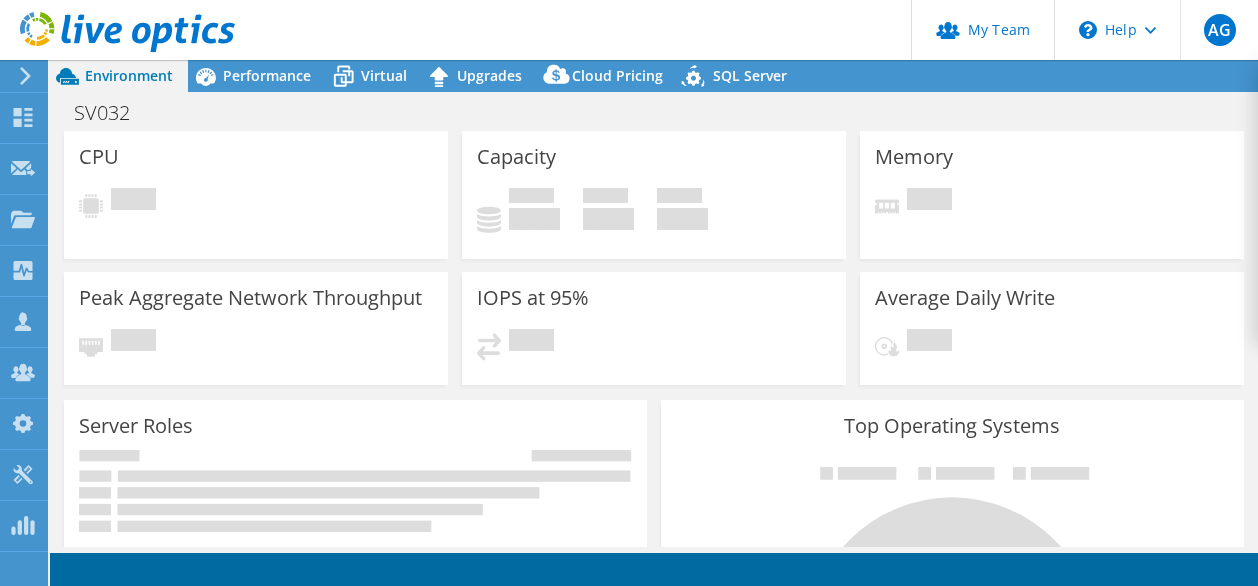 scroll, scrollTop: 0, scrollLeft: 0, axis: both 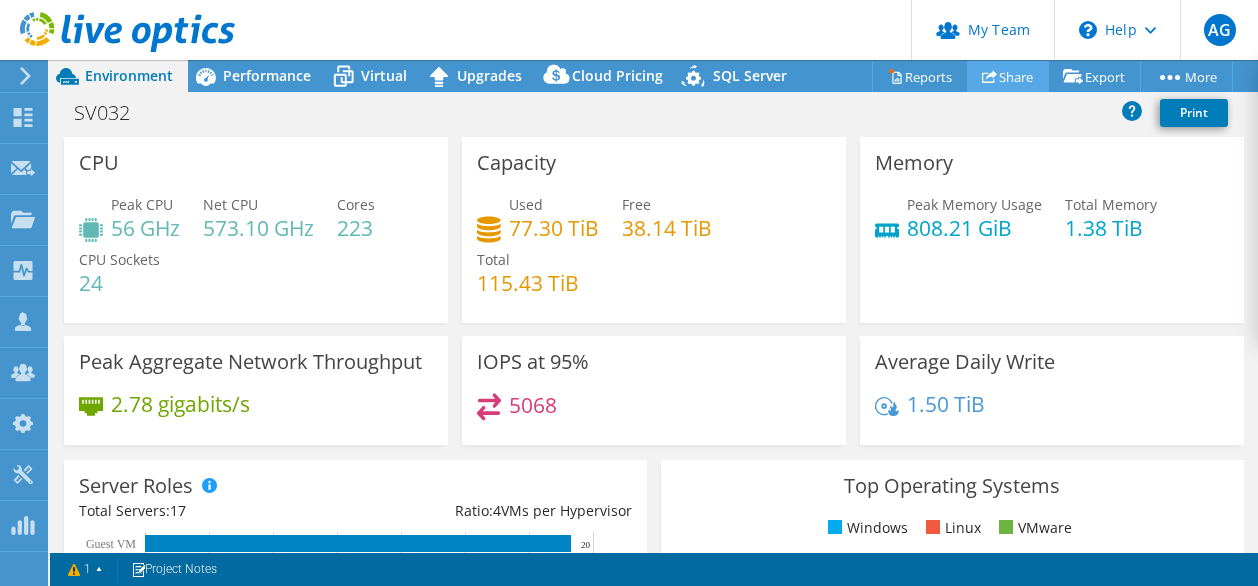 click on "Share" at bounding box center [1008, 76] 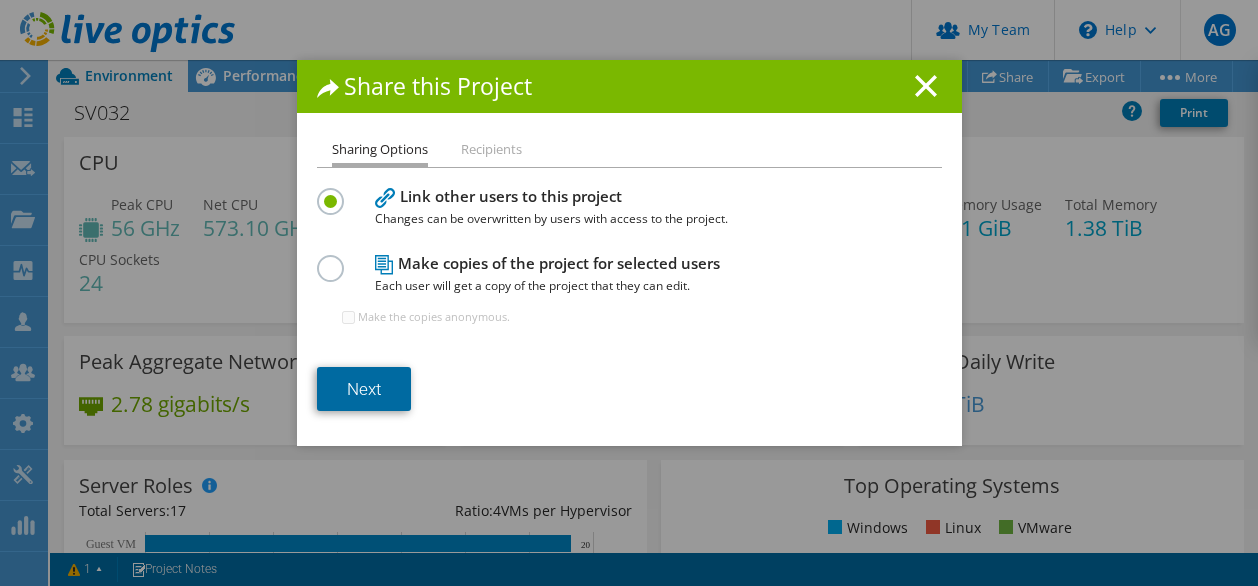 click on "Next" at bounding box center [364, 389] 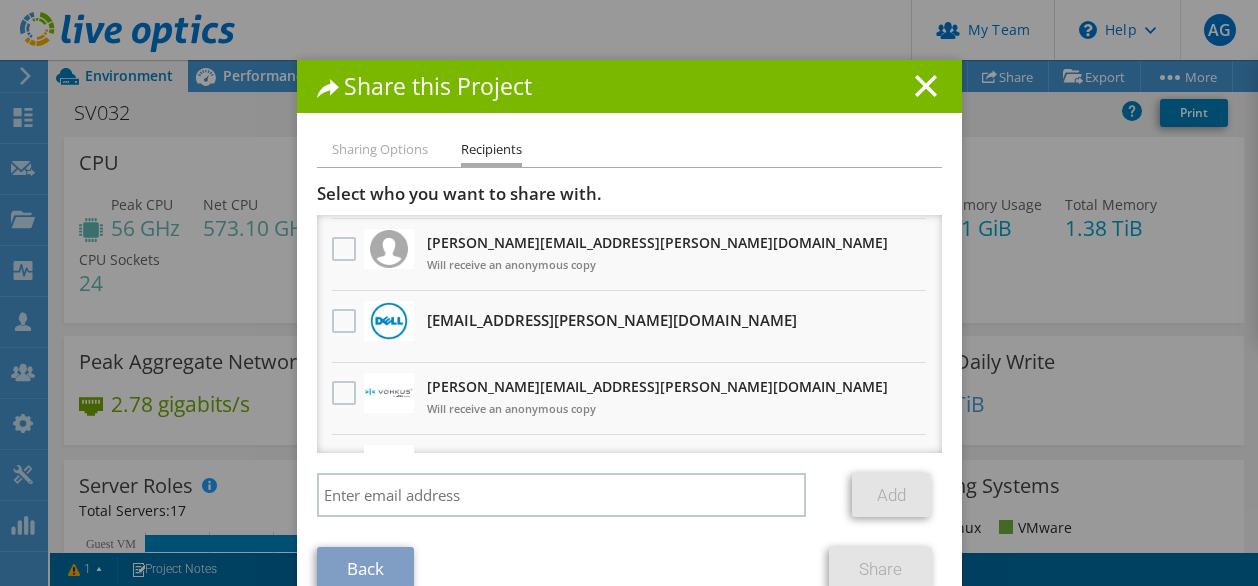 scroll, scrollTop: 200, scrollLeft: 0, axis: vertical 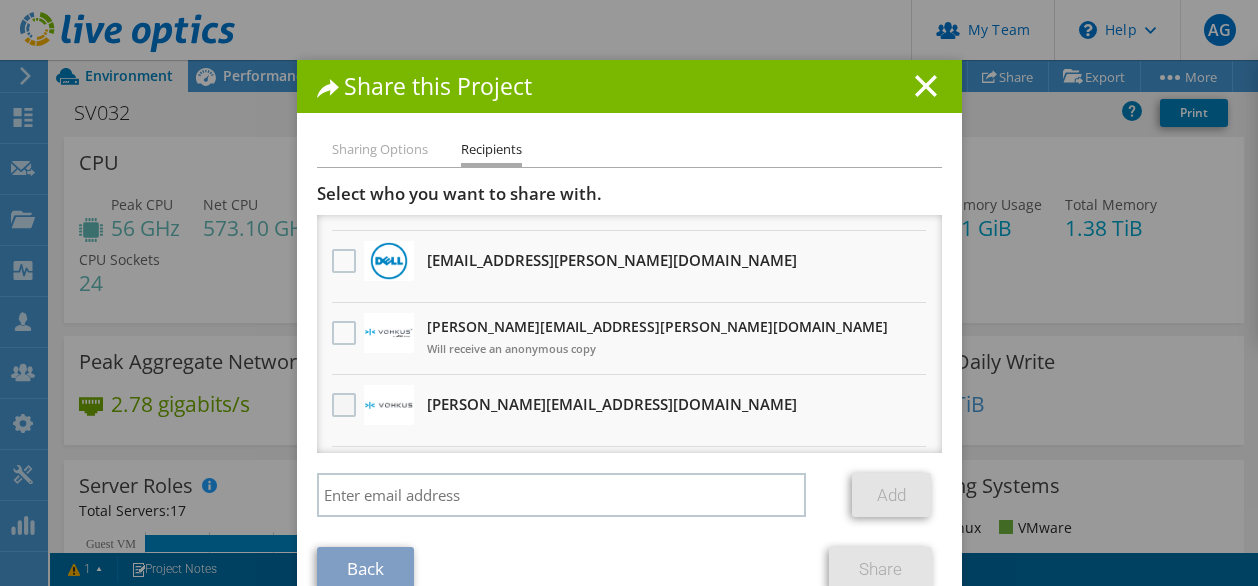 click at bounding box center [346, 405] 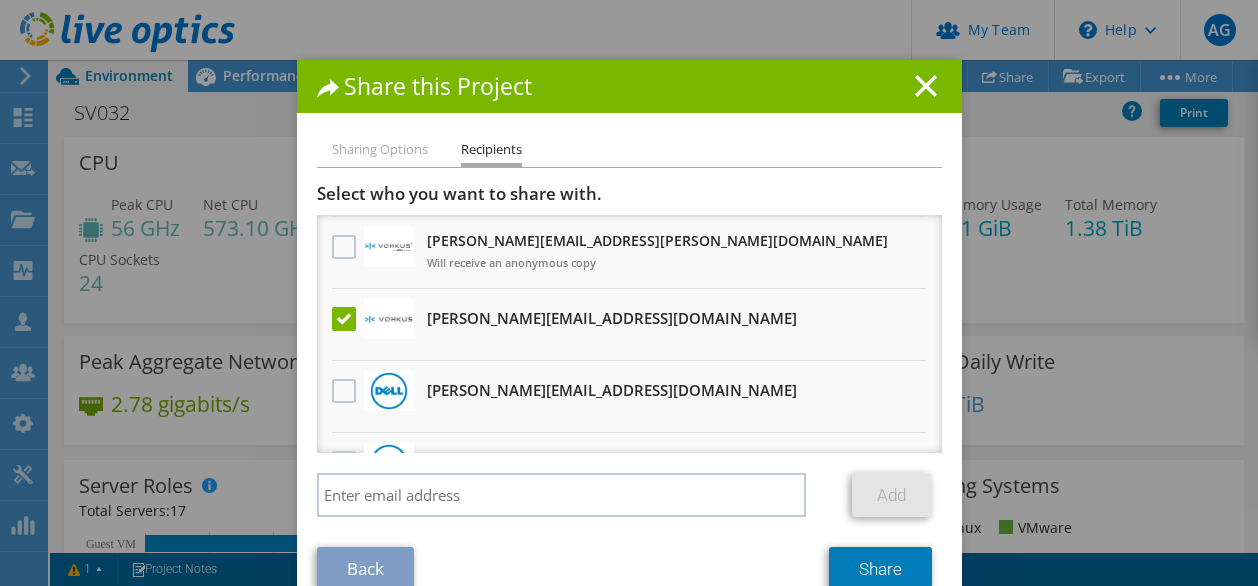 scroll, scrollTop: 300, scrollLeft: 0, axis: vertical 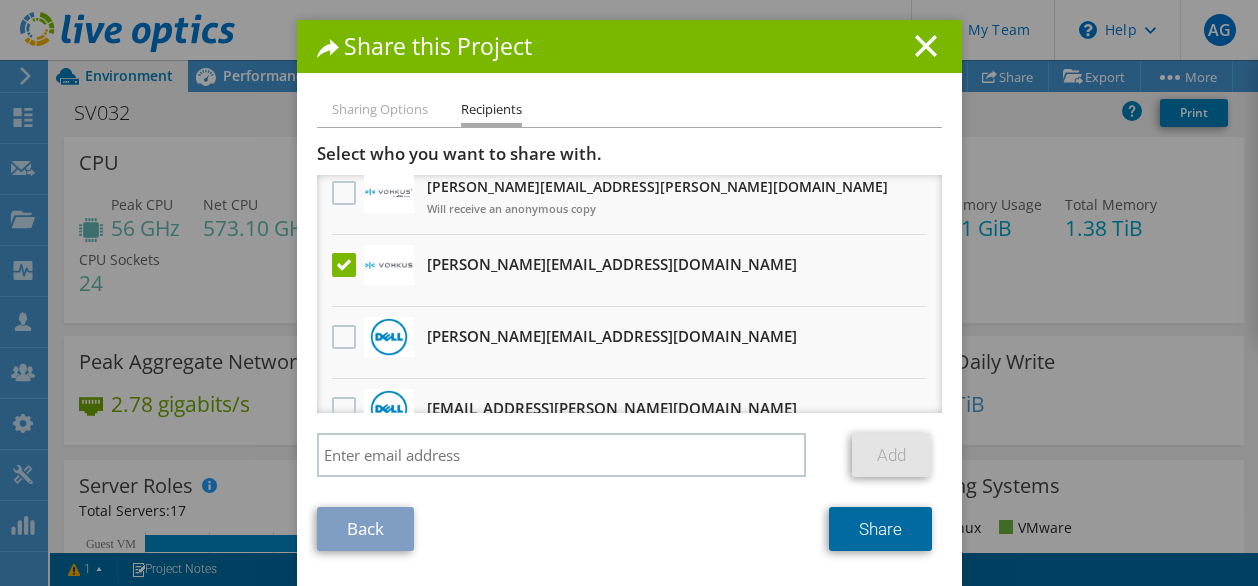 click on "Share" at bounding box center [880, 529] 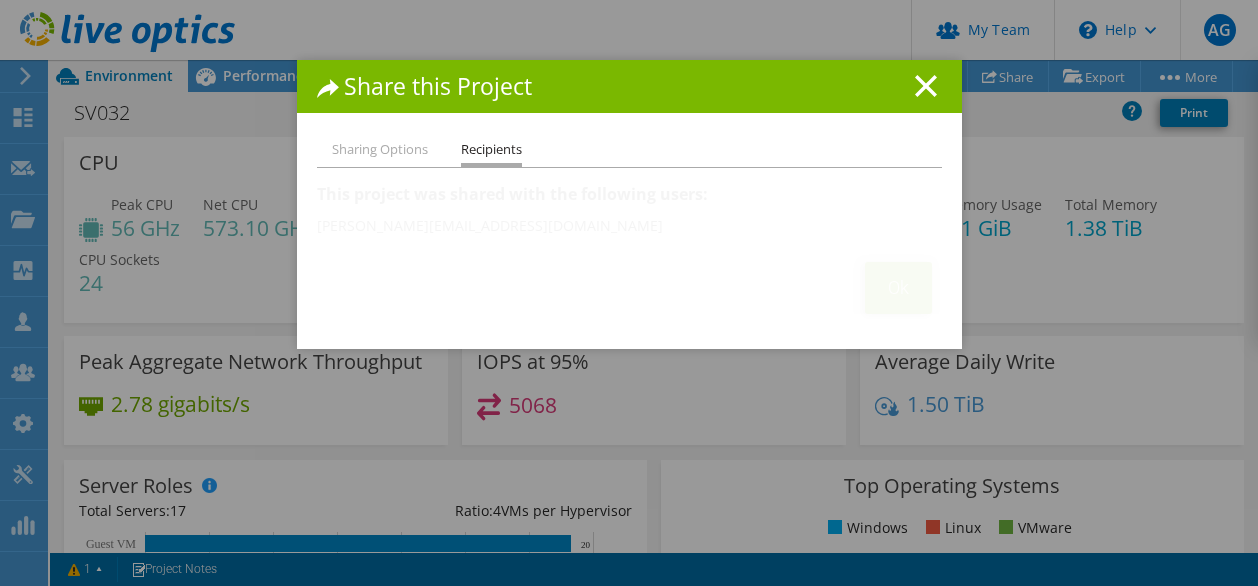 scroll, scrollTop: 0, scrollLeft: 0, axis: both 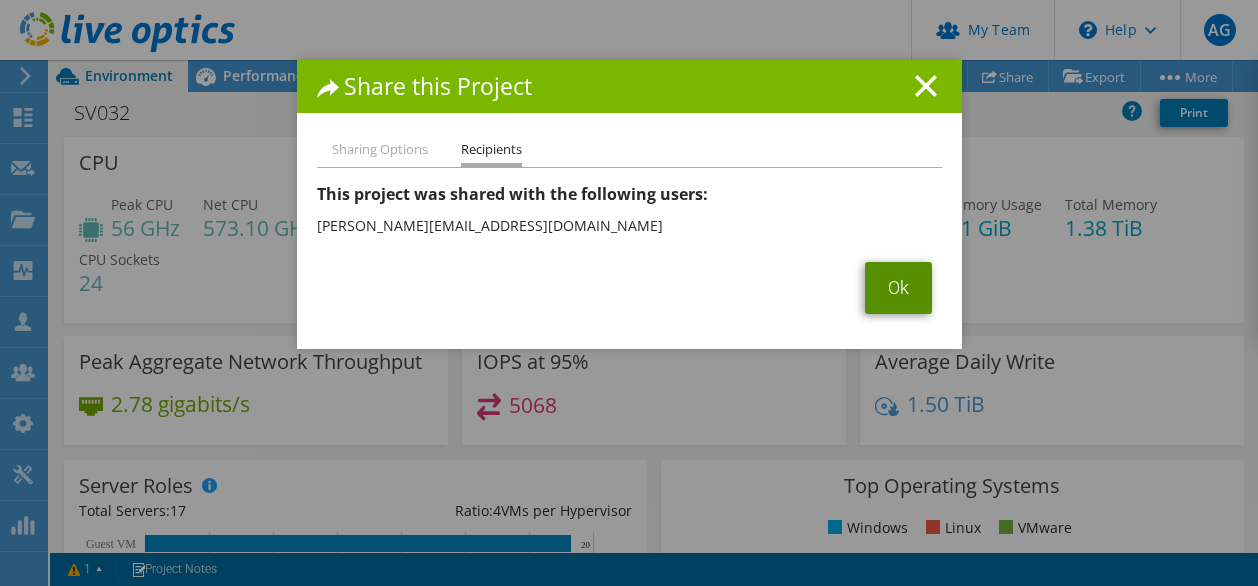 click on "Ok" at bounding box center (898, 288) 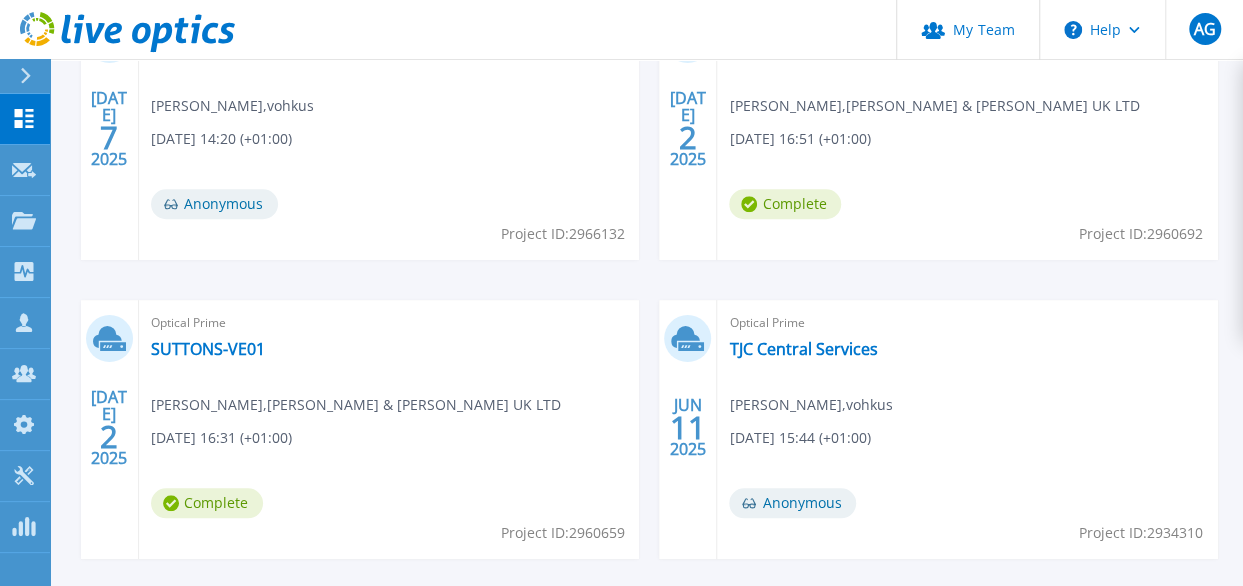 scroll, scrollTop: 800, scrollLeft: 0, axis: vertical 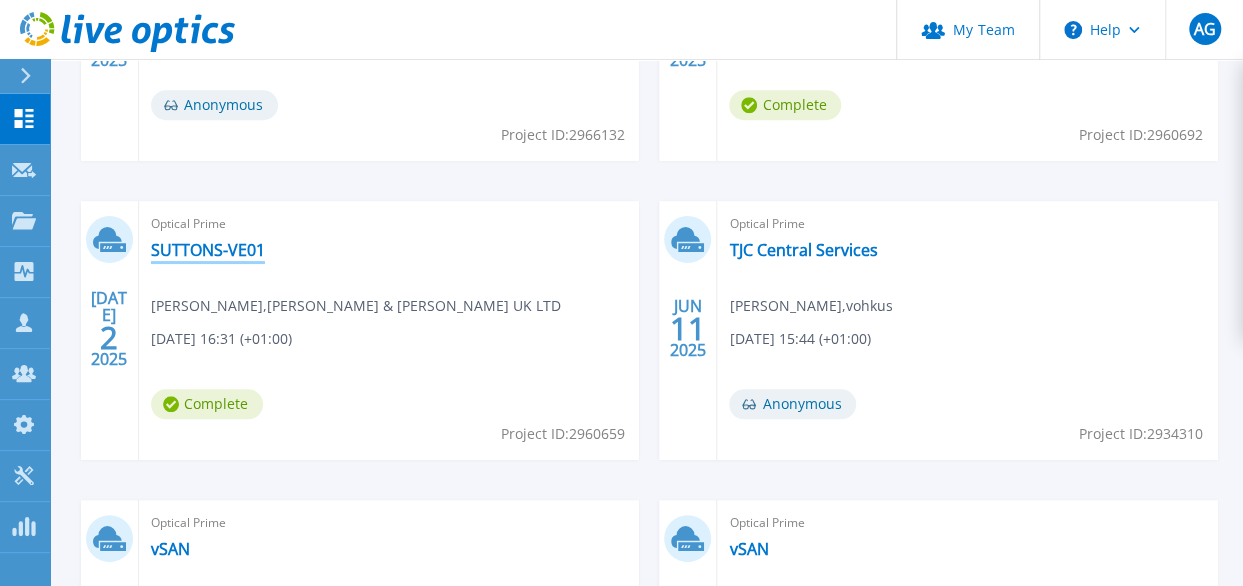 click on "SUTTONS-VE01" at bounding box center [208, 250] 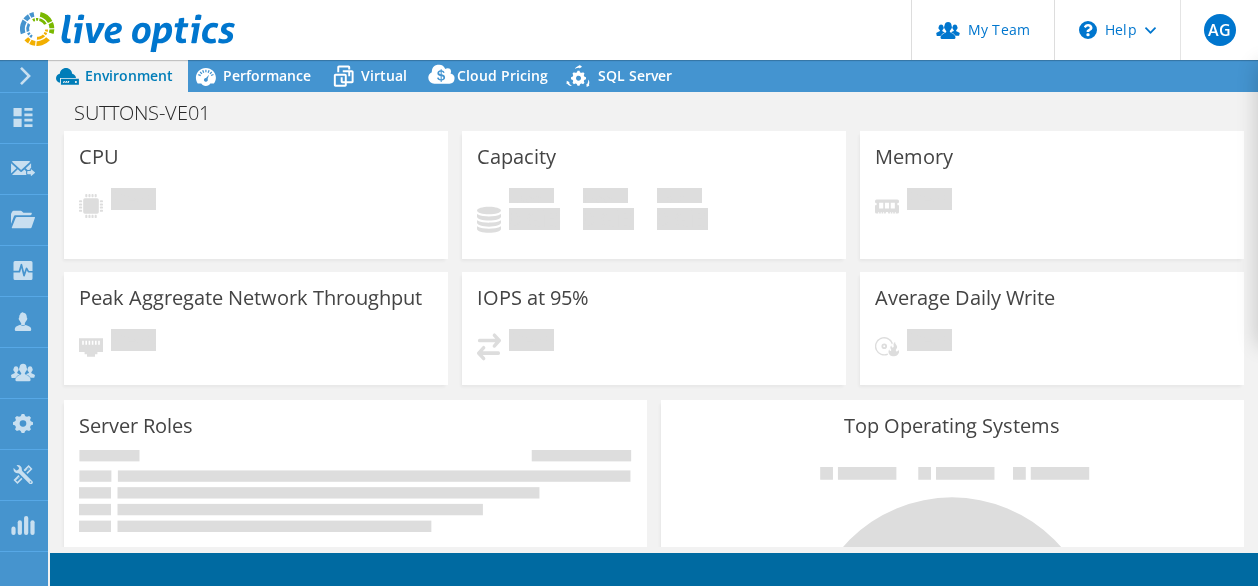 scroll, scrollTop: 0, scrollLeft: 0, axis: both 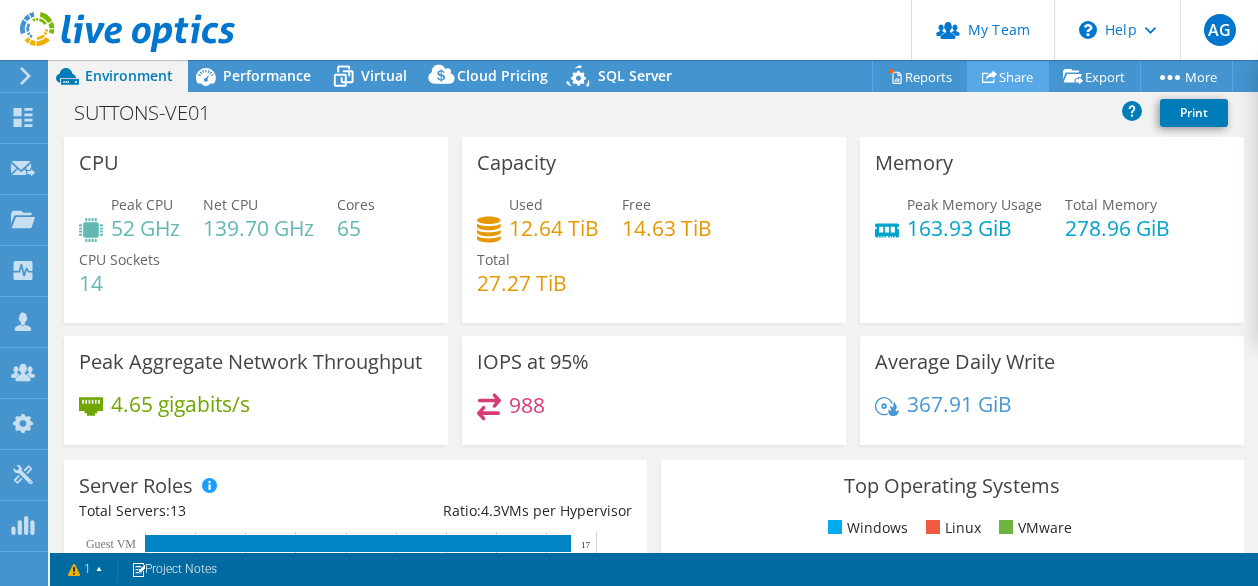 click on "Share" at bounding box center [1008, 76] 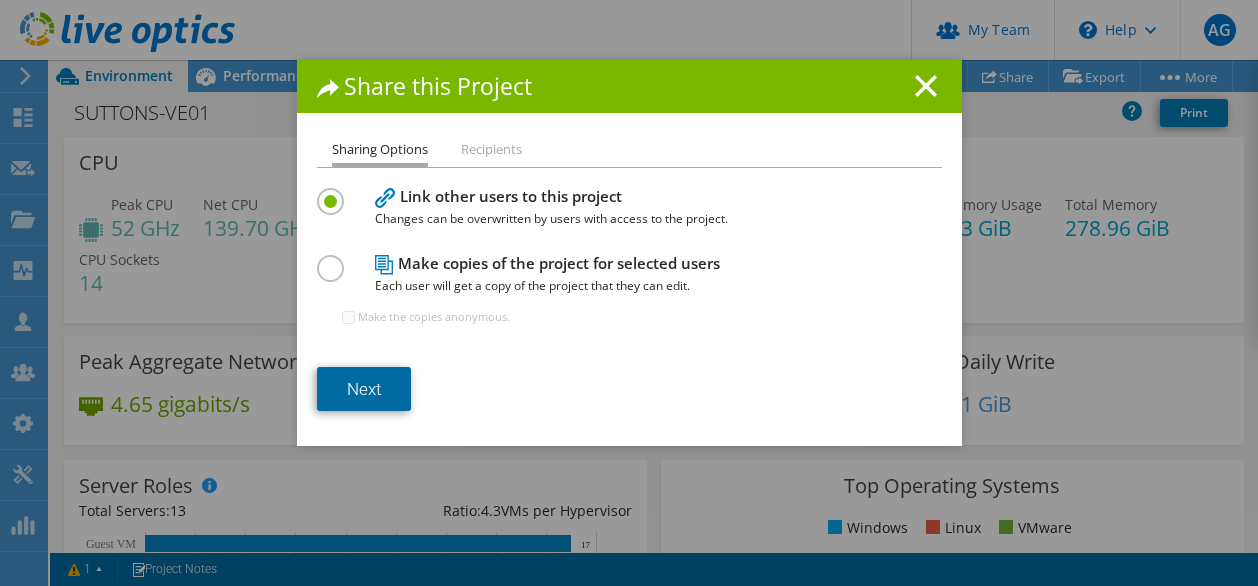 click on "Next" at bounding box center (364, 389) 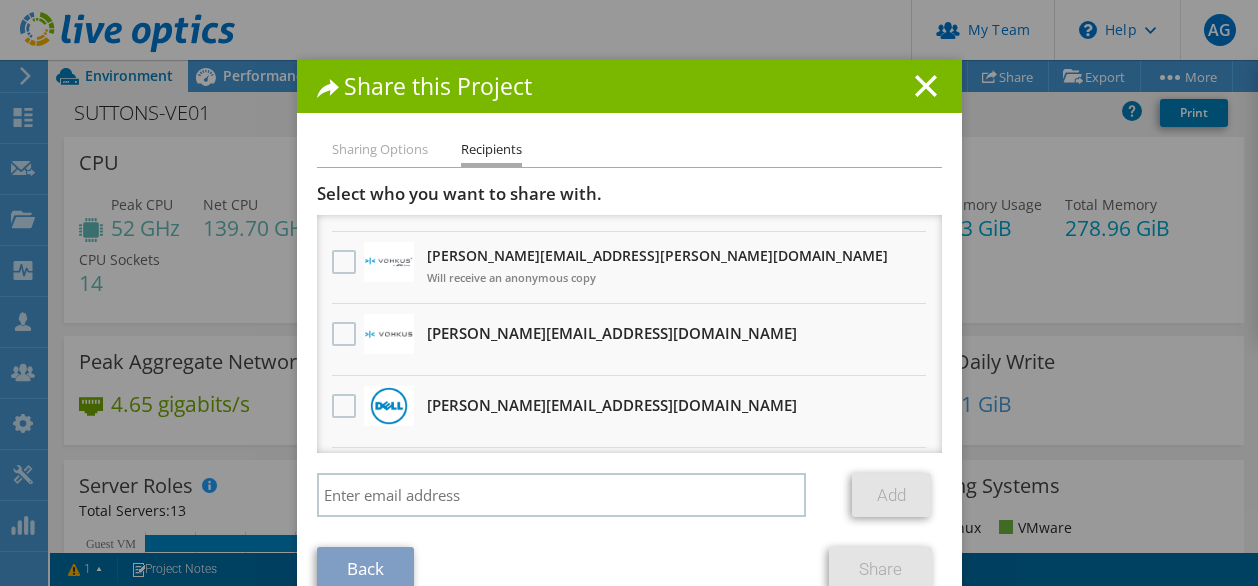 scroll, scrollTop: 300, scrollLeft: 0, axis: vertical 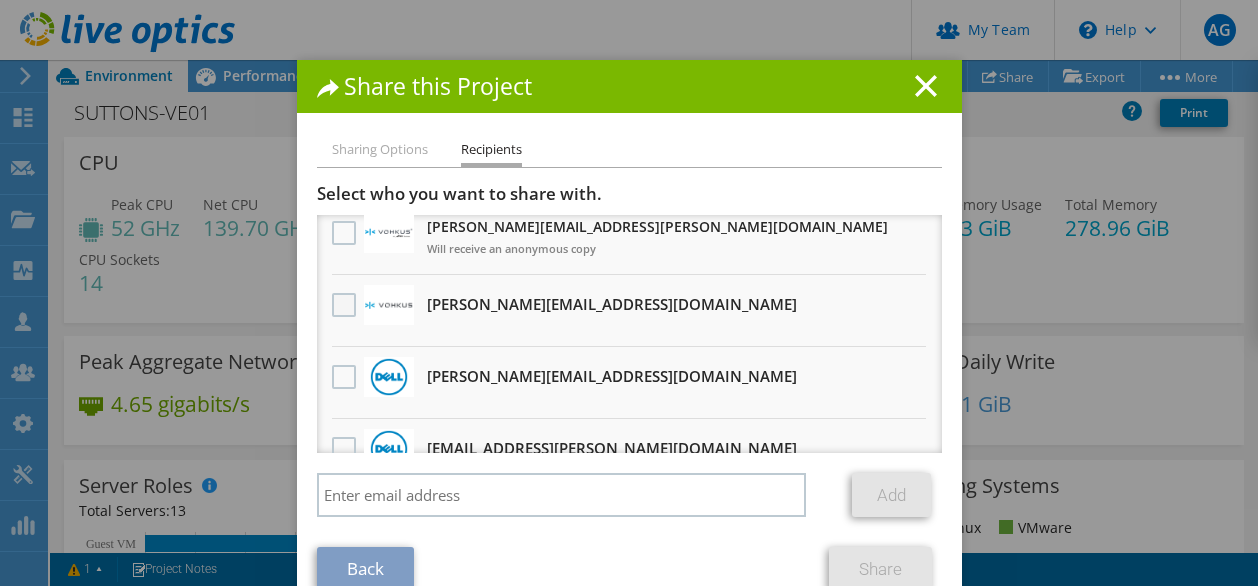 click at bounding box center [346, 305] 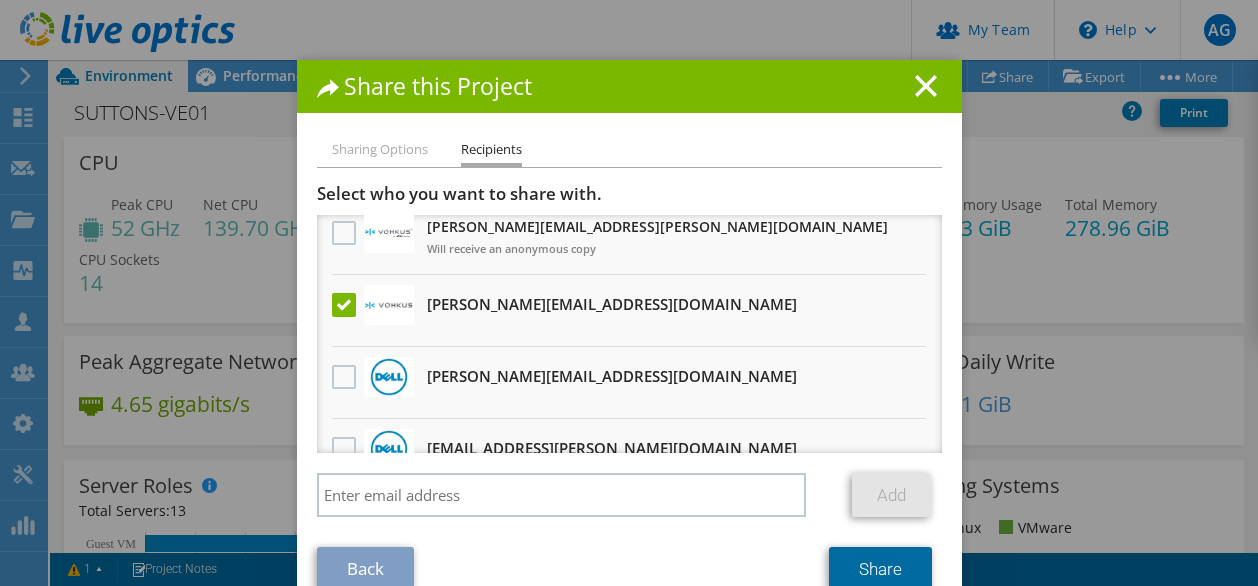 click on "Share" at bounding box center (880, 569) 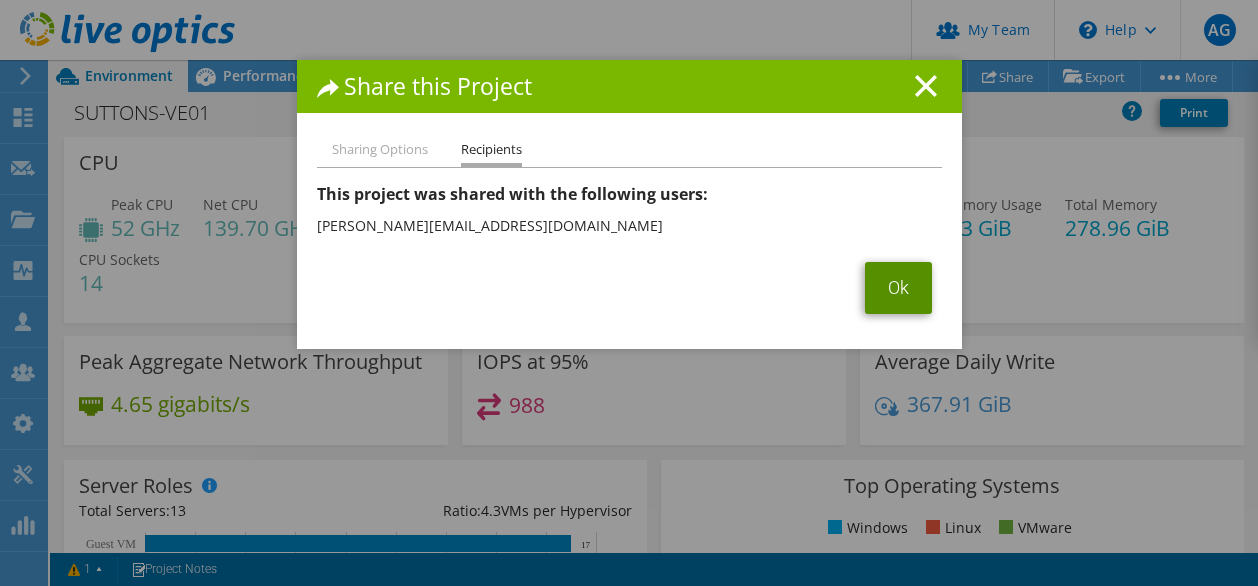 click on "Ok" at bounding box center (898, 288) 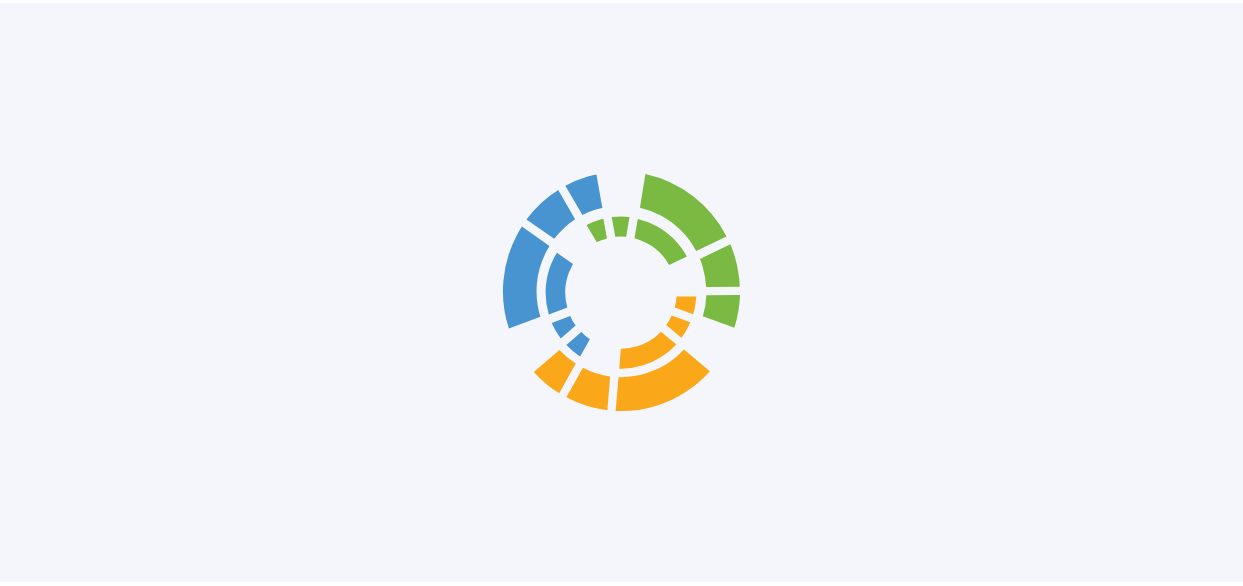 scroll, scrollTop: 0, scrollLeft: 0, axis: both 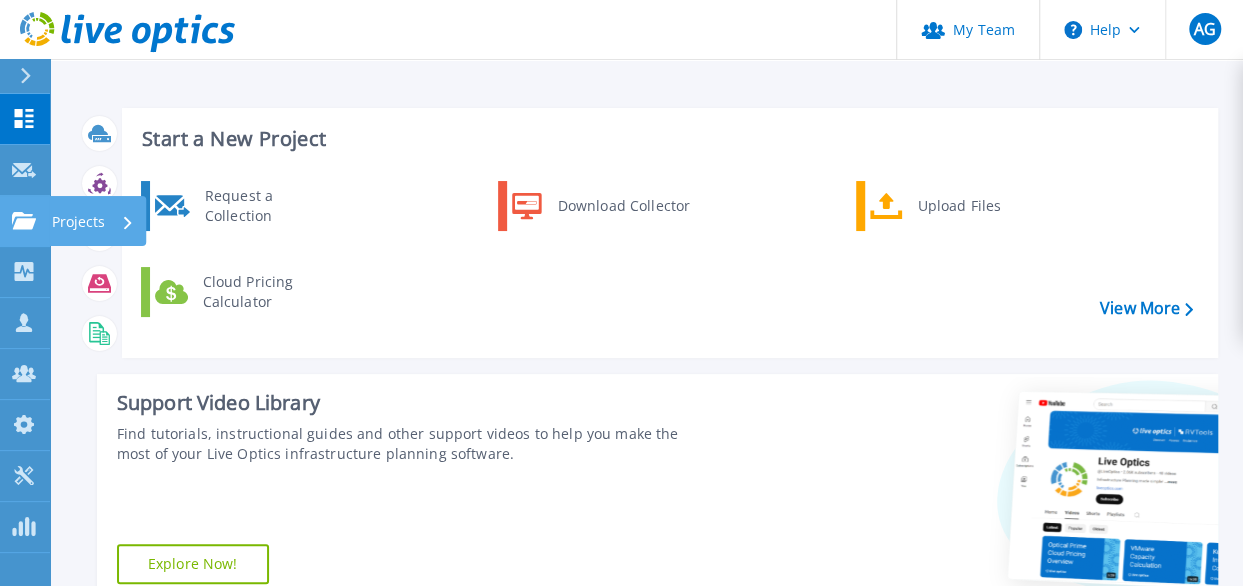 click 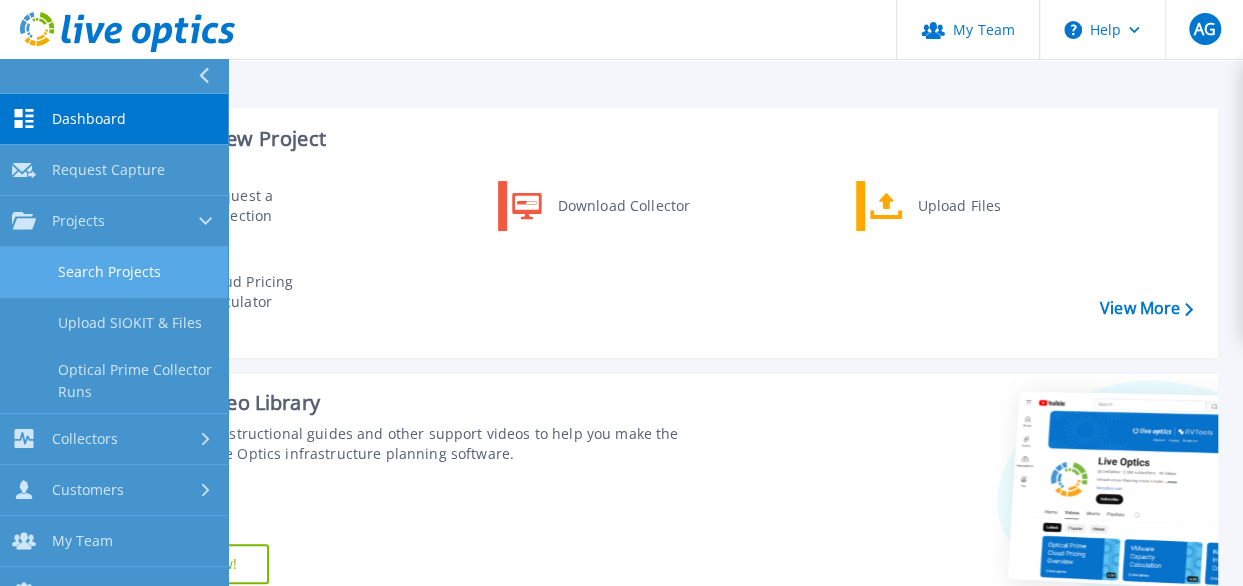 click on "Search Projects" at bounding box center (114, 272) 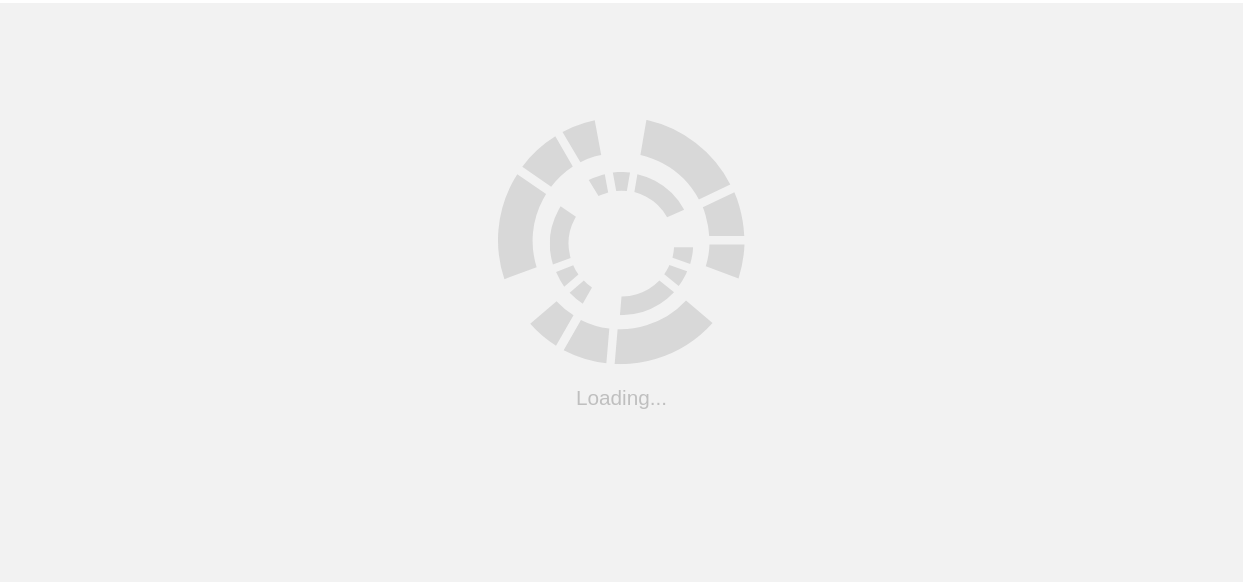 scroll, scrollTop: 0, scrollLeft: 0, axis: both 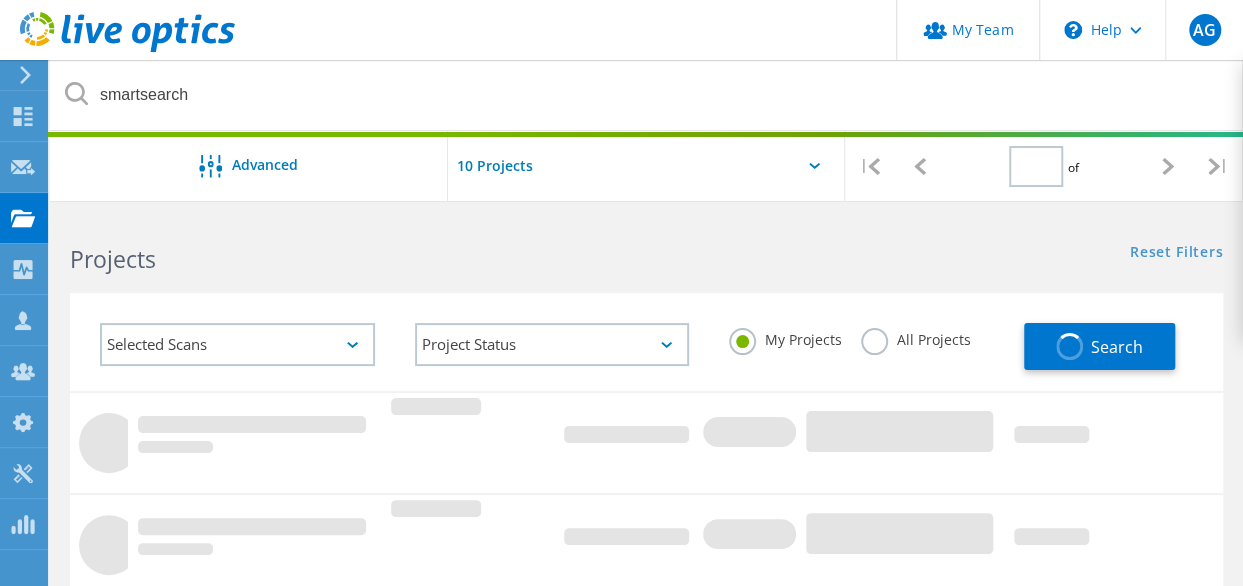 type on "1" 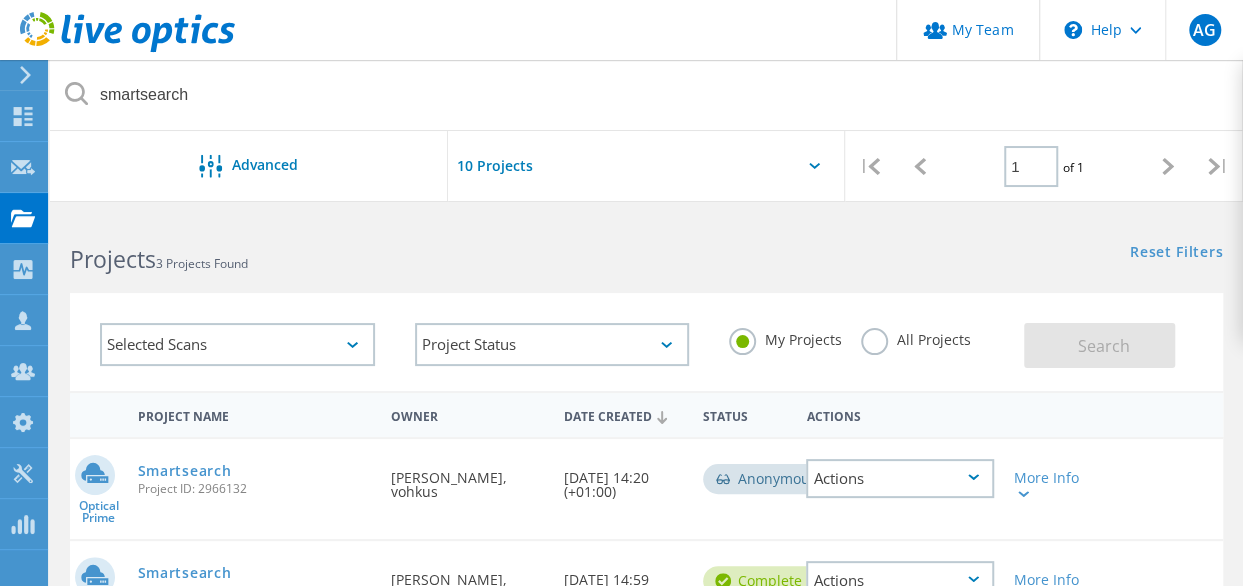 click 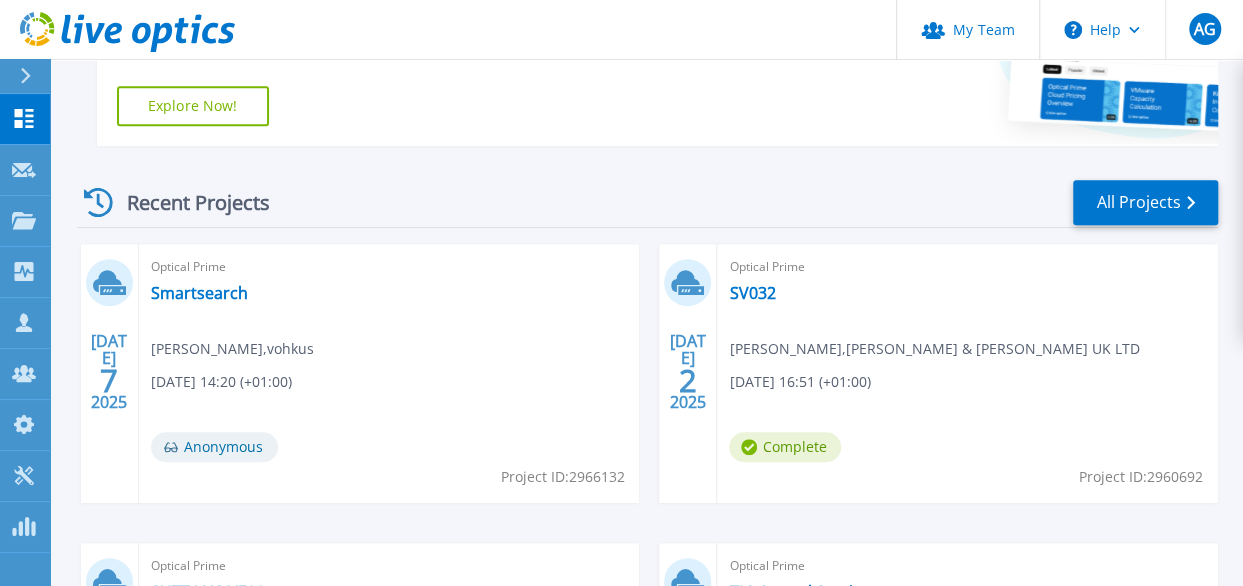 scroll, scrollTop: 600, scrollLeft: 0, axis: vertical 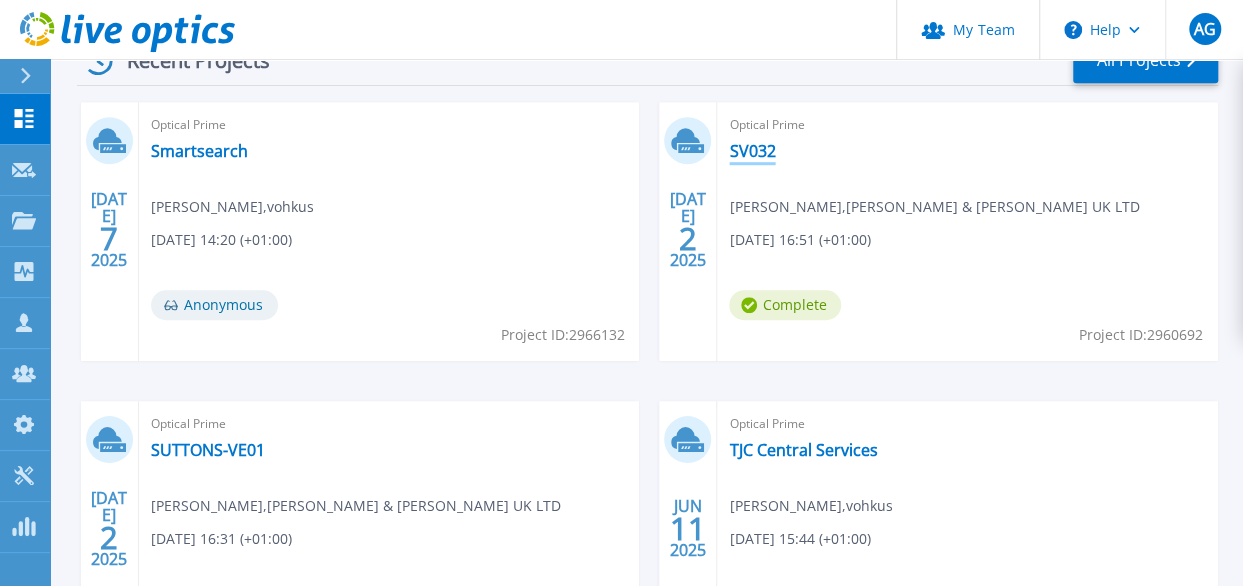 click on "SV032" at bounding box center (752, 151) 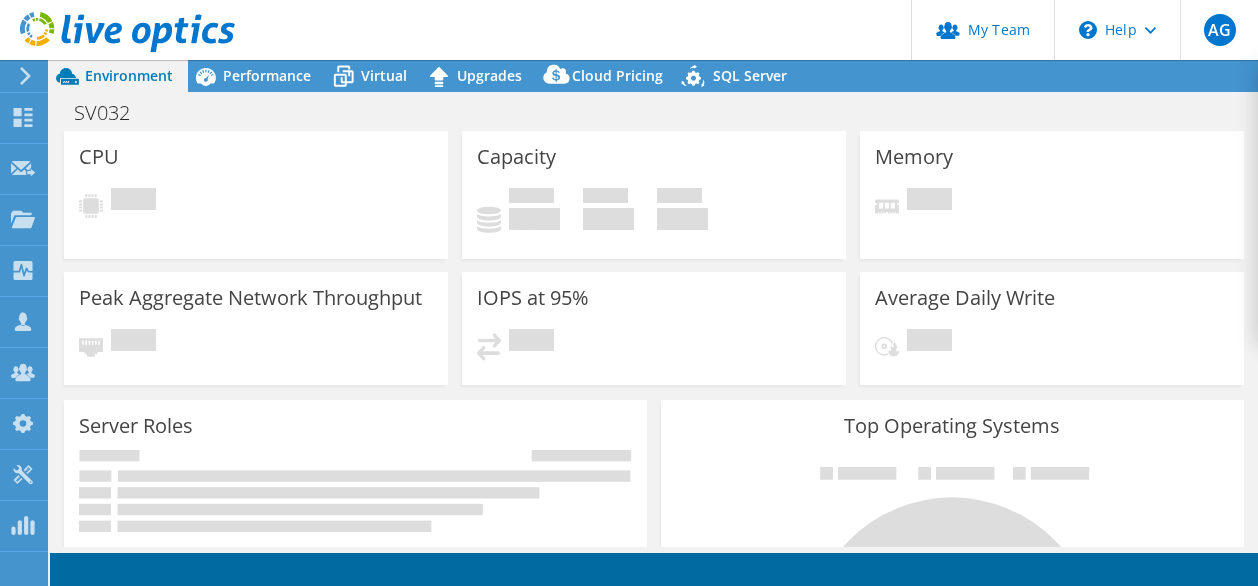 scroll, scrollTop: 0, scrollLeft: 0, axis: both 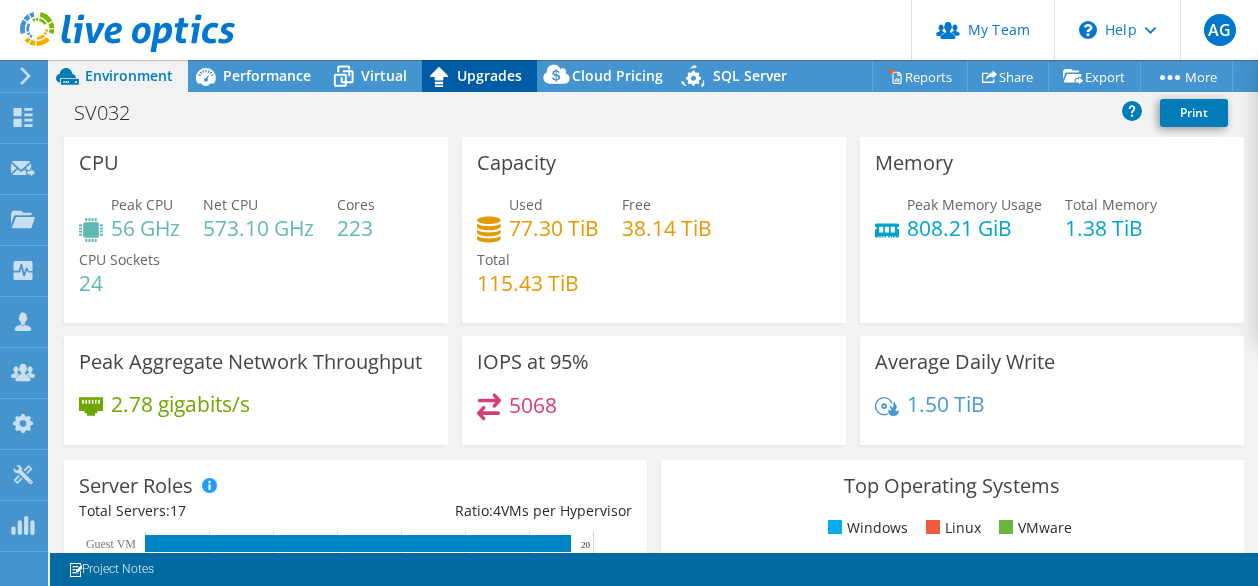 click on "Upgrades" at bounding box center (489, 75) 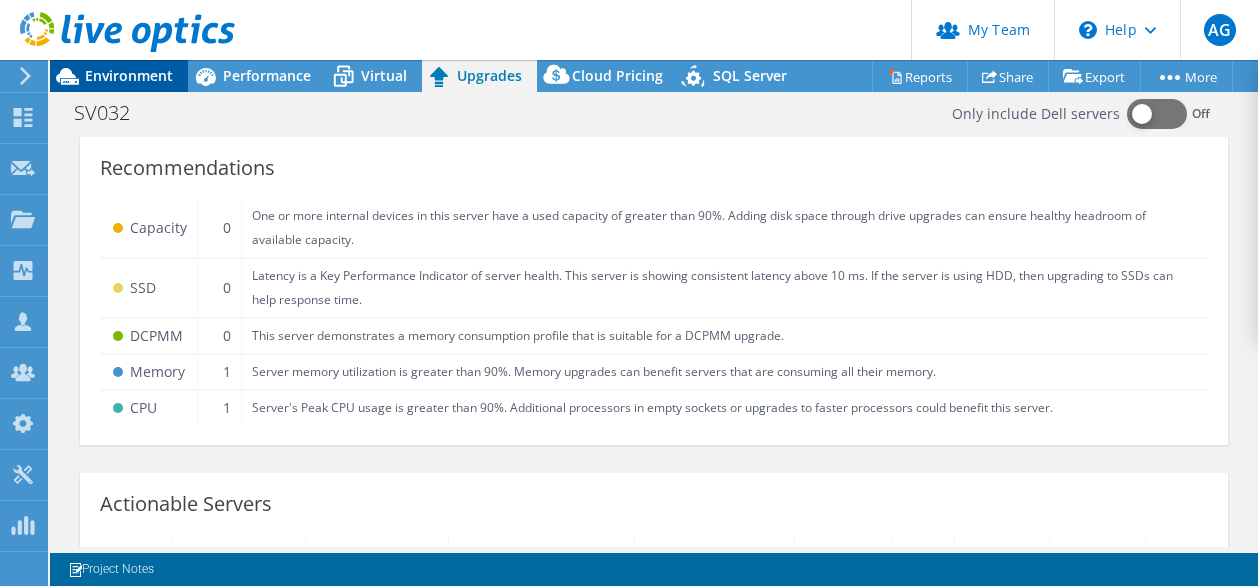 click on "Environment" at bounding box center (129, 75) 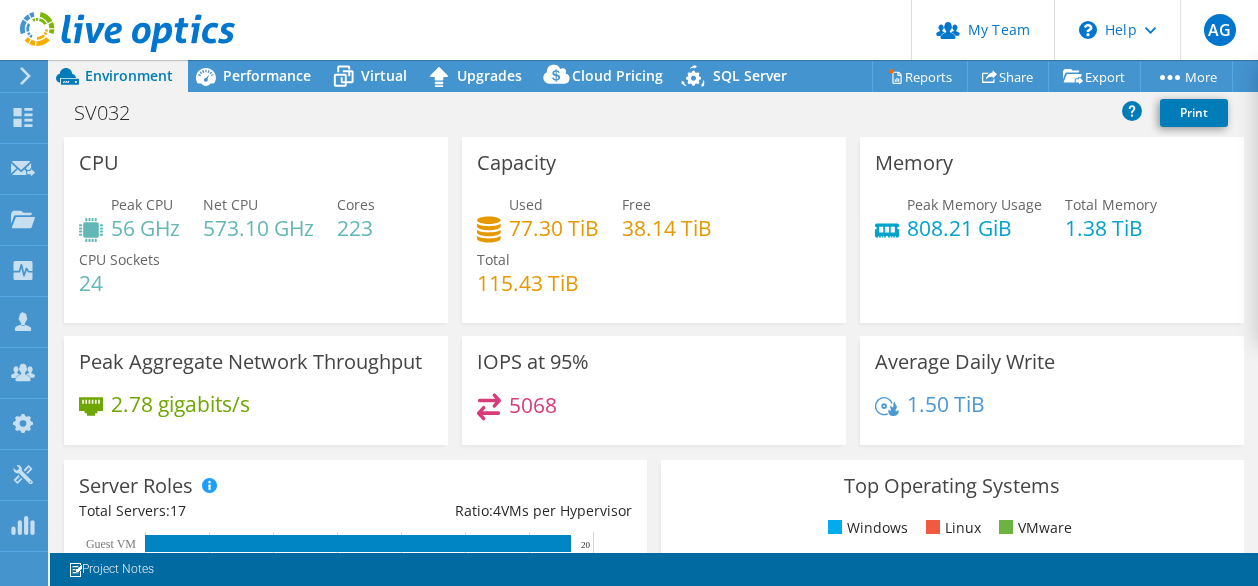 click 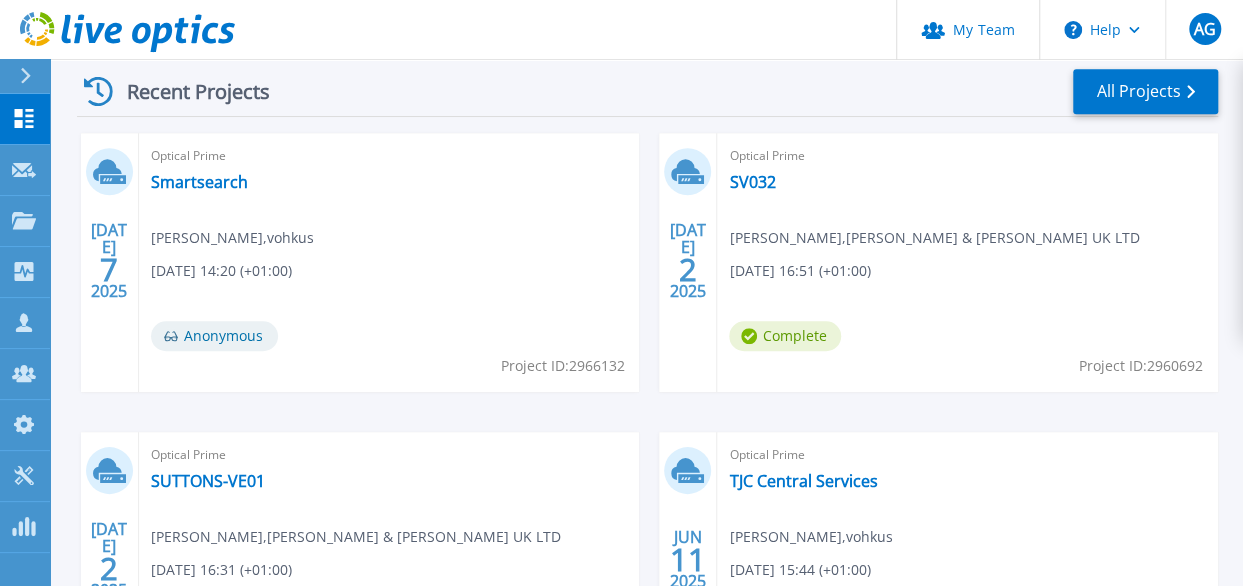 scroll, scrollTop: 600, scrollLeft: 0, axis: vertical 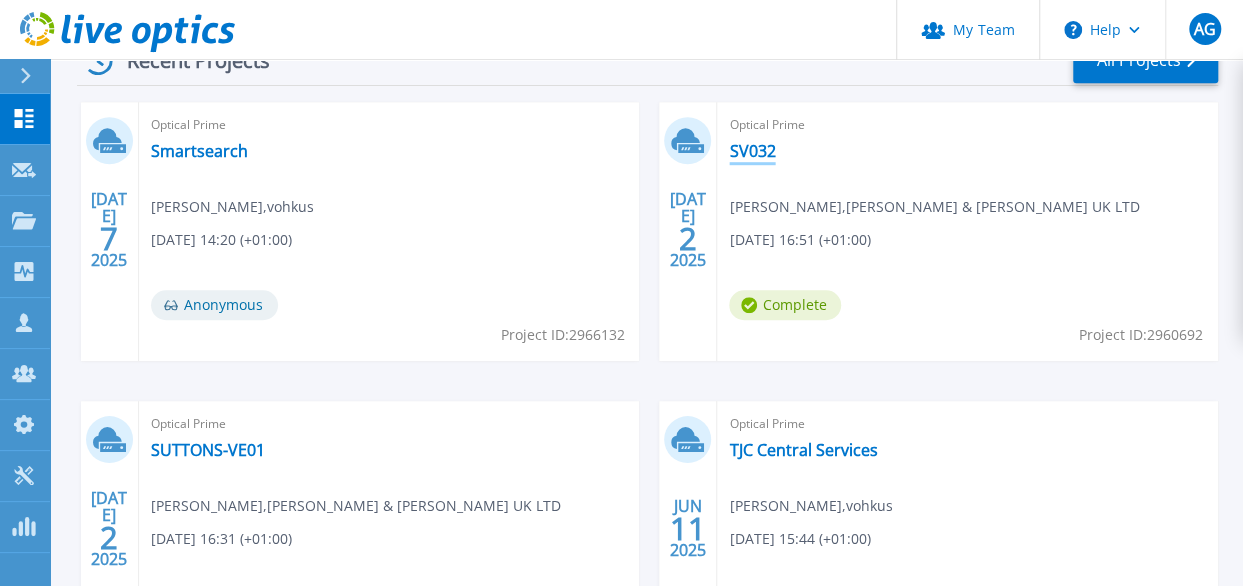 click on "SV032" at bounding box center (752, 151) 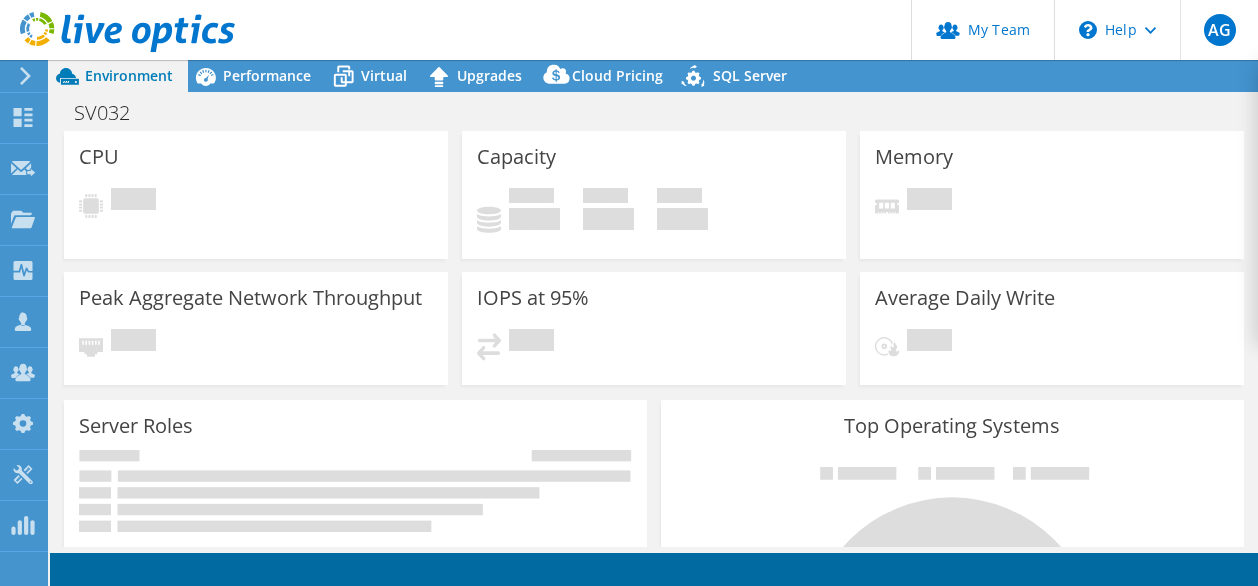 scroll, scrollTop: 0, scrollLeft: 0, axis: both 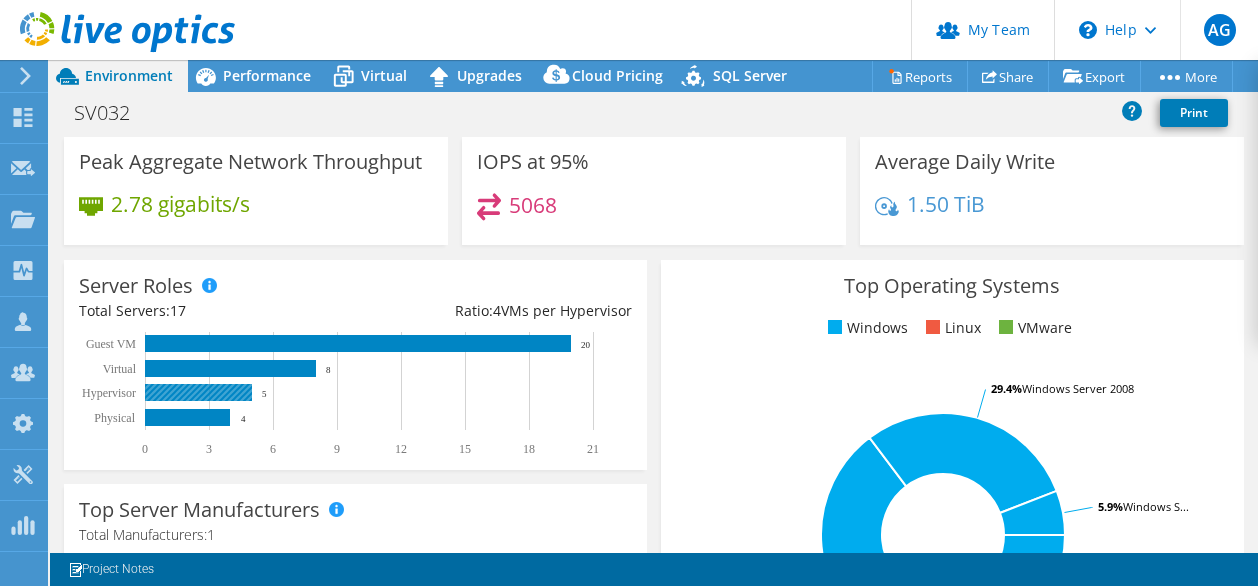 click 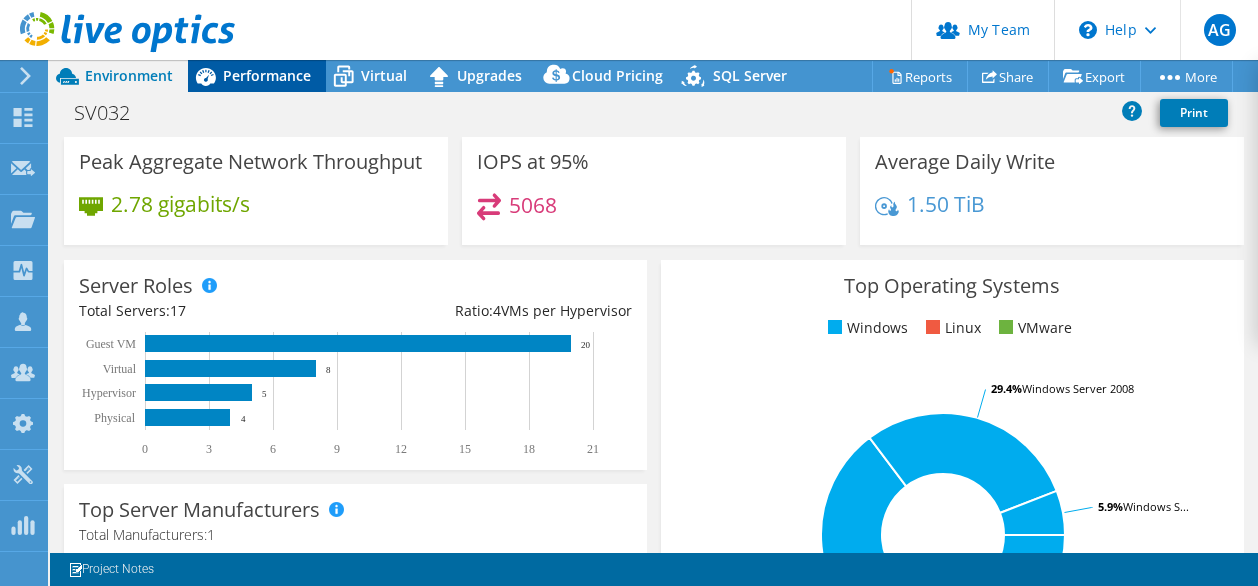 click on "Performance" at bounding box center (267, 75) 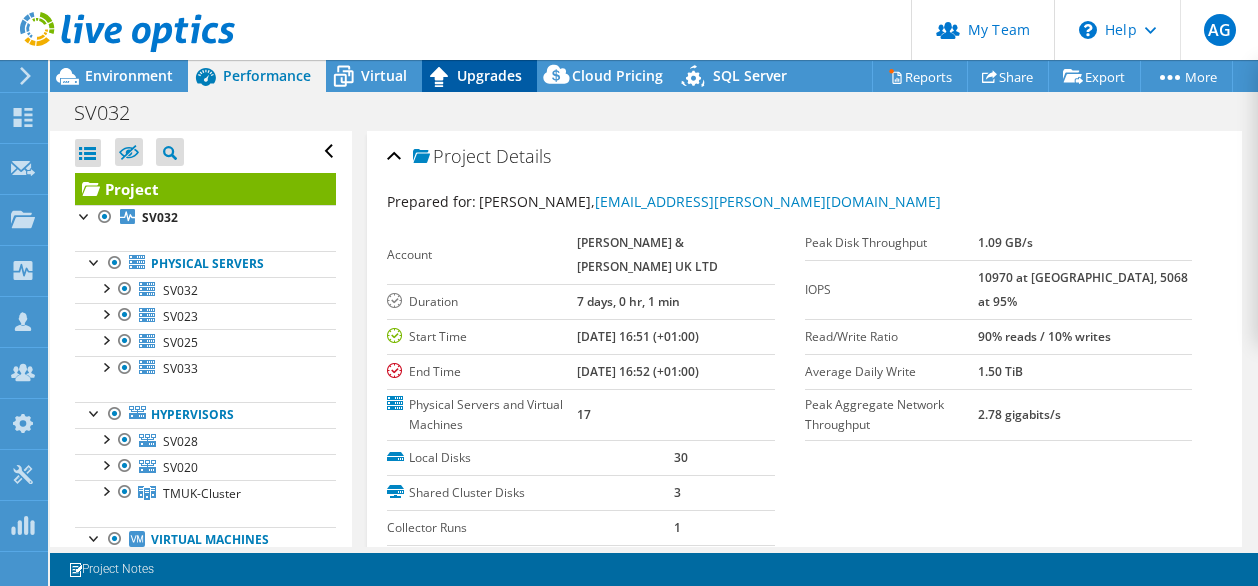 scroll, scrollTop: 0, scrollLeft: 0, axis: both 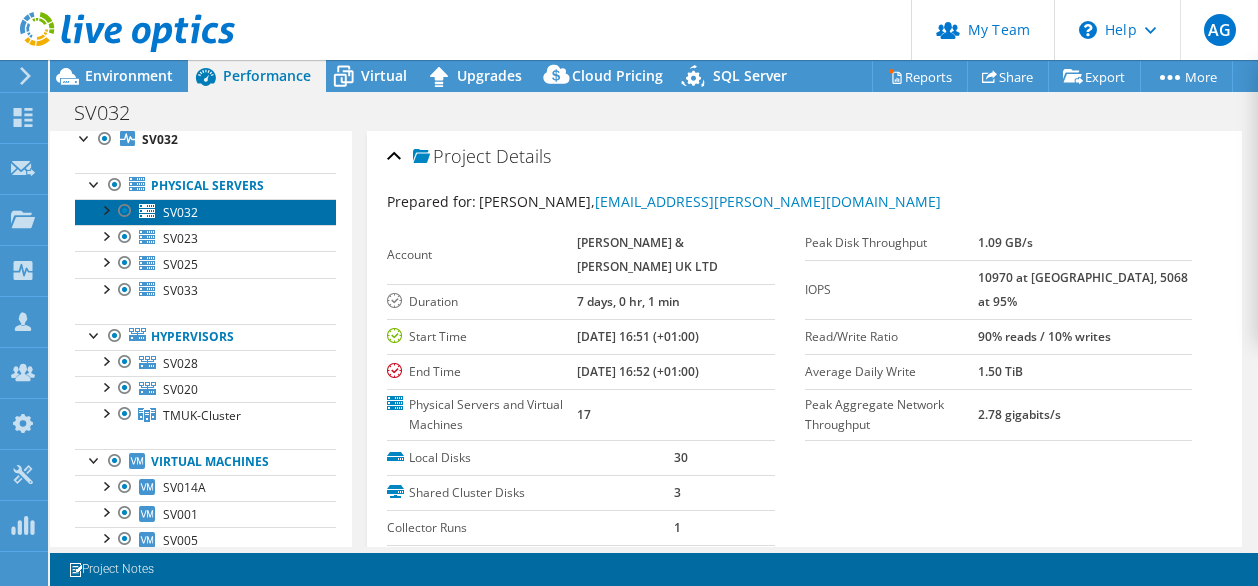 click on "SV032" at bounding box center [205, 212] 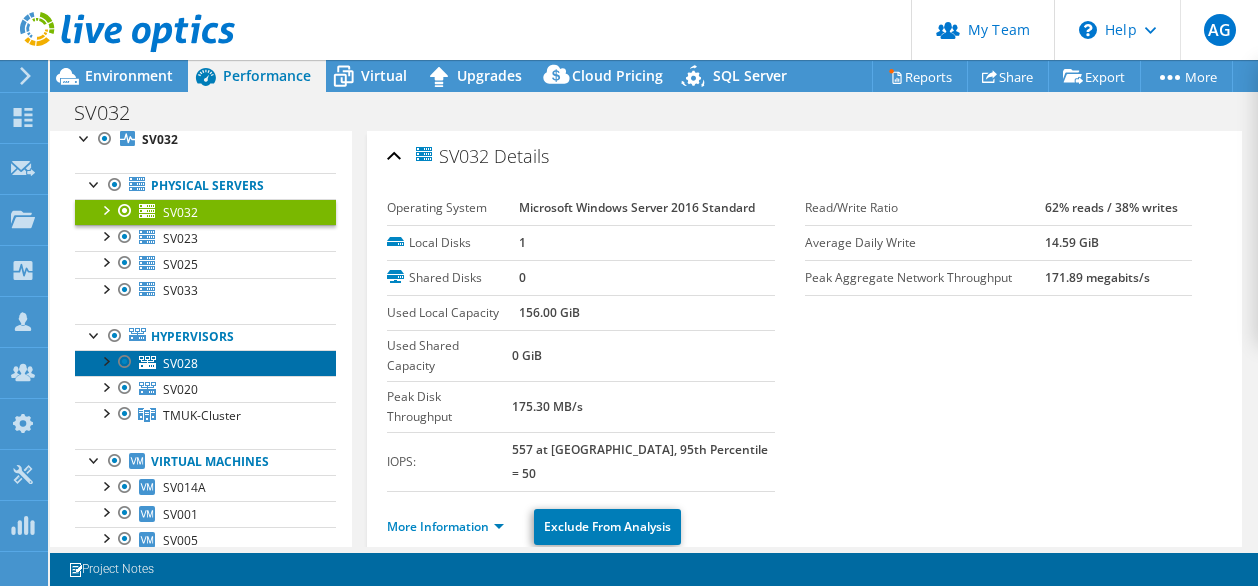 click on "SV028" at bounding box center [180, 363] 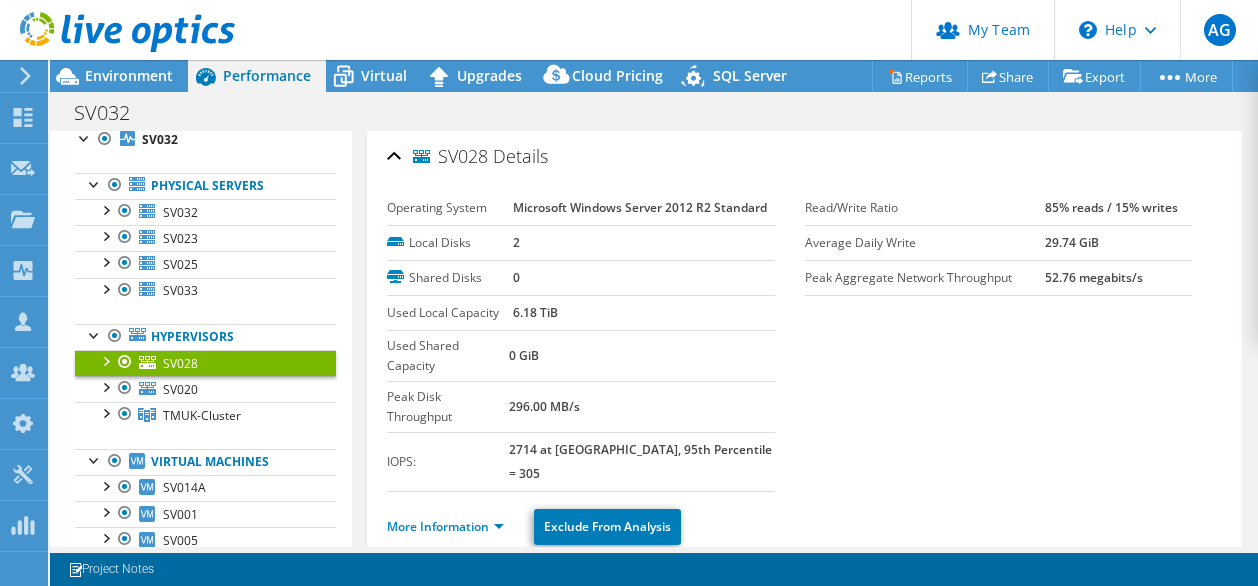scroll, scrollTop: 400, scrollLeft: 0, axis: vertical 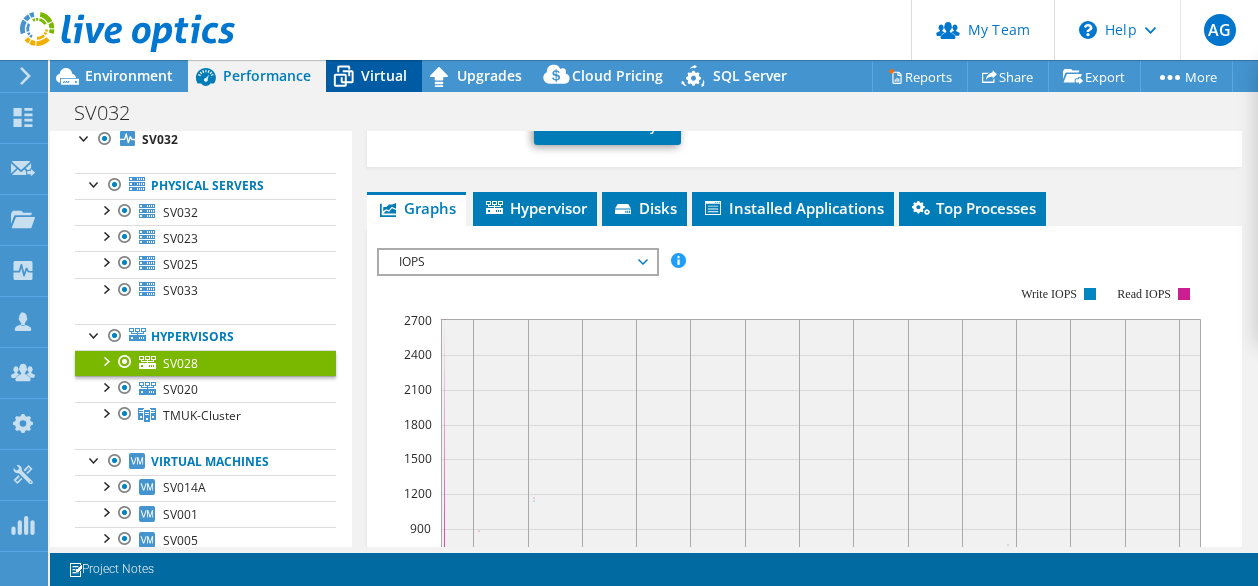 drag, startPoint x: 376, startPoint y: 82, endPoint x: 386, endPoint y: 81, distance: 10.049875 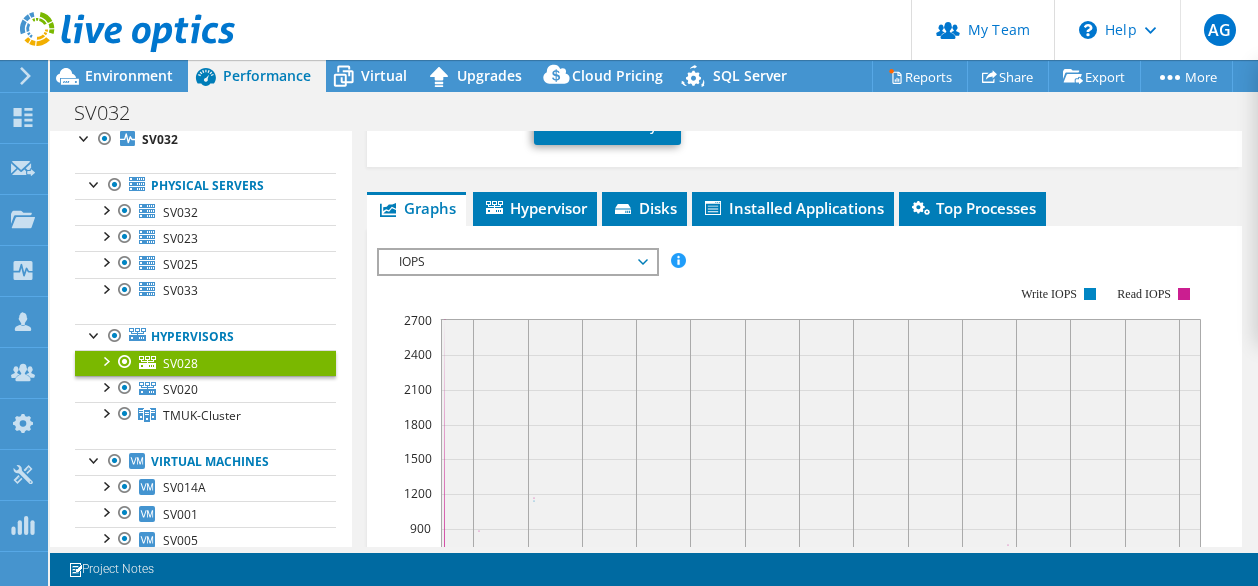 scroll, scrollTop: 440, scrollLeft: 0, axis: vertical 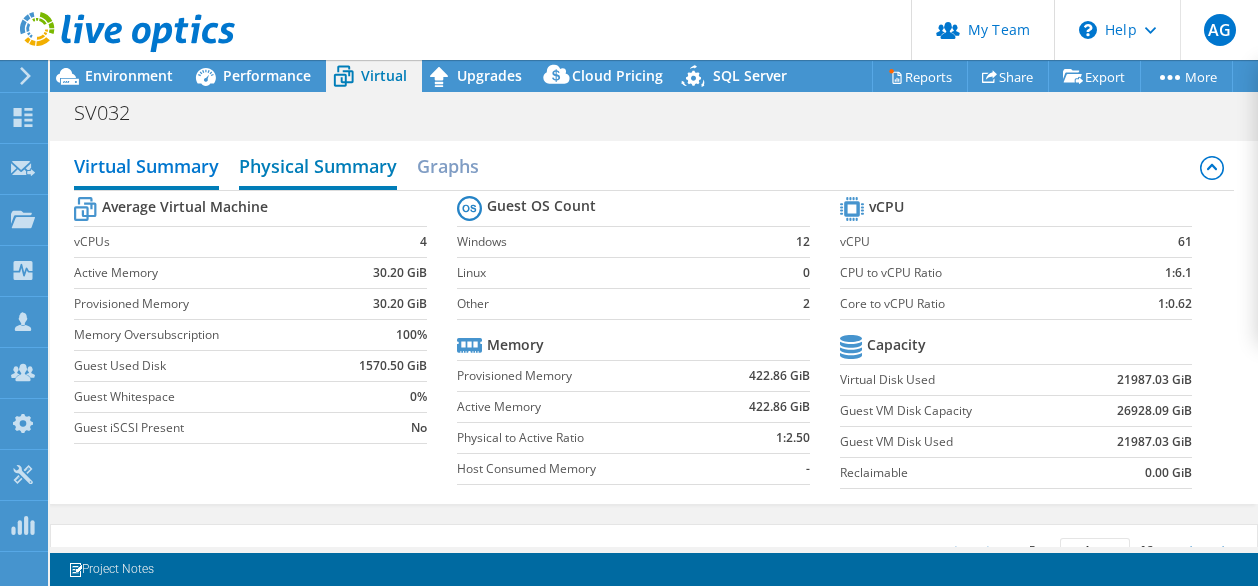 click on "Physical Summary" at bounding box center [318, 168] 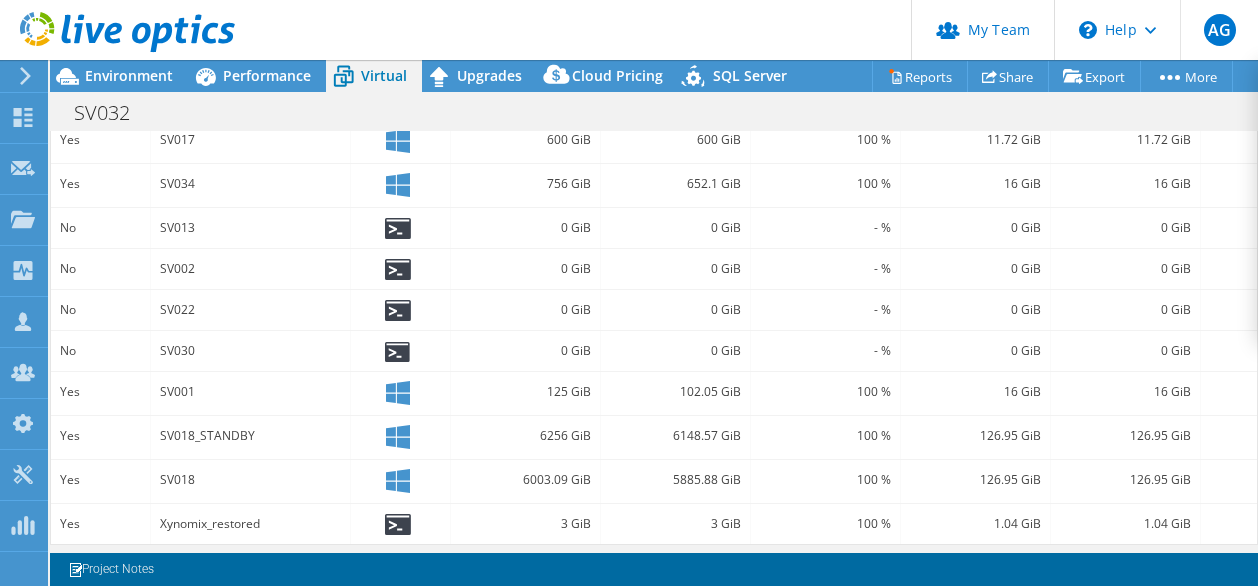 scroll, scrollTop: 555, scrollLeft: 0, axis: vertical 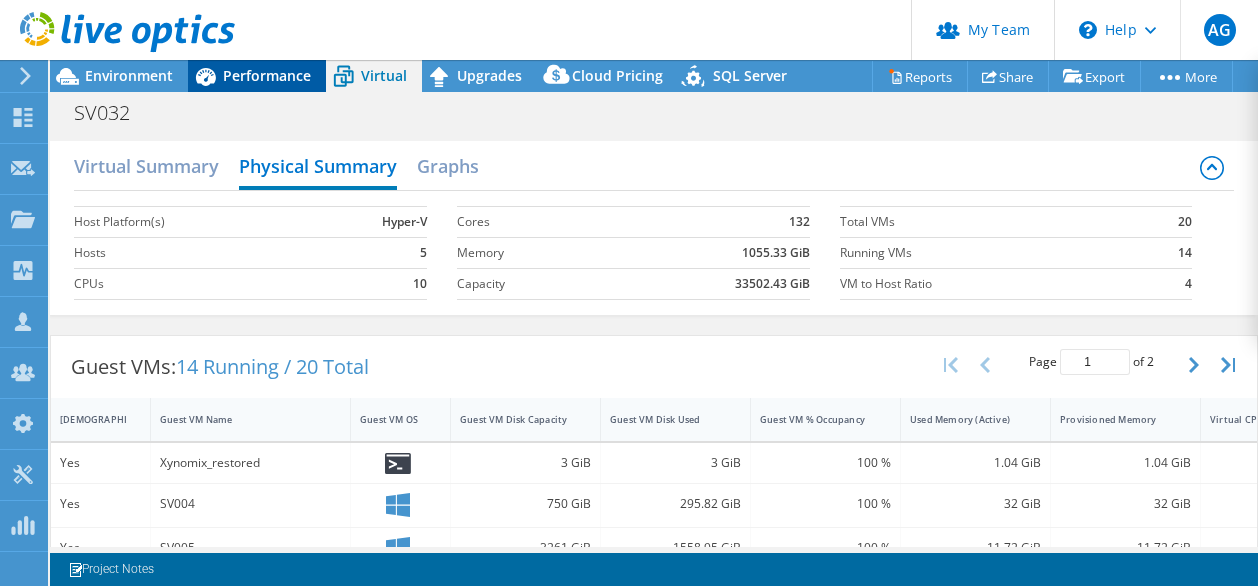 click on "Performance" at bounding box center (267, 75) 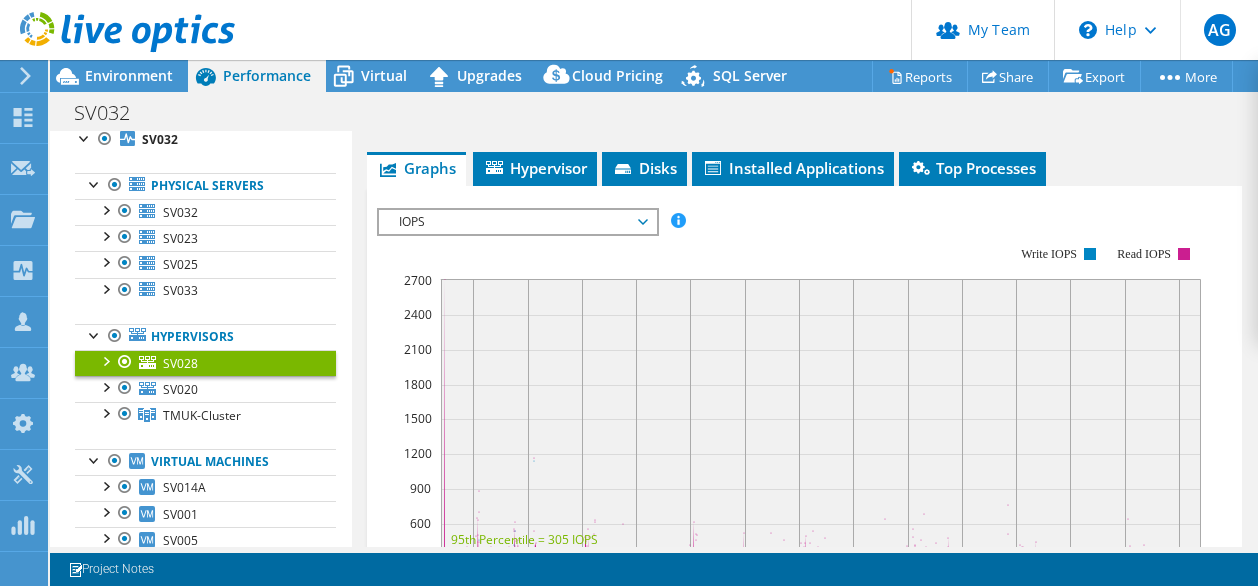 scroll, scrollTop: 400, scrollLeft: 0, axis: vertical 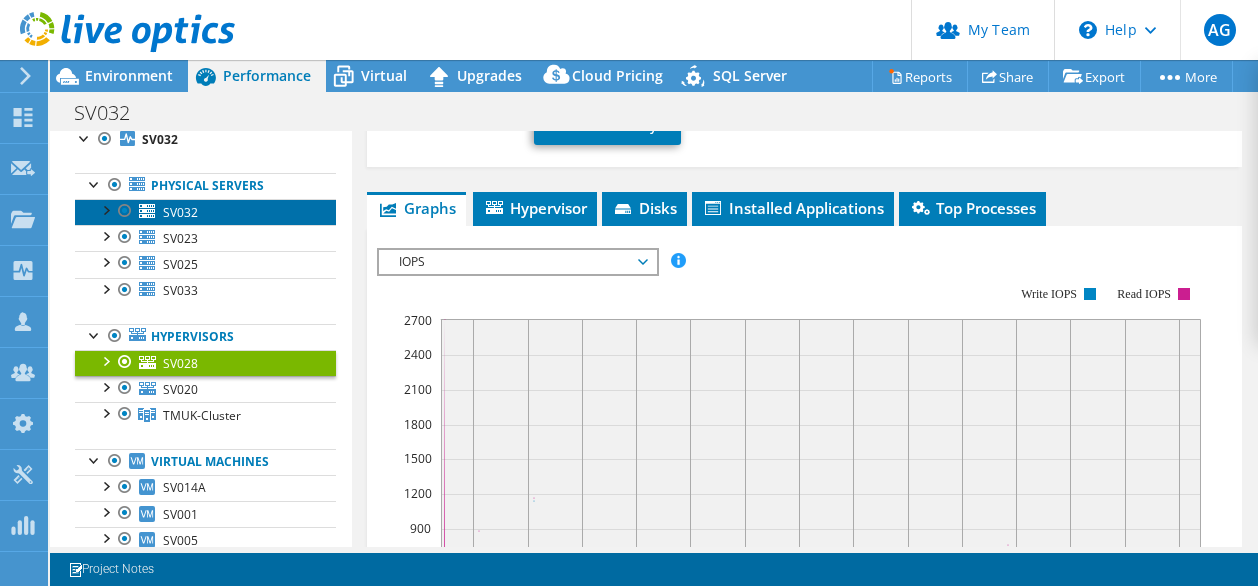 drag, startPoint x: 181, startPoint y: 207, endPoint x: 241, endPoint y: 208, distance: 60.00833 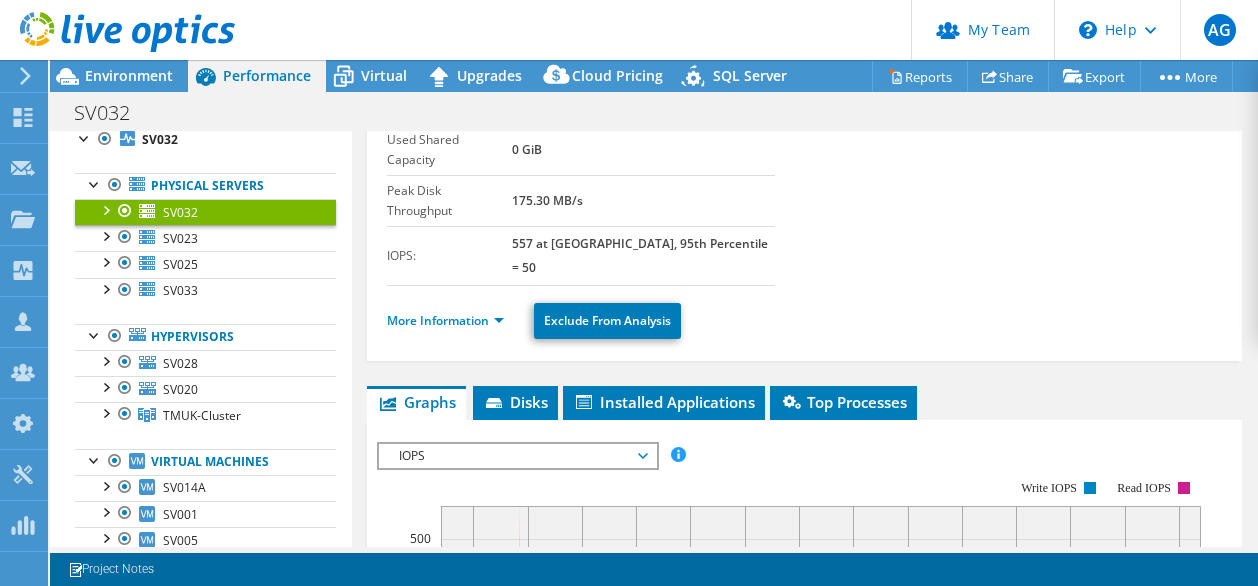 scroll, scrollTop: 0, scrollLeft: 0, axis: both 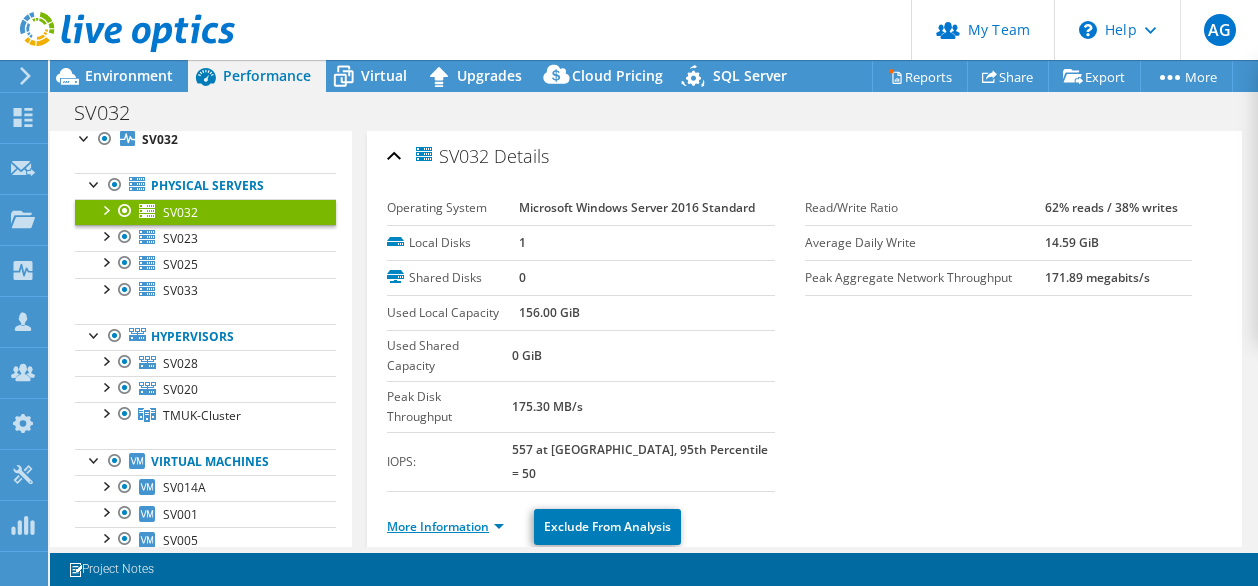 click on "More Information" at bounding box center (445, 526) 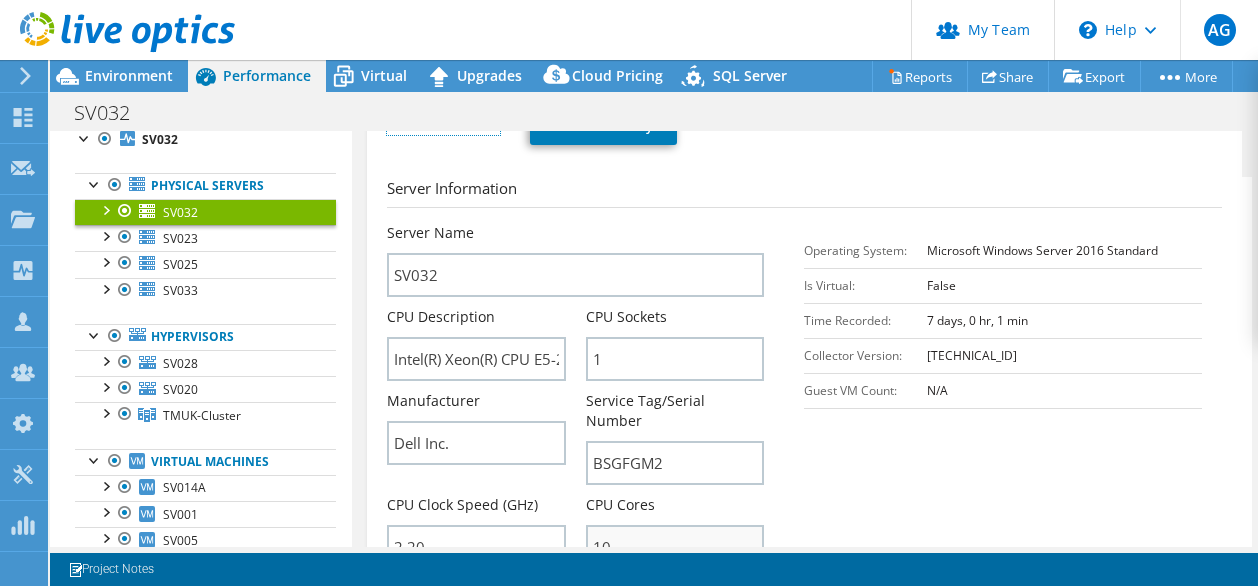 scroll, scrollTop: 500, scrollLeft: 0, axis: vertical 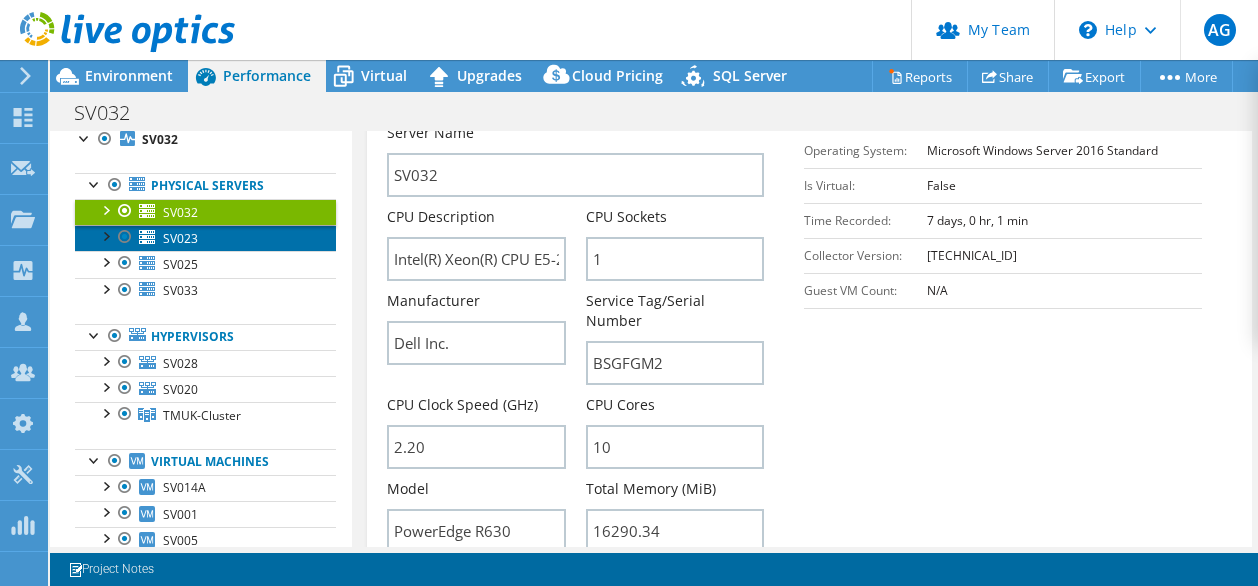 click on "SV023" at bounding box center [205, 238] 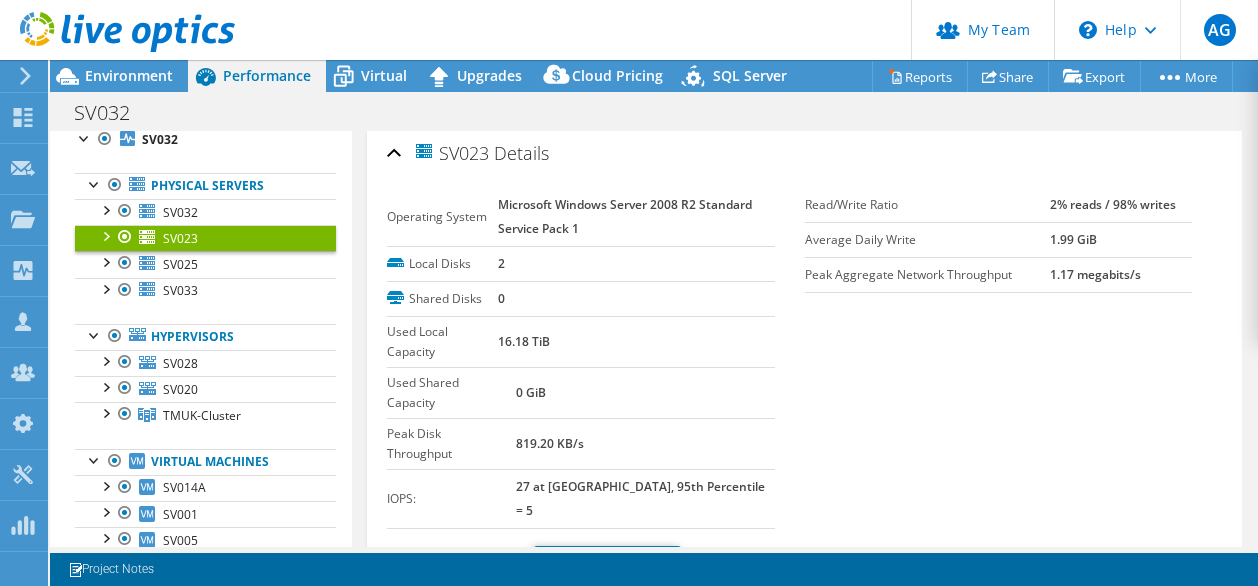 scroll, scrollTop: 0, scrollLeft: 0, axis: both 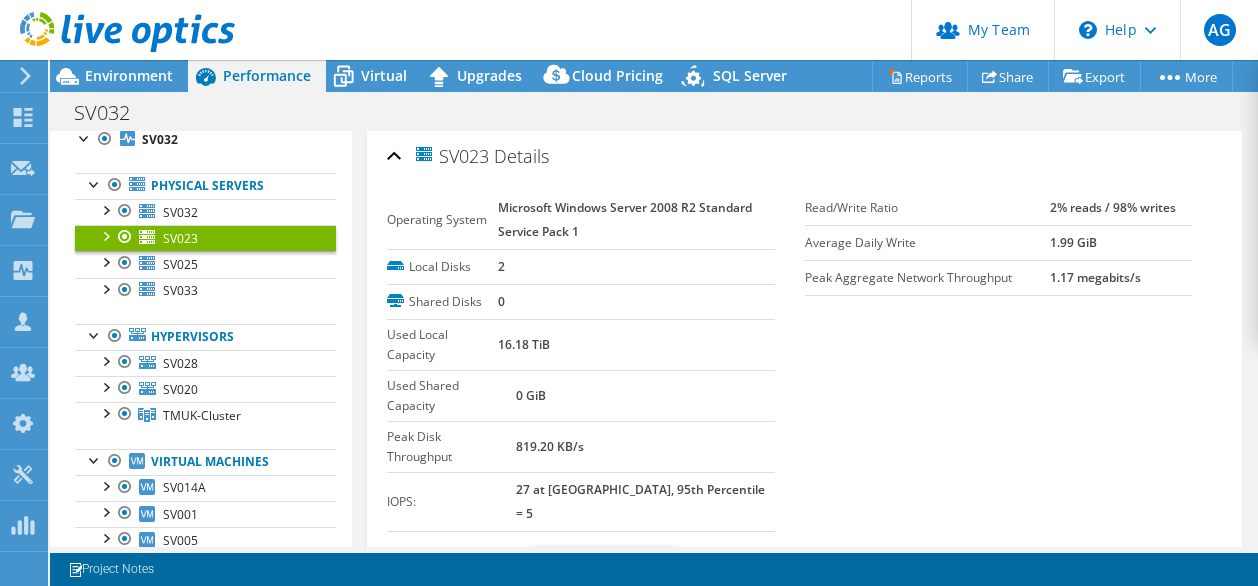click on "More Information" at bounding box center [445, 566] 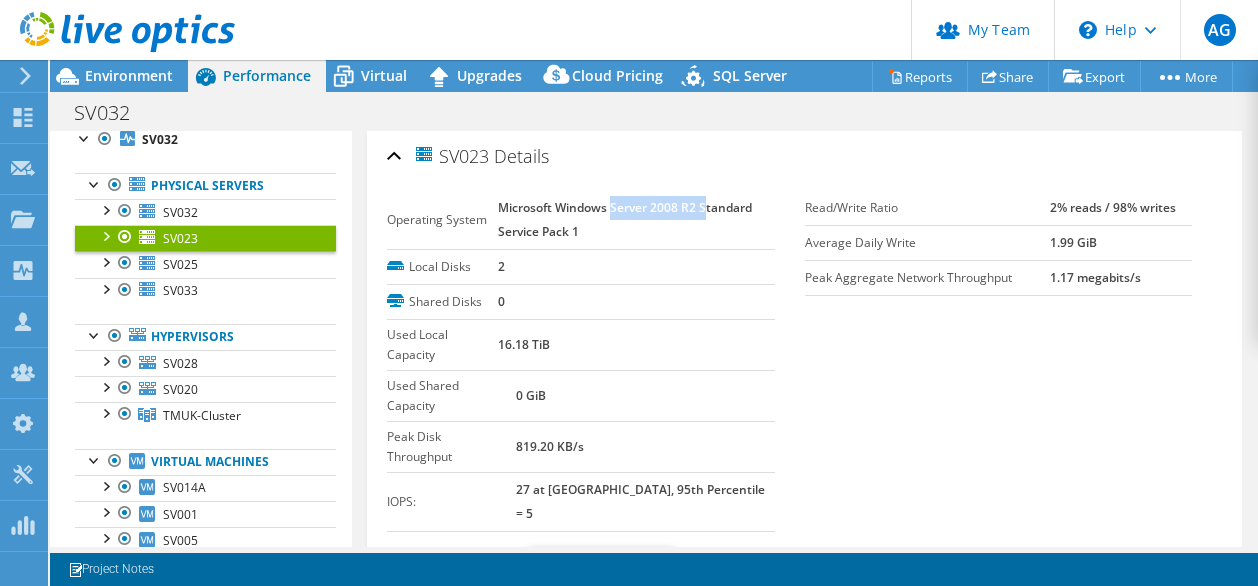 drag, startPoint x: 674, startPoint y: 207, endPoint x: 704, endPoint y: 206, distance: 30.016663 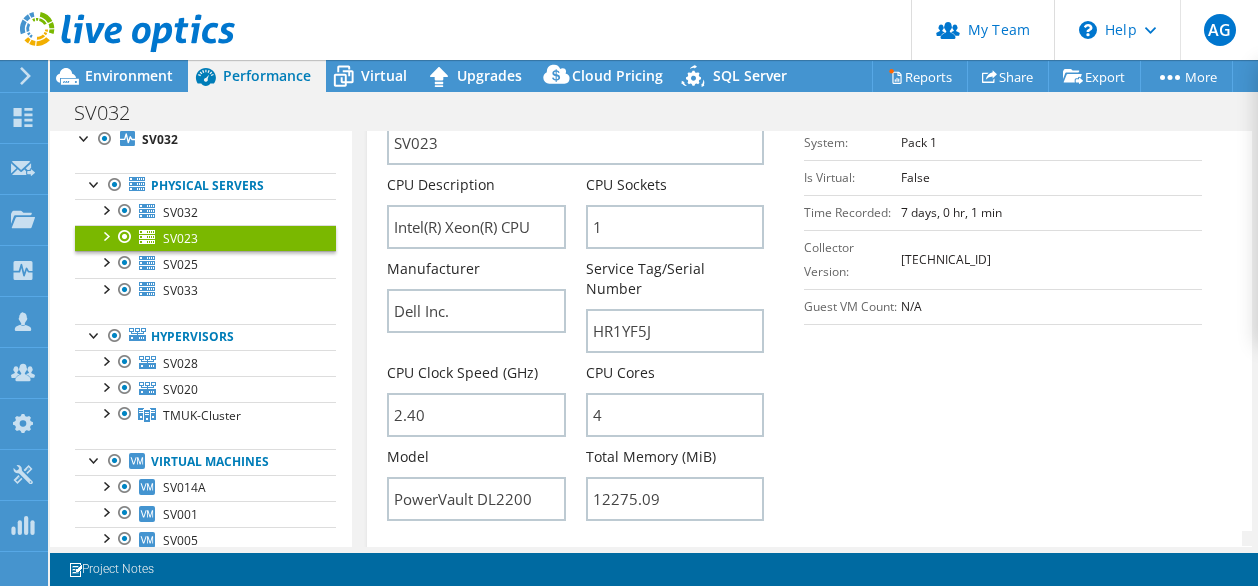 scroll, scrollTop: 600, scrollLeft: 0, axis: vertical 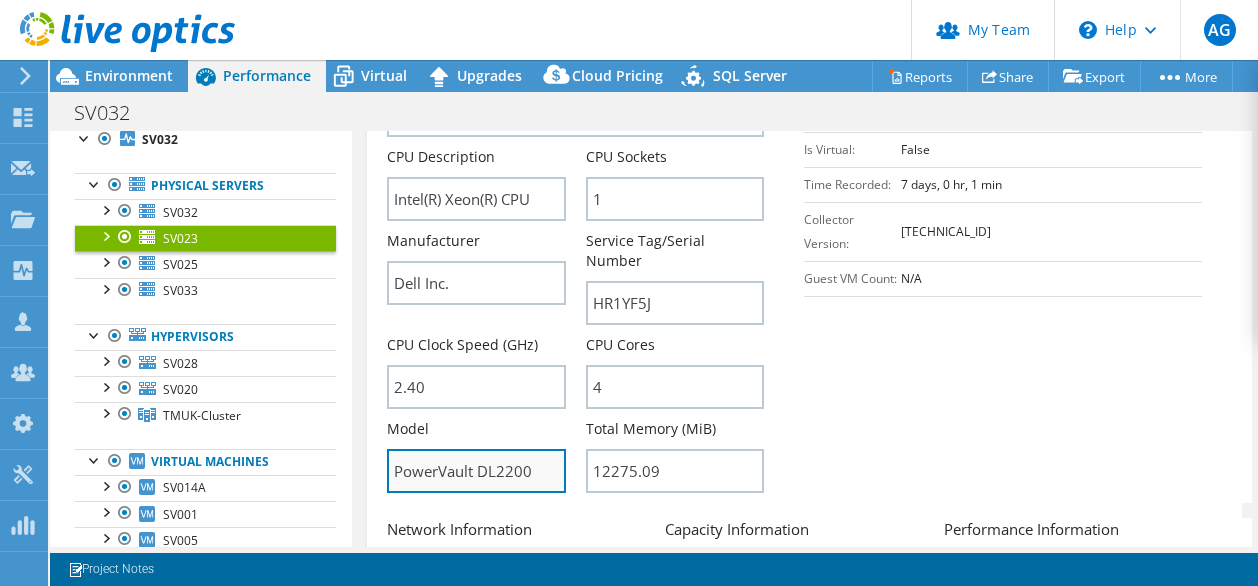 click on "PowerVault DL2200" at bounding box center (476, 471) 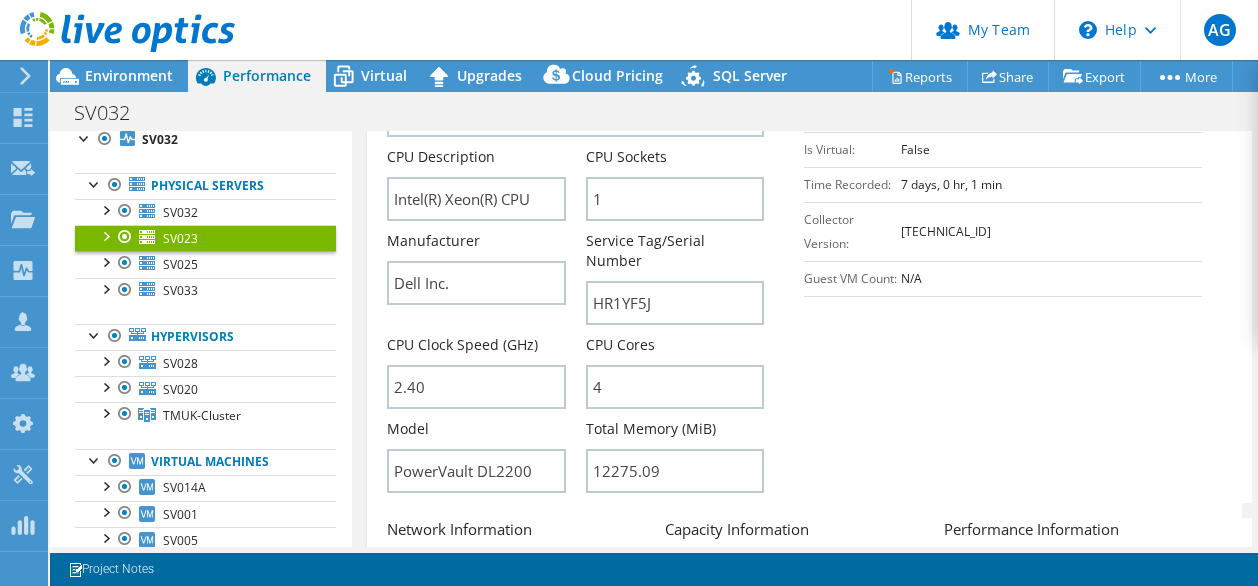 click on "AG
Partner Team Admin
Andrew Gillan
andrew.gillan@vohkus.com
vohkus
My Profile
Log Out
\n
Help
Explore Helpful Articles
Contact Support
My Team" at bounding box center (629, 30) 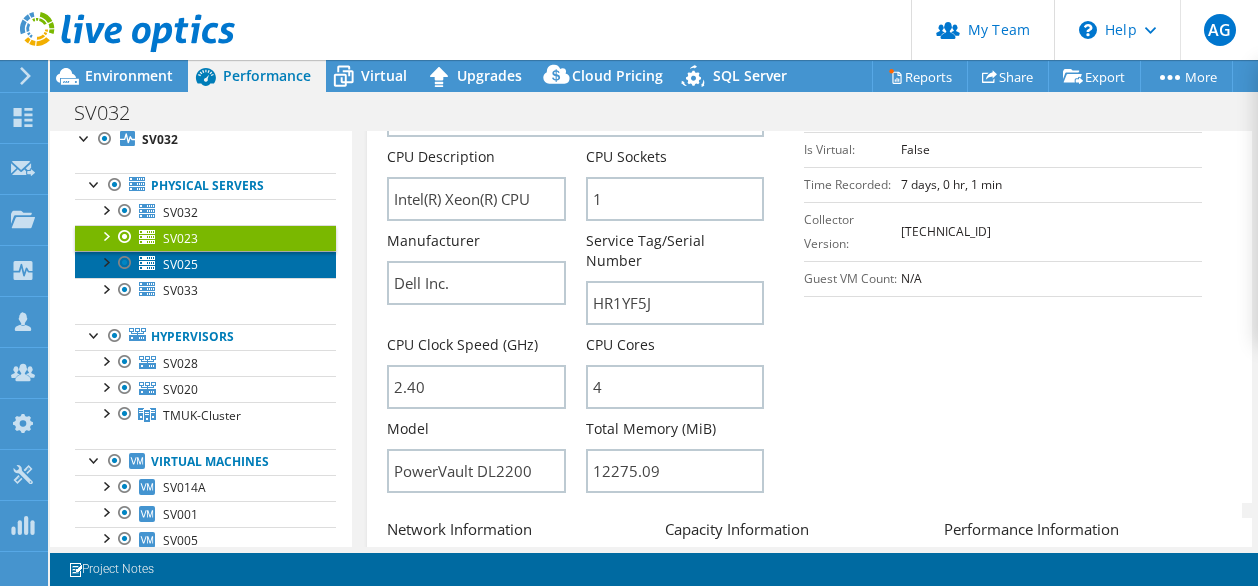 click on "SV025" at bounding box center [205, 264] 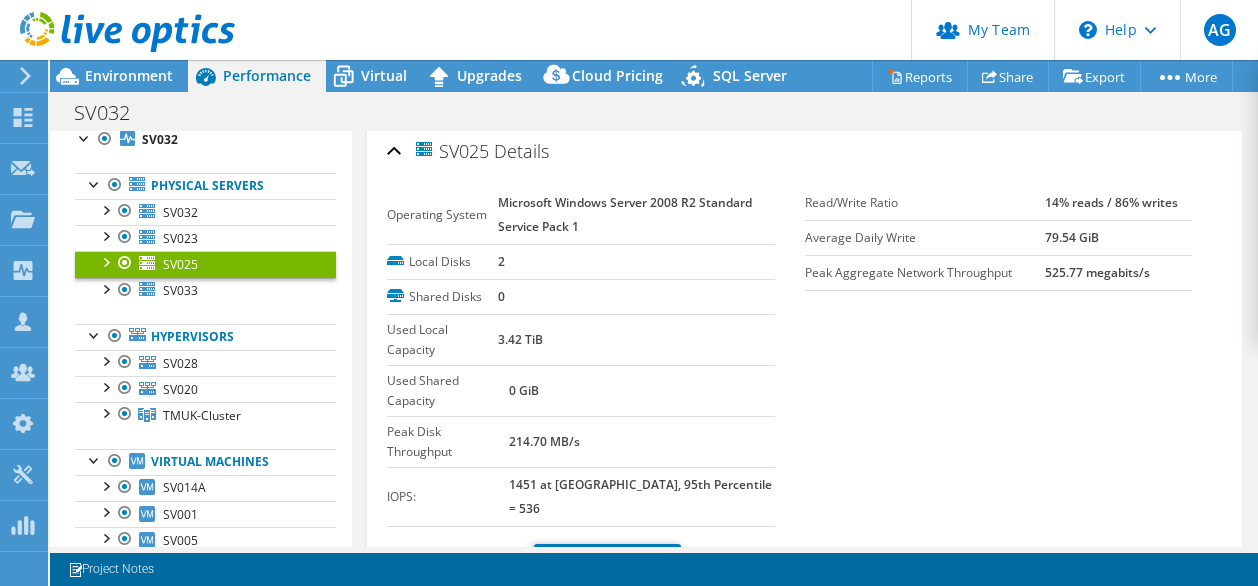 scroll, scrollTop: 0, scrollLeft: 0, axis: both 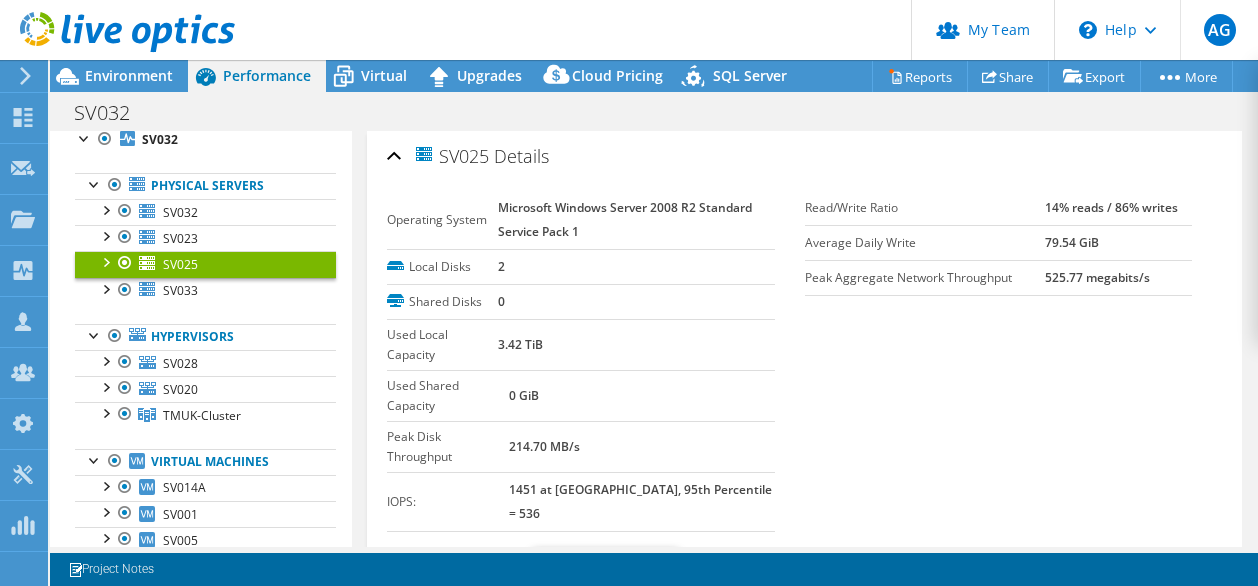 click on "More Information" at bounding box center [445, 566] 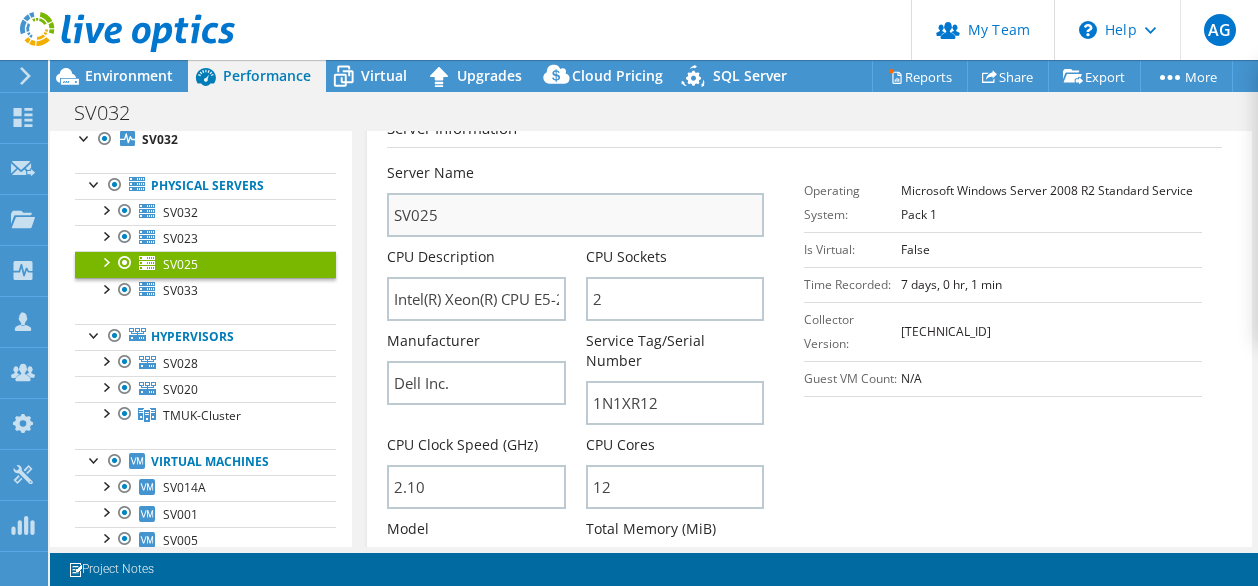 scroll, scrollTop: 700, scrollLeft: 0, axis: vertical 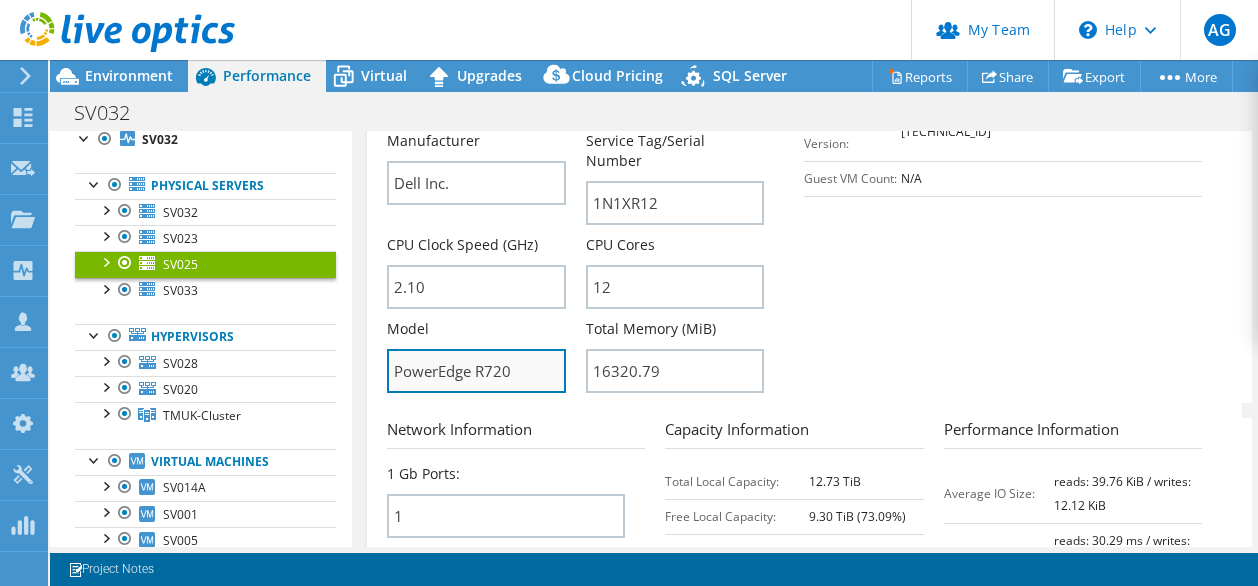 click on "PowerEdge R720" at bounding box center (476, 371) 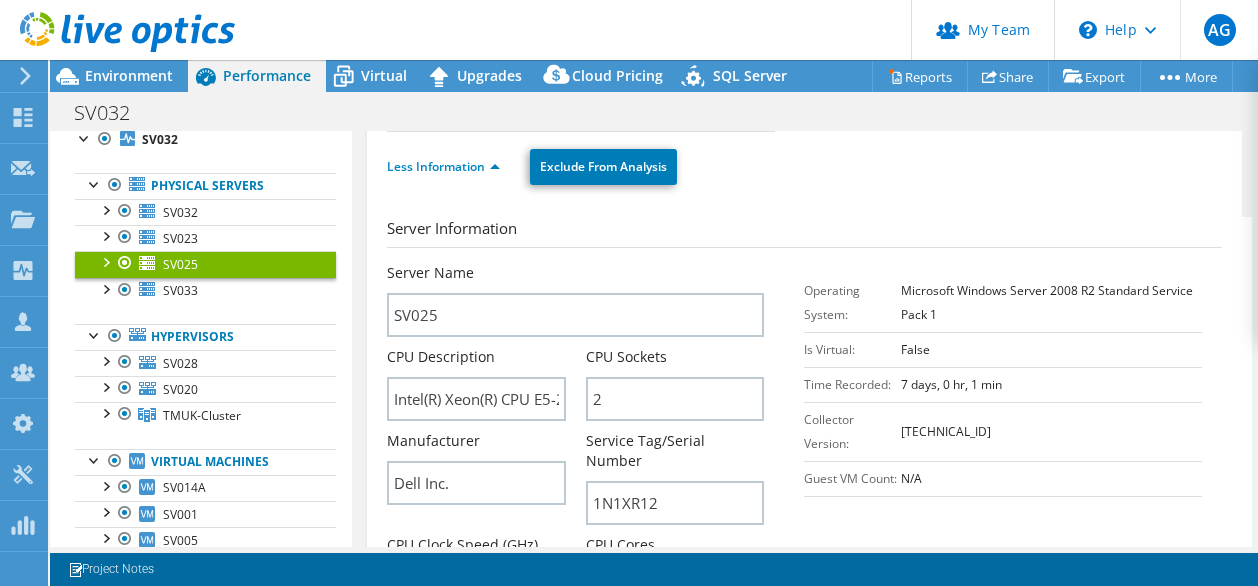 scroll, scrollTop: 300, scrollLeft: 0, axis: vertical 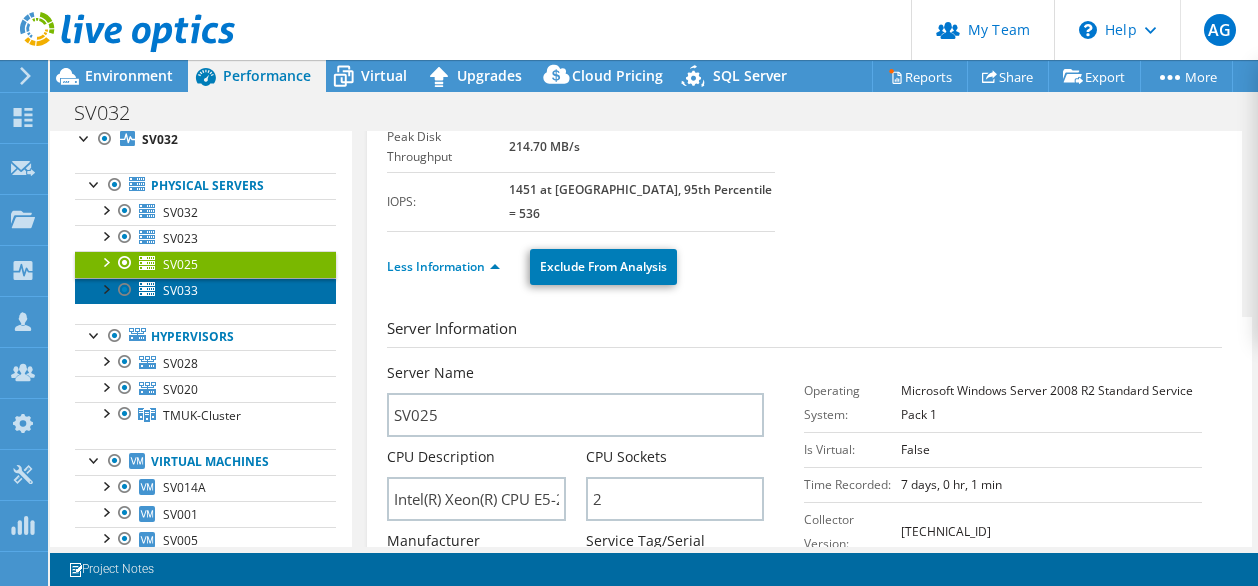 click on "SV033" at bounding box center (180, 290) 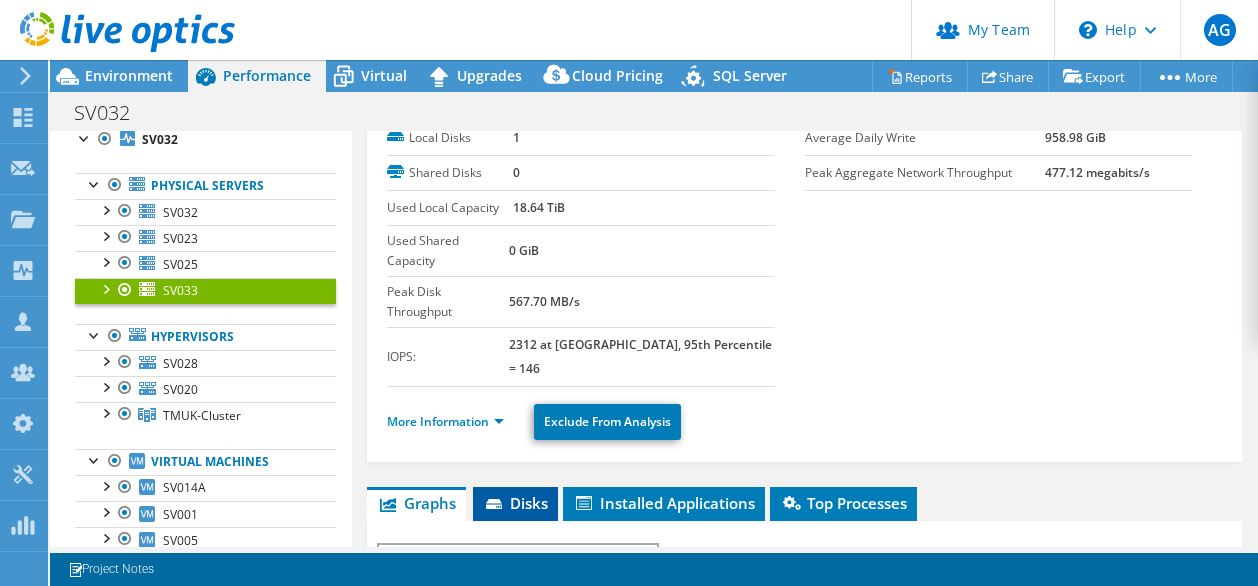scroll, scrollTop: 100, scrollLeft: 0, axis: vertical 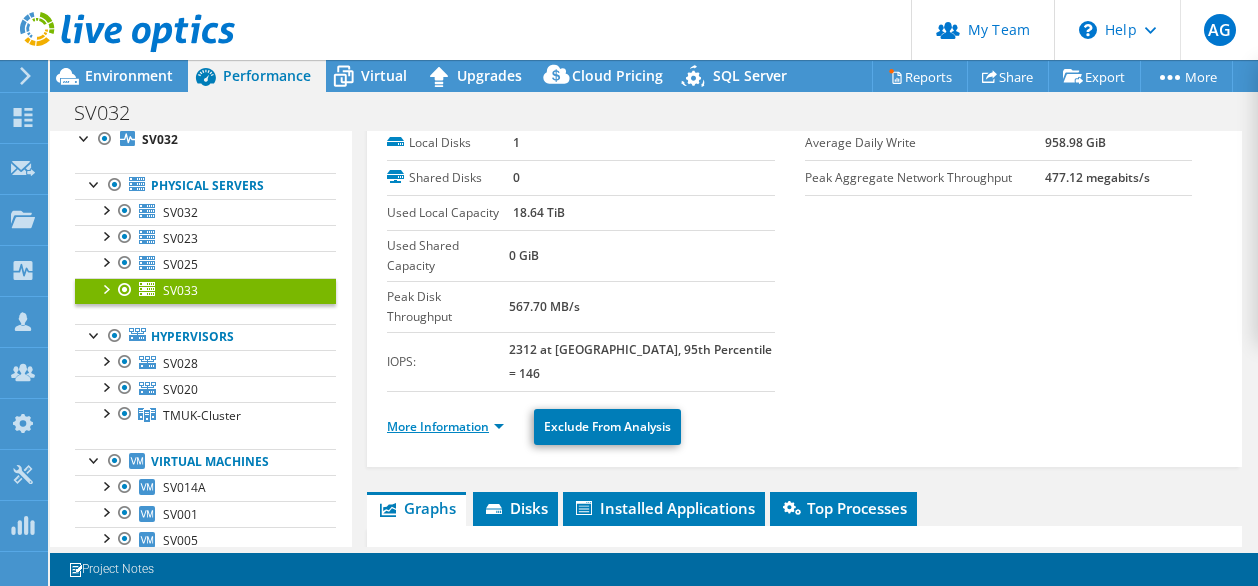 click on "More Information" at bounding box center [445, 426] 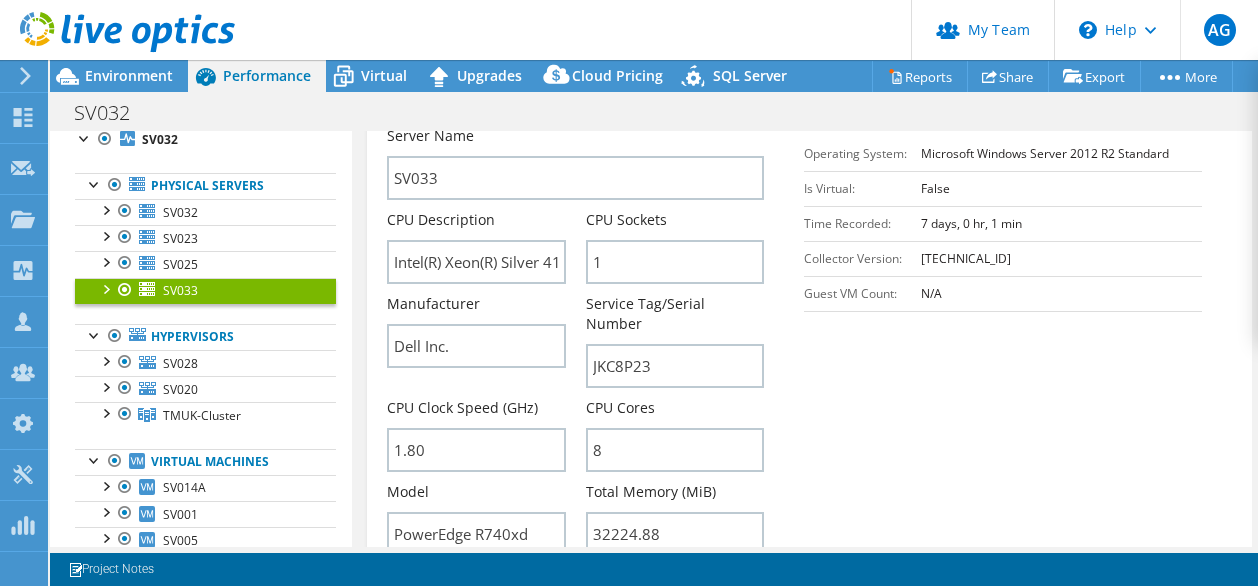scroll, scrollTop: 600, scrollLeft: 0, axis: vertical 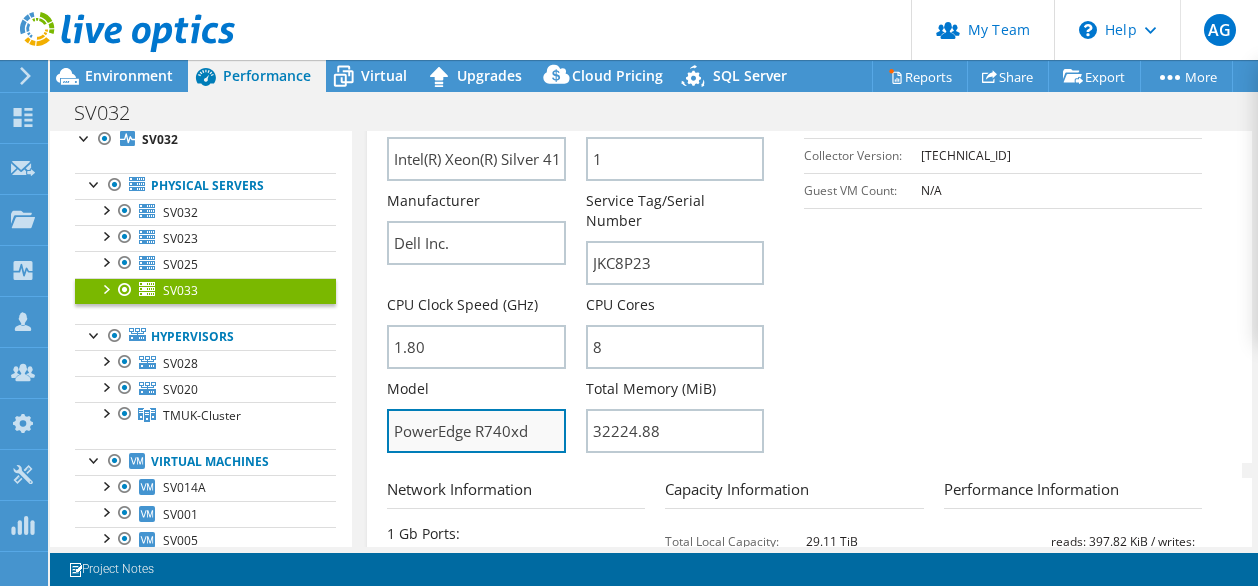 click on "PowerEdge R740xd" at bounding box center (476, 431) 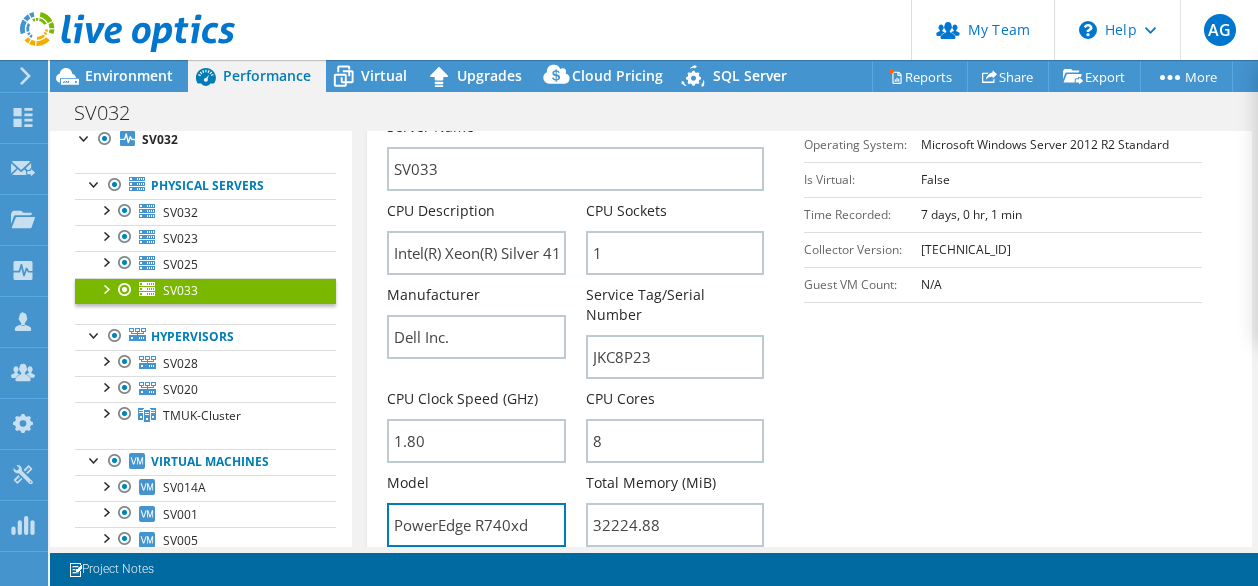 scroll, scrollTop: 600, scrollLeft: 0, axis: vertical 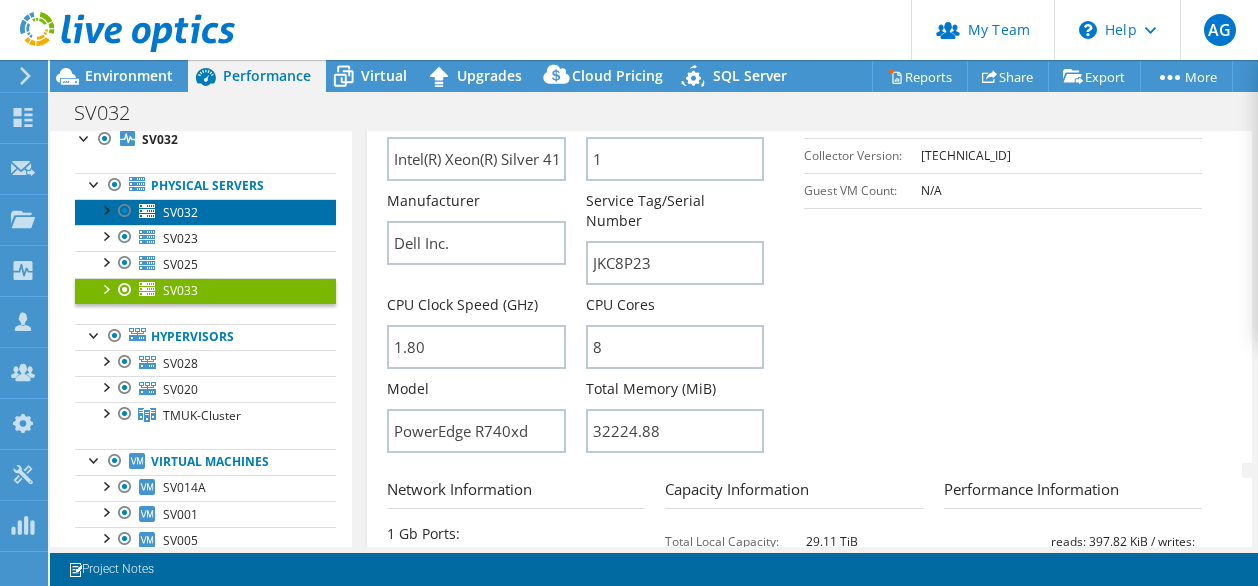 click on "SV032" at bounding box center (180, 212) 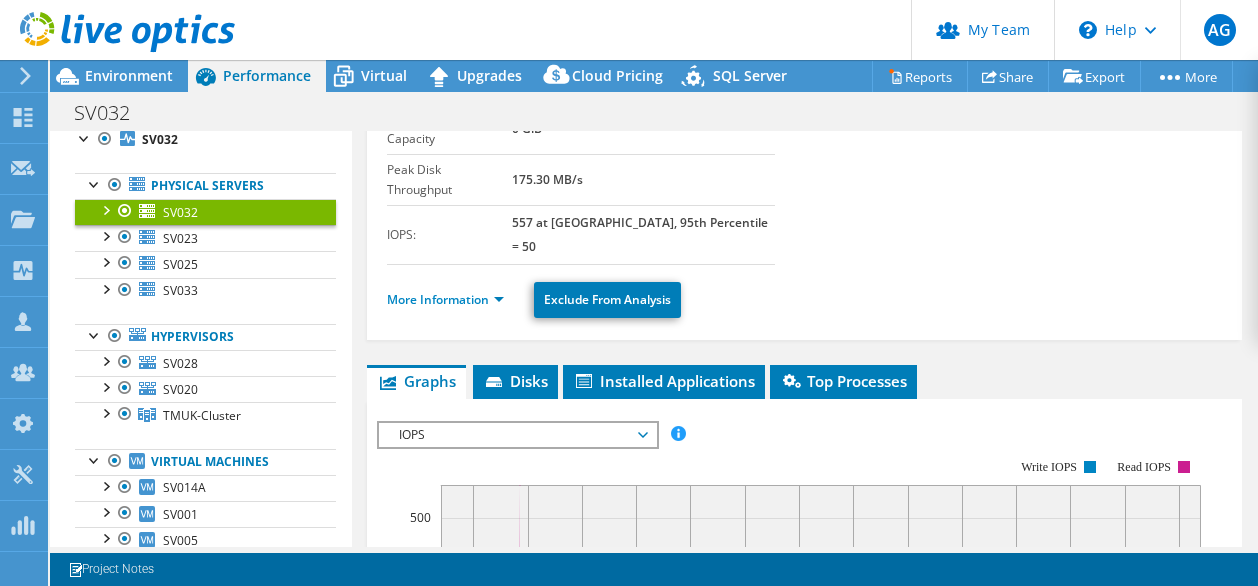 scroll, scrollTop: 100, scrollLeft: 0, axis: vertical 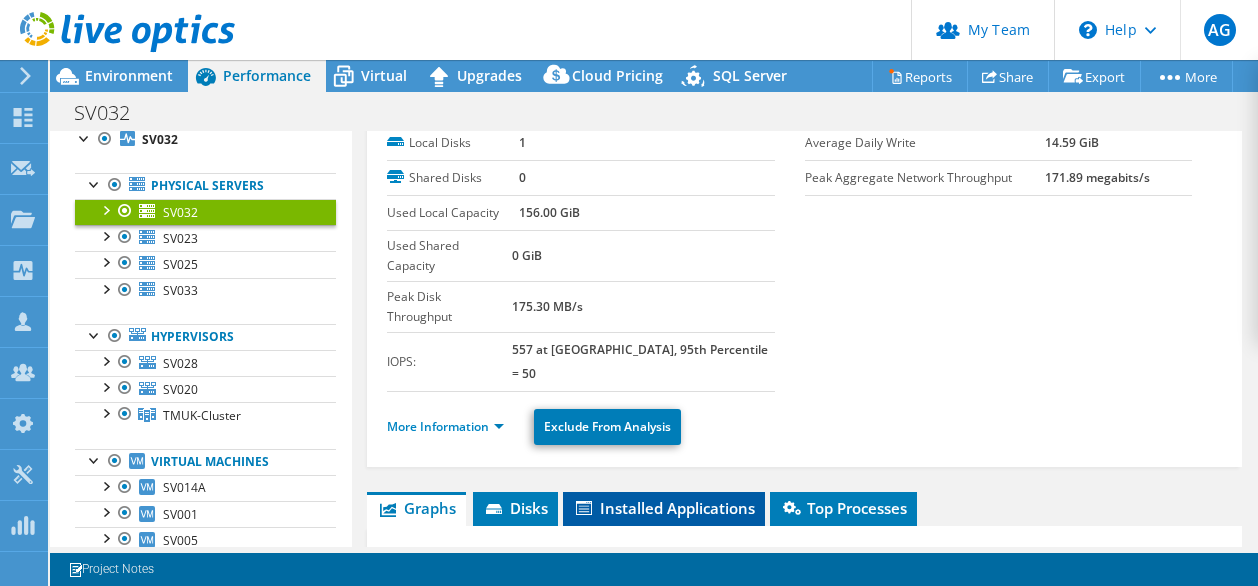 click on "Installed Applications" at bounding box center (664, 508) 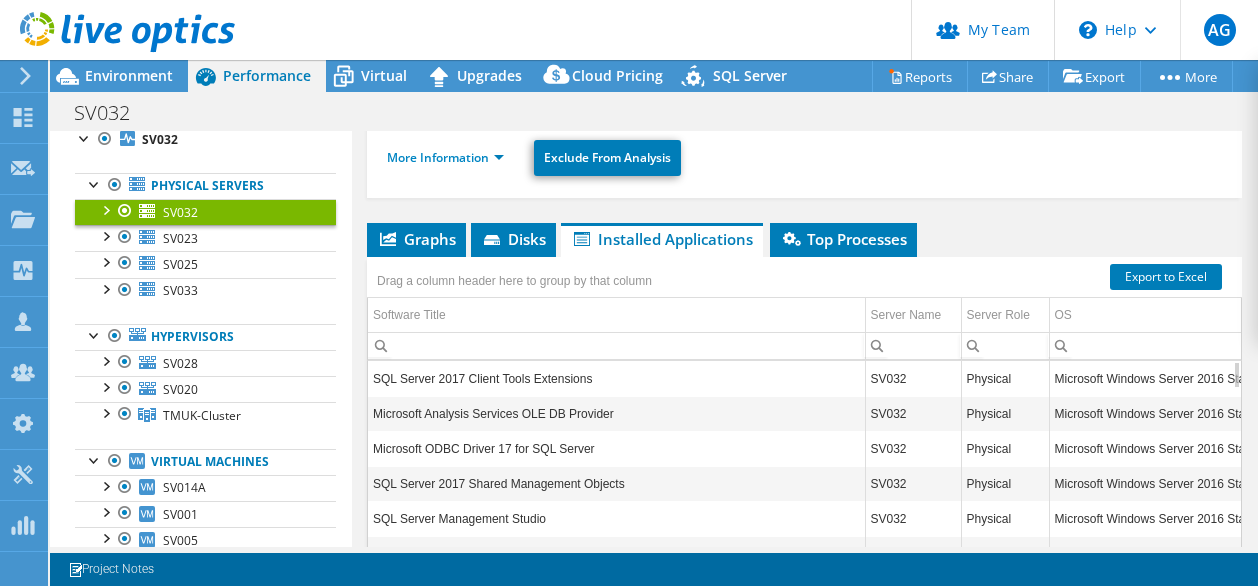 scroll, scrollTop: 400, scrollLeft: 0, axis: vertical 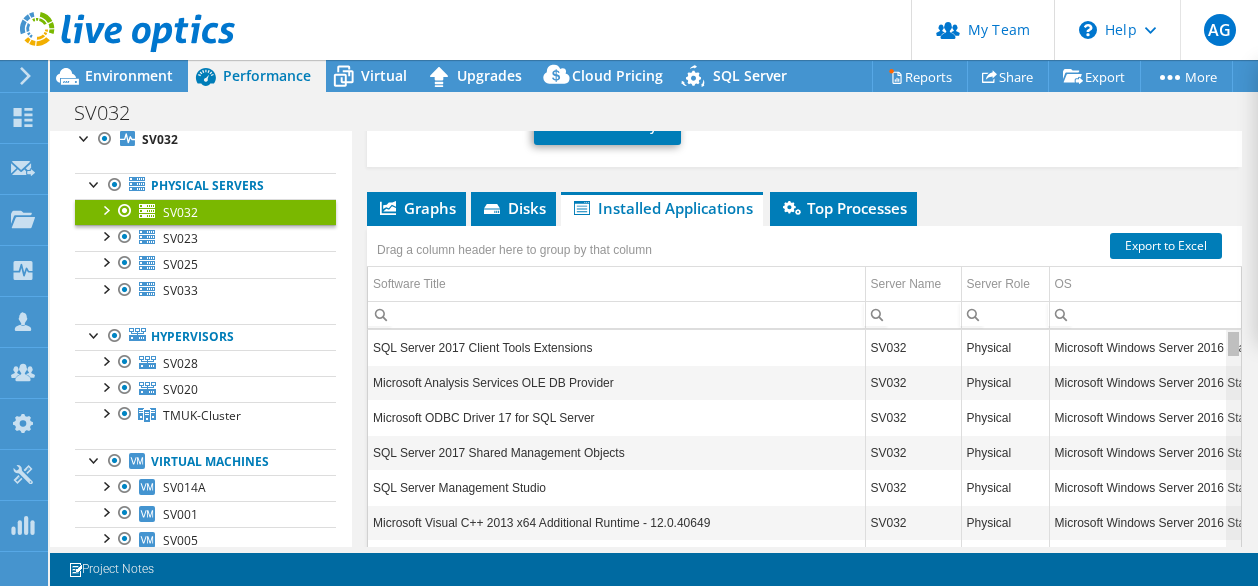 click at bounding box center (1233, 344) 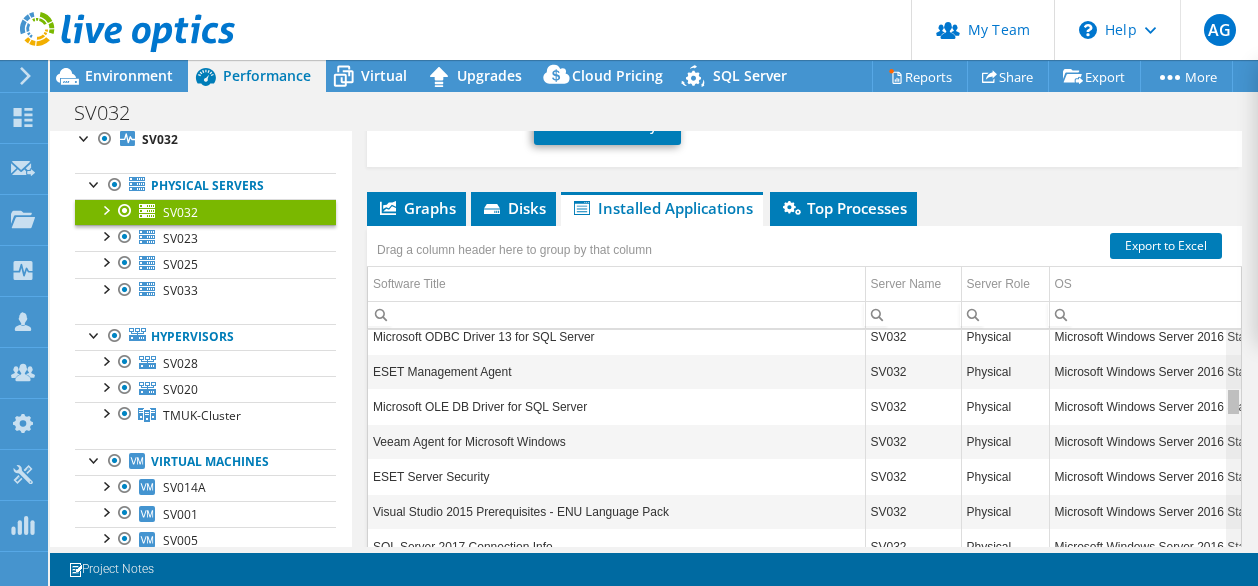 scroll, scrollTop: 630, scrollLeft: 0, axis: vertical 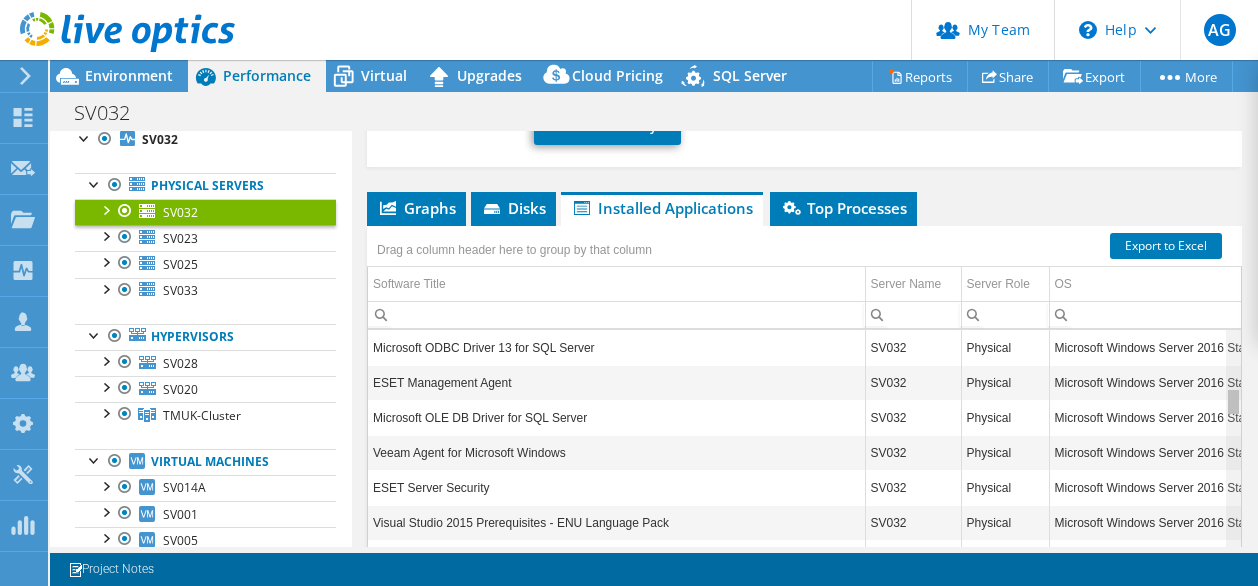 drag, startPoint x: 1215, startPoint y: 283, endPoint x: 1208, endPoint y: 350, distance: 67.36468 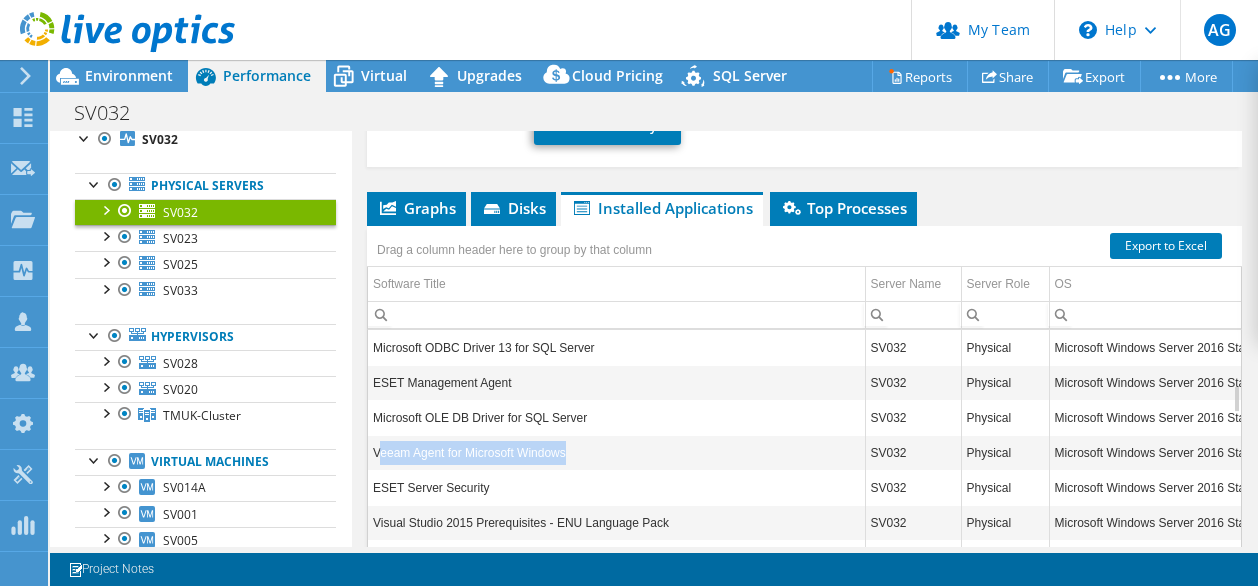 drag, startPoint x: 381, startPoint y: 382, endPoint x: 568, endPoint y: 385, distance: 187.02406 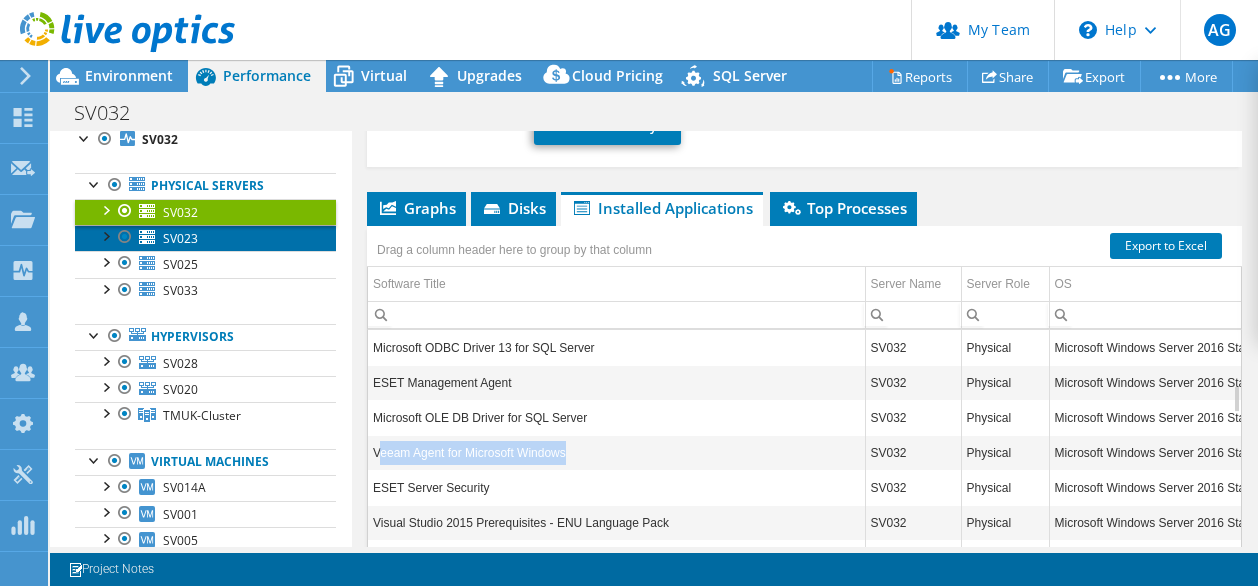 click on "SV023" at bounding box center [205, 238] 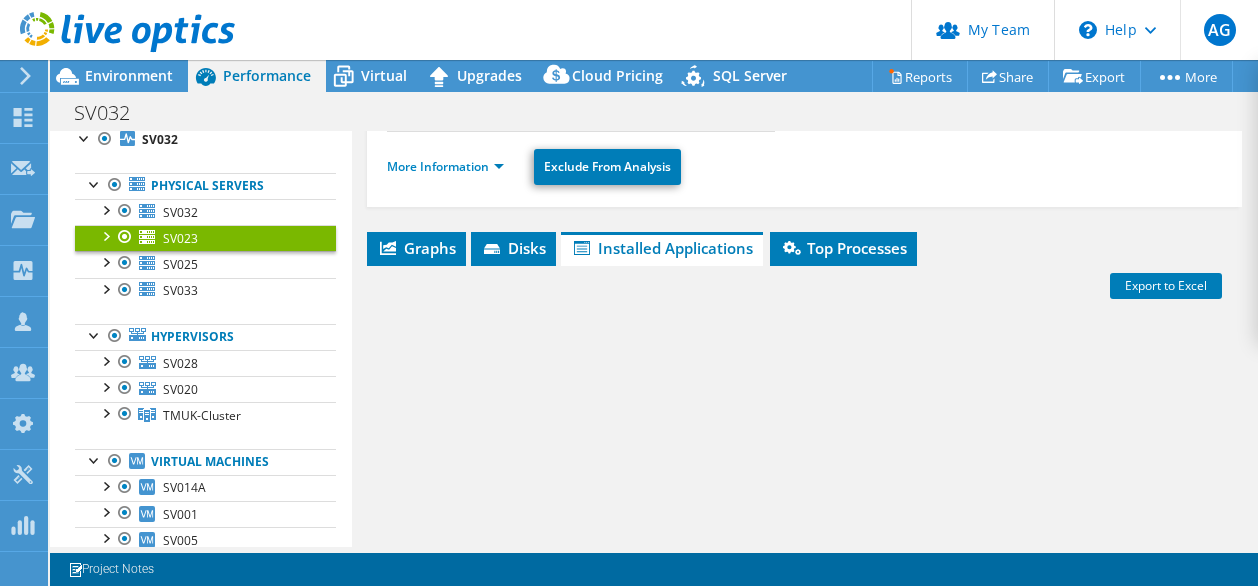 scroll, scrollTop: 440, scrollLeft: 0, axis: vertical 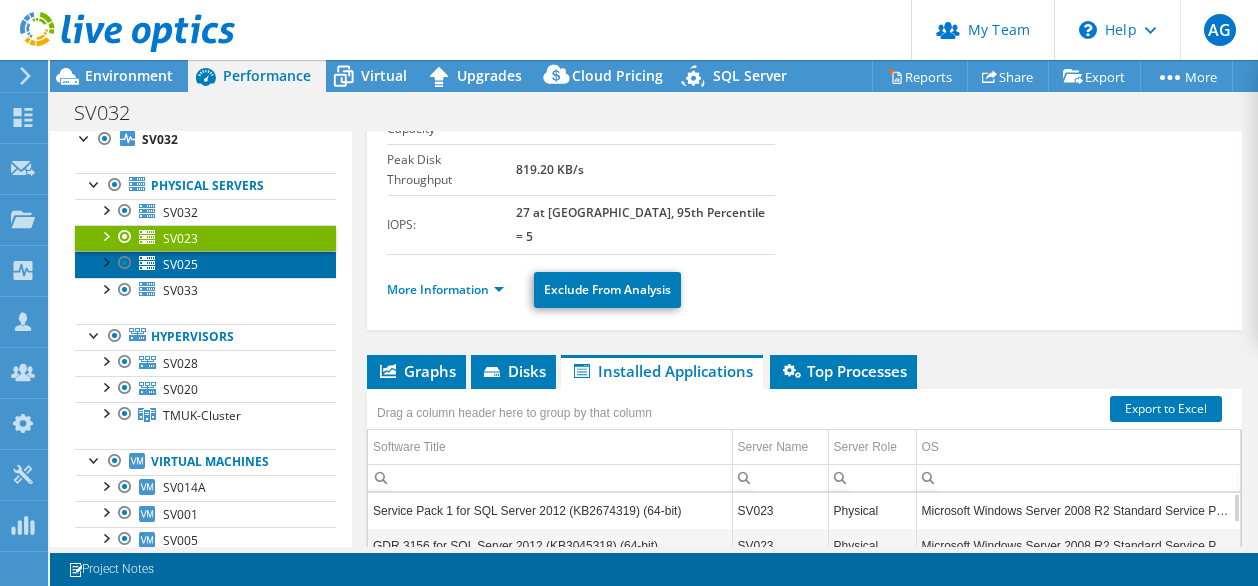 click on "SV025" at bounding box center [205, 264] 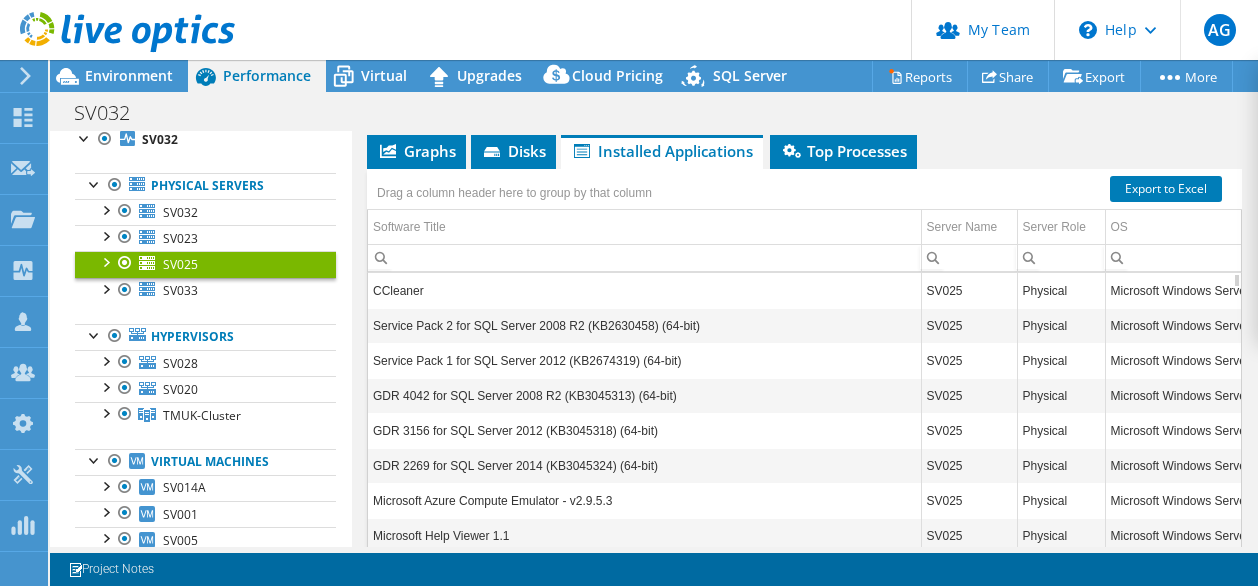 scroll, scrollTop: 481, scrollLeft: 0, axis: vertical 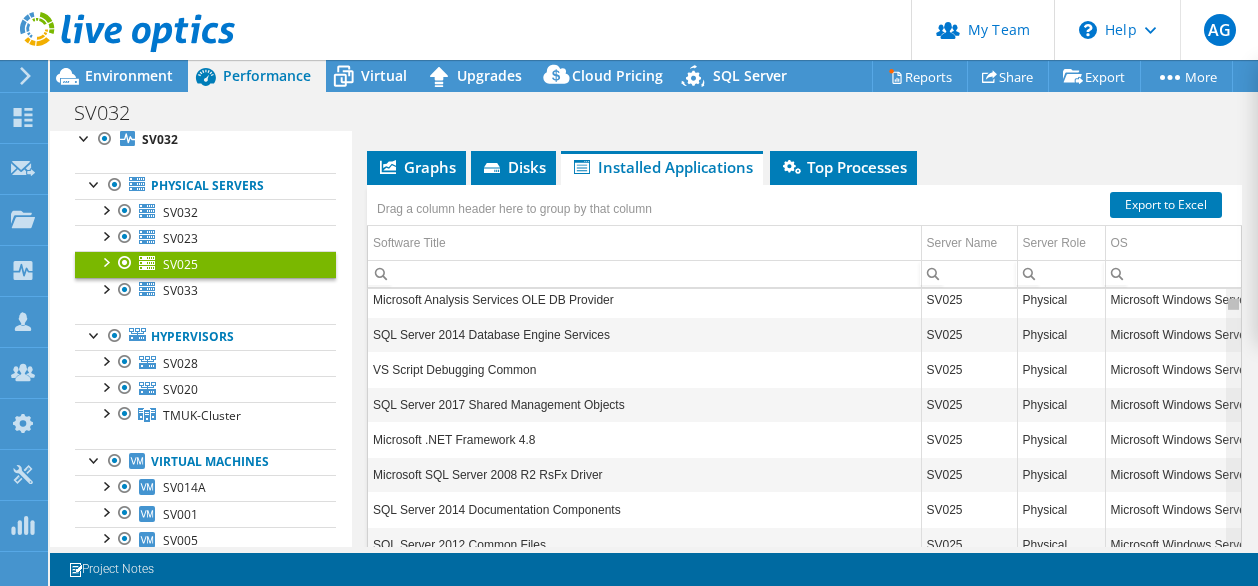 drag, startPoint x: 1218, startPoint y: 229, endPoint x: 1207, endPoint y: 259, distance: 31.95309 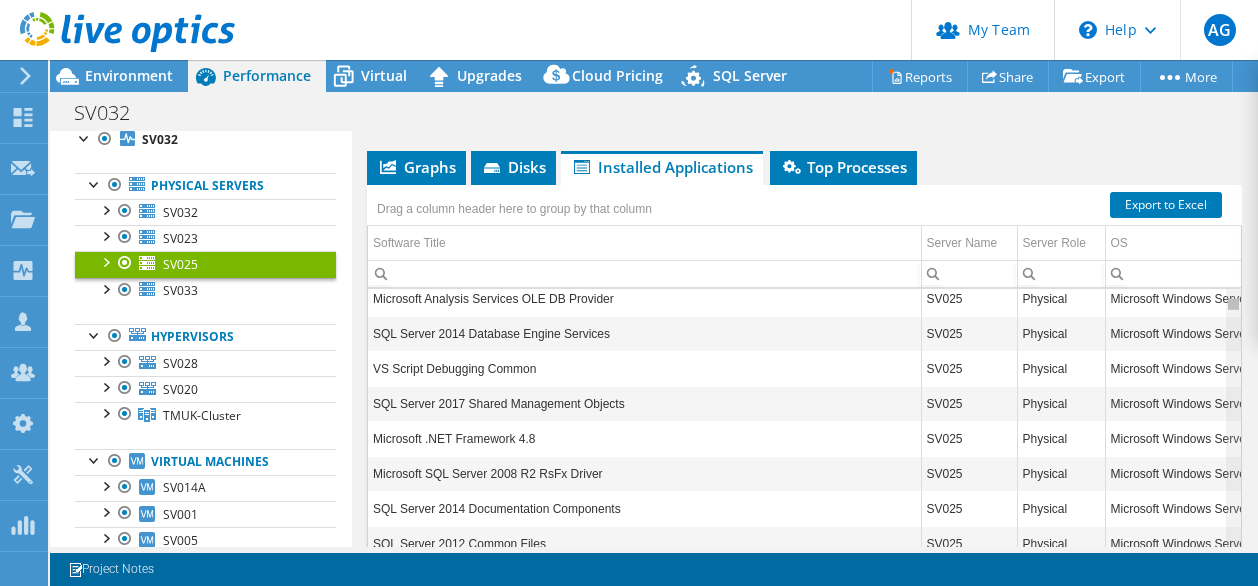 click on "AG
Partner Team Admin
Andrew Gillan
andrew.gillan@vohkus.com
vohkus
My Profile
Log Out
\n
Help
Explore Helpful Articles
Contact Support" at bounding box center [629, 293] 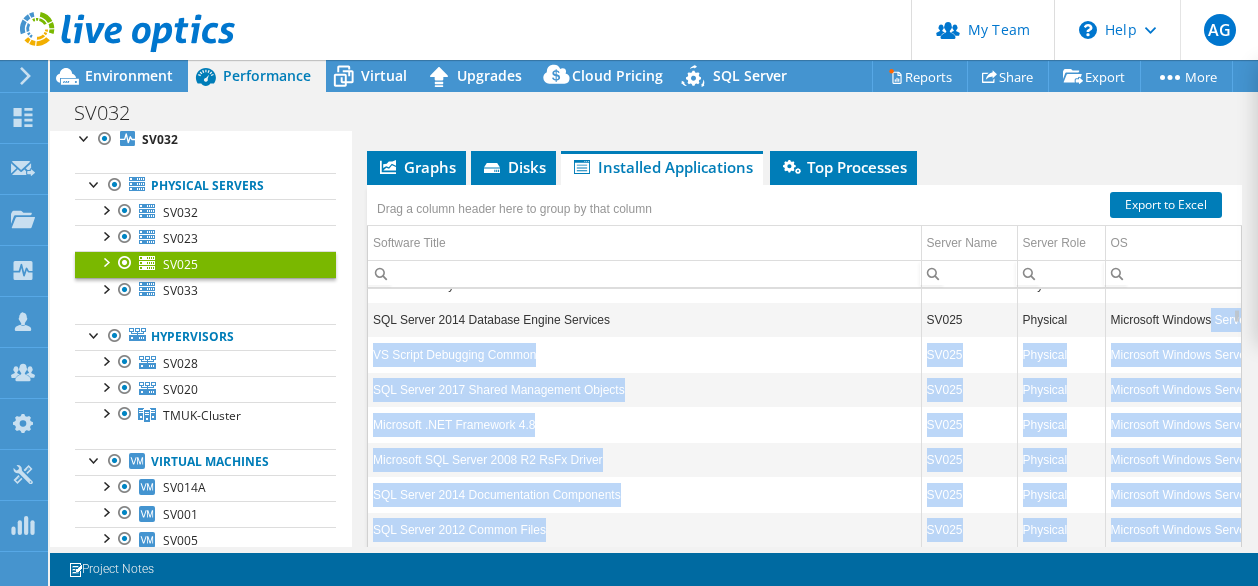 click on "CCleaner SV025 Physical Microsoft Windows Server 2008 R2 Standard  Service Pack 1 Dell Inc. PowerEdge R720 1N1XR12 Service Pack 2 for SQL Server 2008 R2 (KB2630458) (64-bit) SV025 Physical Microsoft Windows Server 2008 R2 Standard  Service Pack 1 Dell Inc. PowerEdge R720 1N1XR12 Service Pack 1 for SQL Server 2012 (KB2674319) (64-bit) SV025 Physical Microsoft Windows Server 2008 R2 Standard  Service Pack 1 Dell Inc. PowerEdge R720 1N1XR12 GDR 4042 for SQL Server 2008 R2 (KB3045313) (64-bit) SV025 Physical Microsoft Windows Server 2008 R2 Standard  Service Pack 1 Dell Inc. PowerEdge R720 1N1XR12 GDR 3156 for SQL Server 2012 (KB3045318) (64-bit) SV025 Physical Microsoft Windows Server 2008 R2 Standard  Service Pack 1 Dell Inc. PowerEdge R720 1N1XR12 GDR 2269 for SQL Server 2014 (KB3045324) (64-bit) SV025 Physical Microsoft Windows Server 2008 R2 Standard  Service Pack 1 Dell Inc. PowerEdge R720 1N1XR12 Microsoft Azure Compute Emulator - v2.9.5.3 SV025 Physical Dell Inc. PowerEdge R720 1N1XR12 SV025 Physical P5" at bounding box center [804, 449] 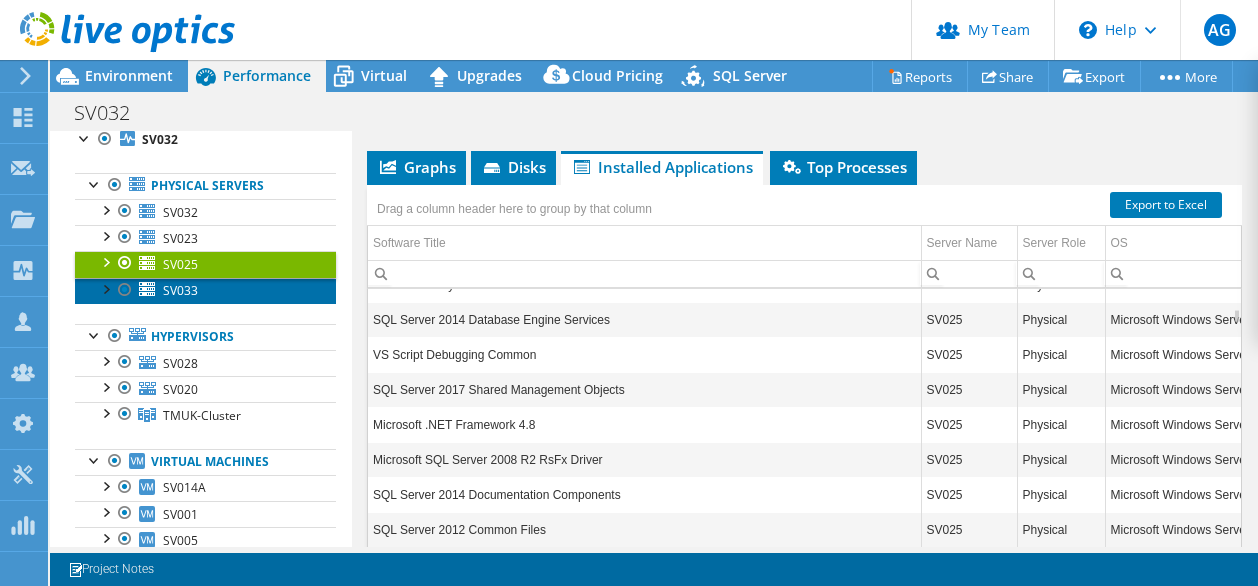 click on "SV033" at bounding box center [205, 291] 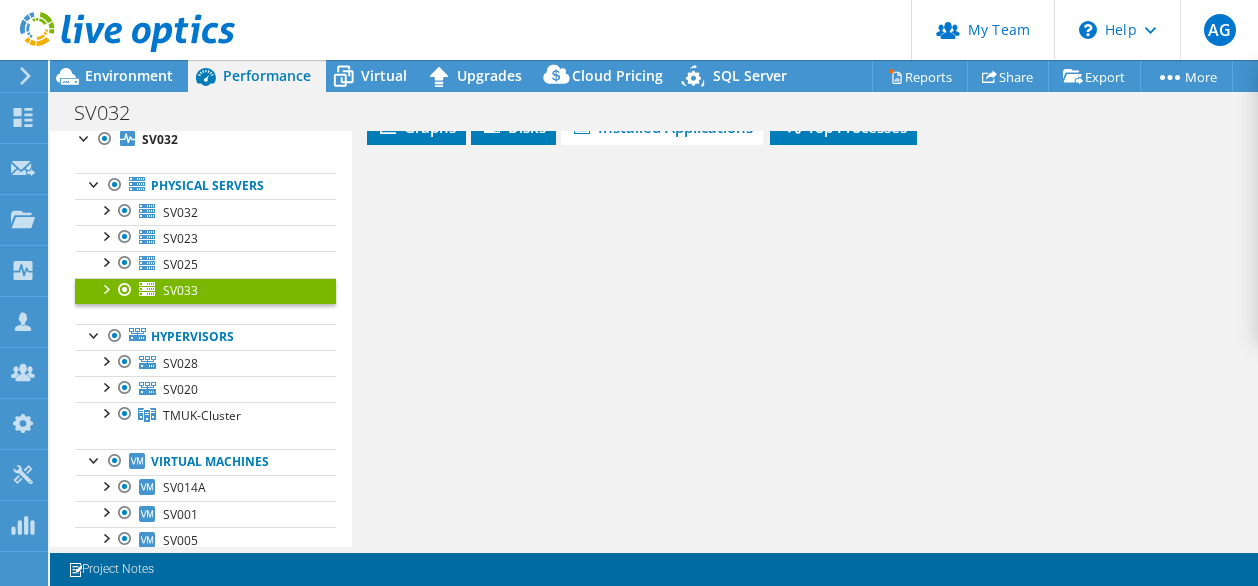 scroll, scrollTop: 441, scrollLeft: 0, axis: vertical 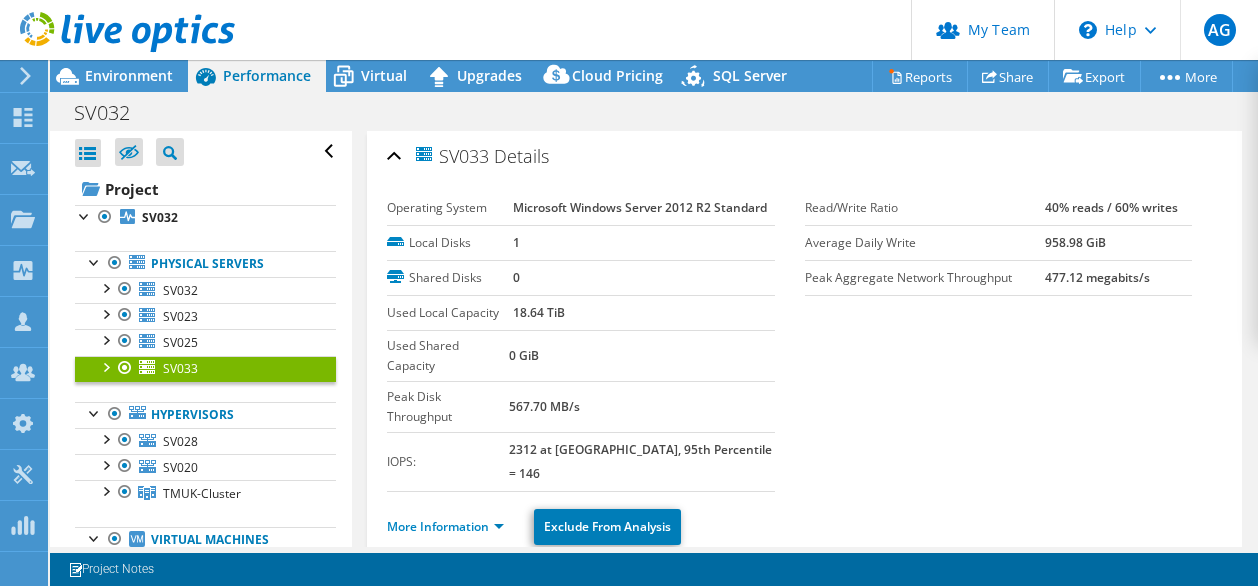 select on "USD" 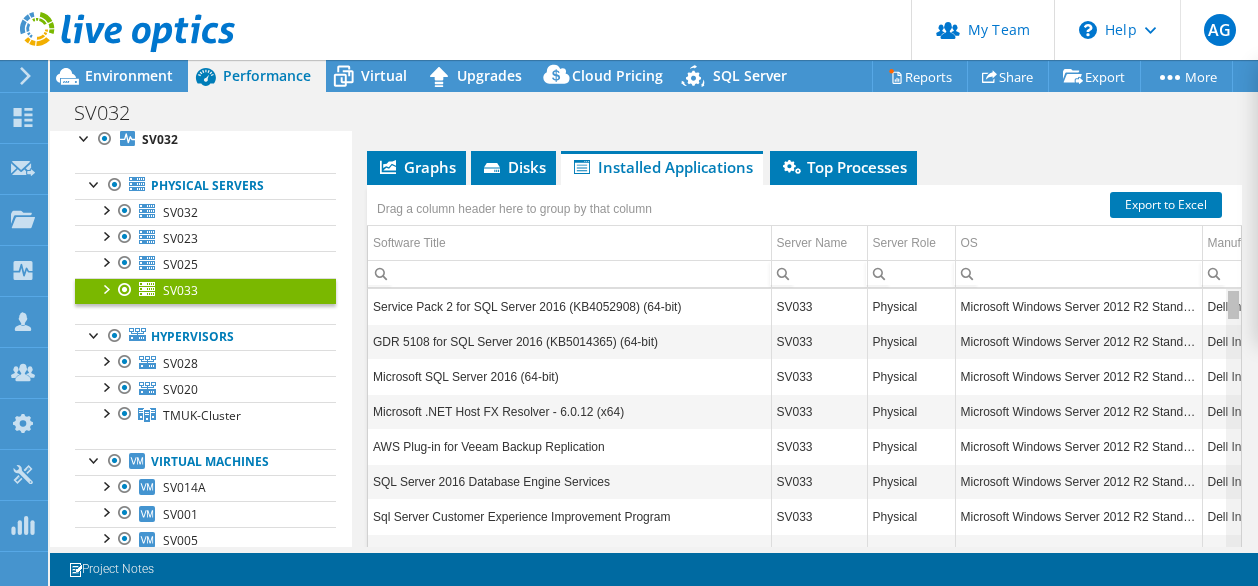 click at bounding box center (1233, 305) 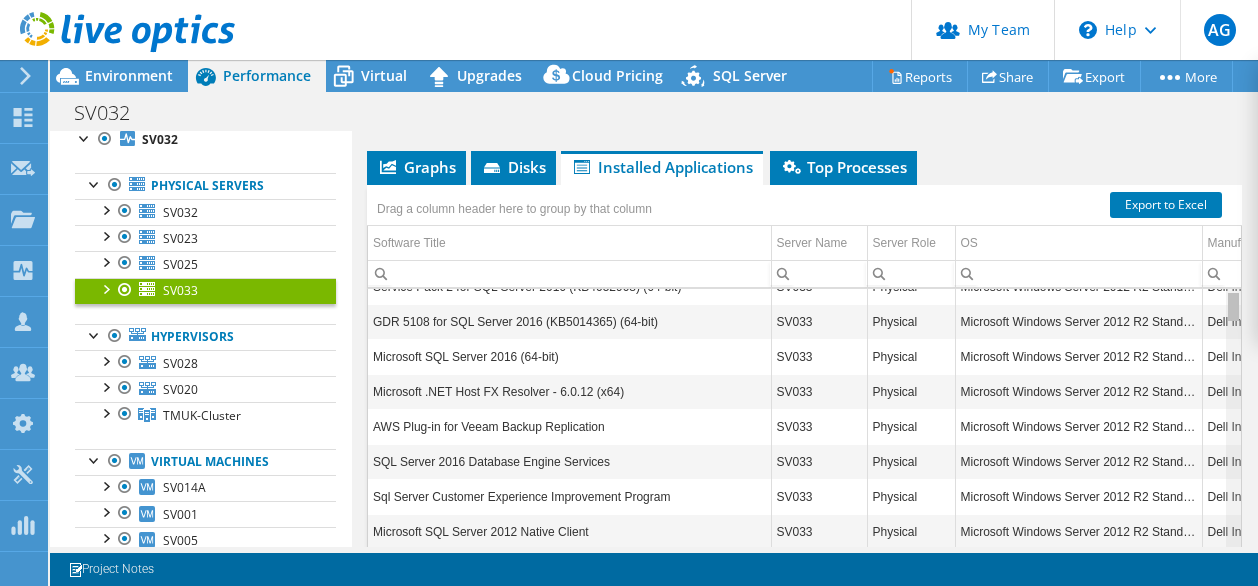 drag, startPoint x: 1219, startPoint y: 242, endPoint x: 1219, endPoint y: 254, distance: 12 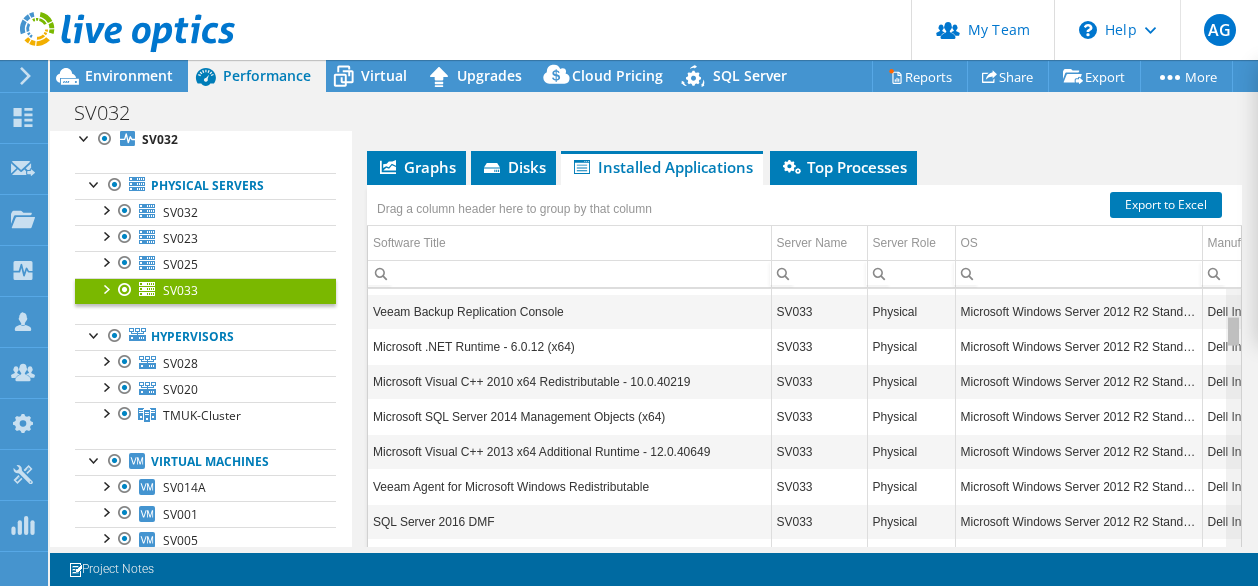 scroll, scrollTop: 270, scrollLeft: 0, axis: vertical 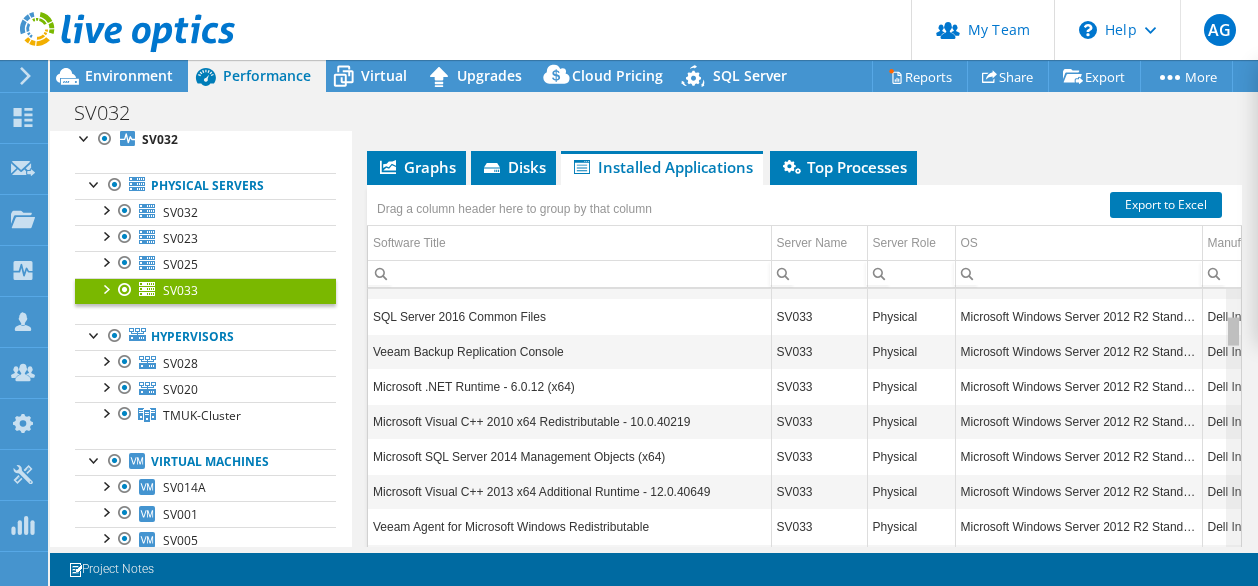 drag, startPoint x: 1220, startPoint y: 243, endPoint x: 1219, endPoint y: 278, distance: 35.014282 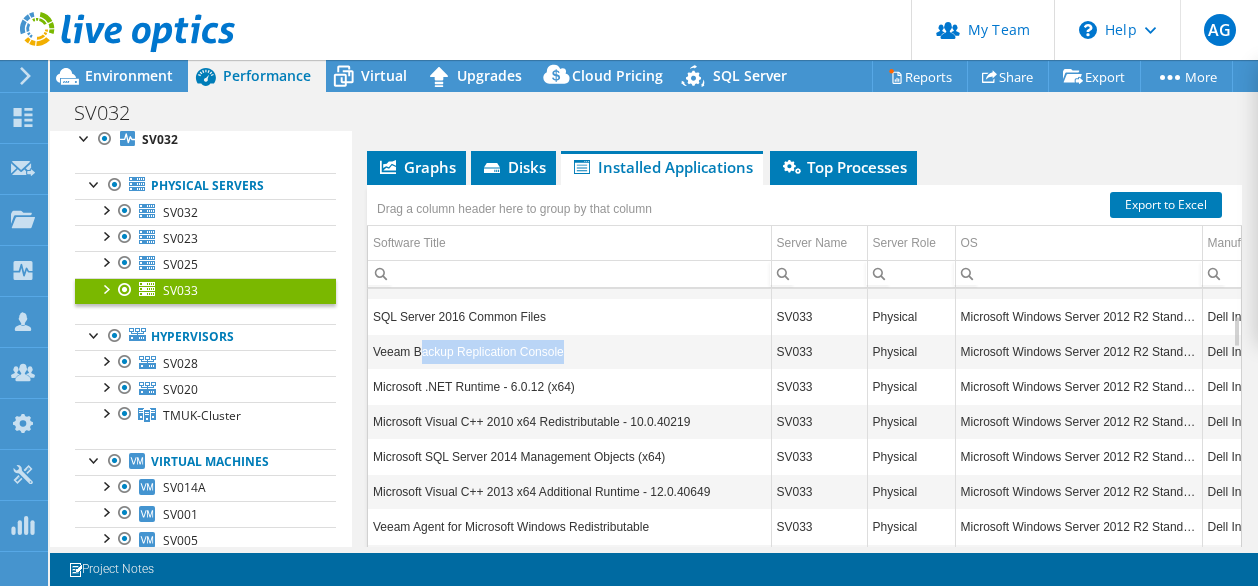 drag, startPoint x: 418, startPoint y: 287, endPoint x: 561, endPoint y: 287, distance: 143 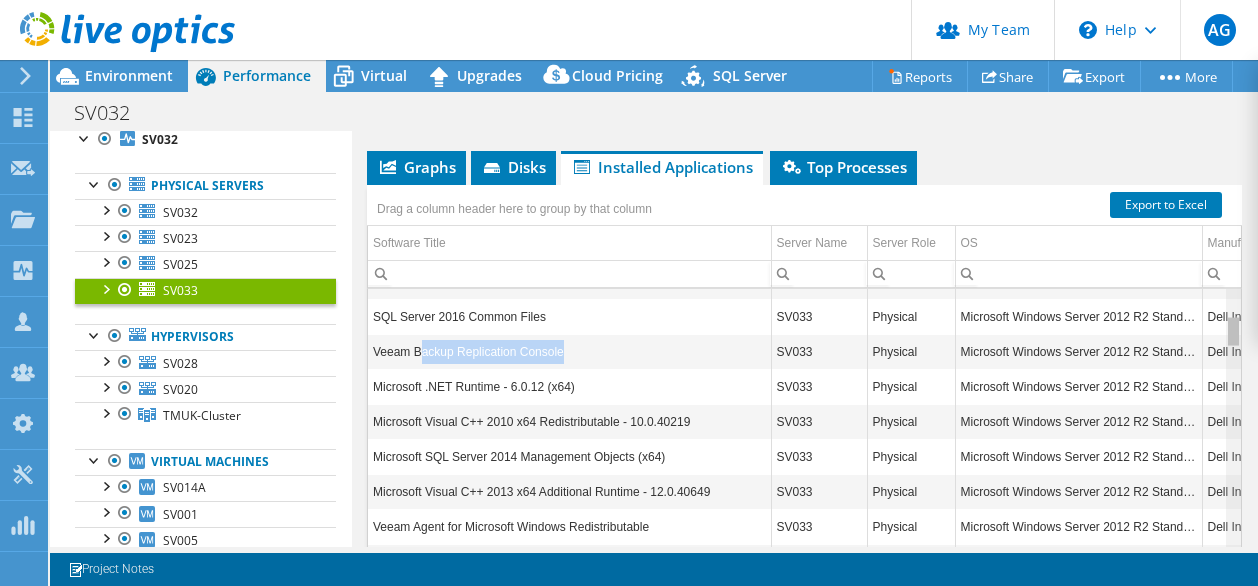 click at bounding box center (1233, 331) 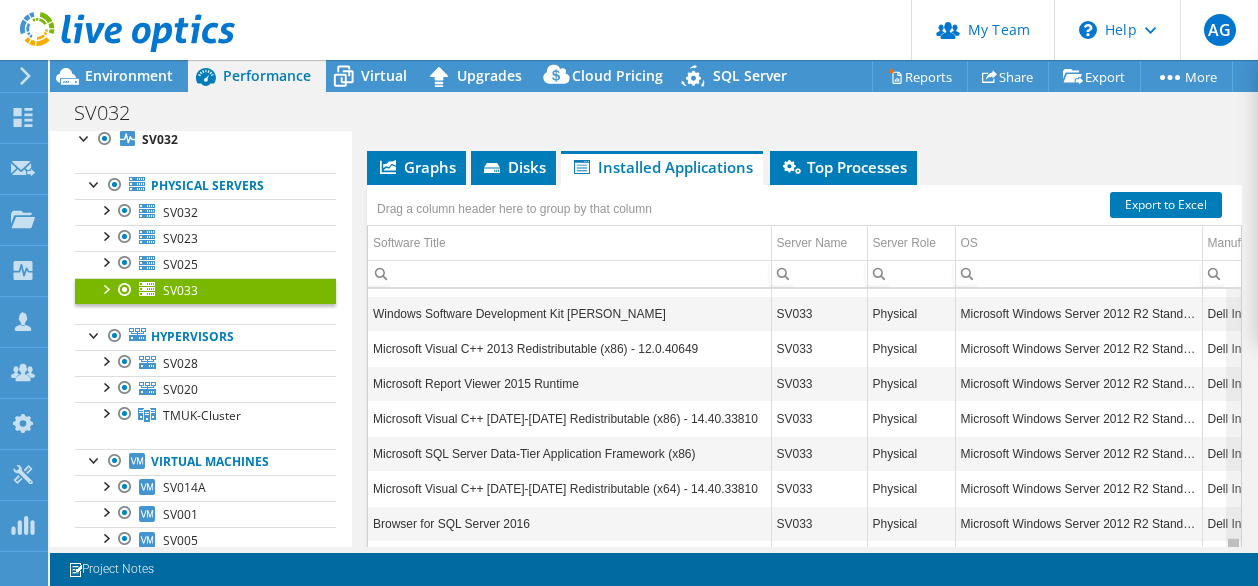 scroll, scrollTop: 0, scrollLeft: 0, axis: both 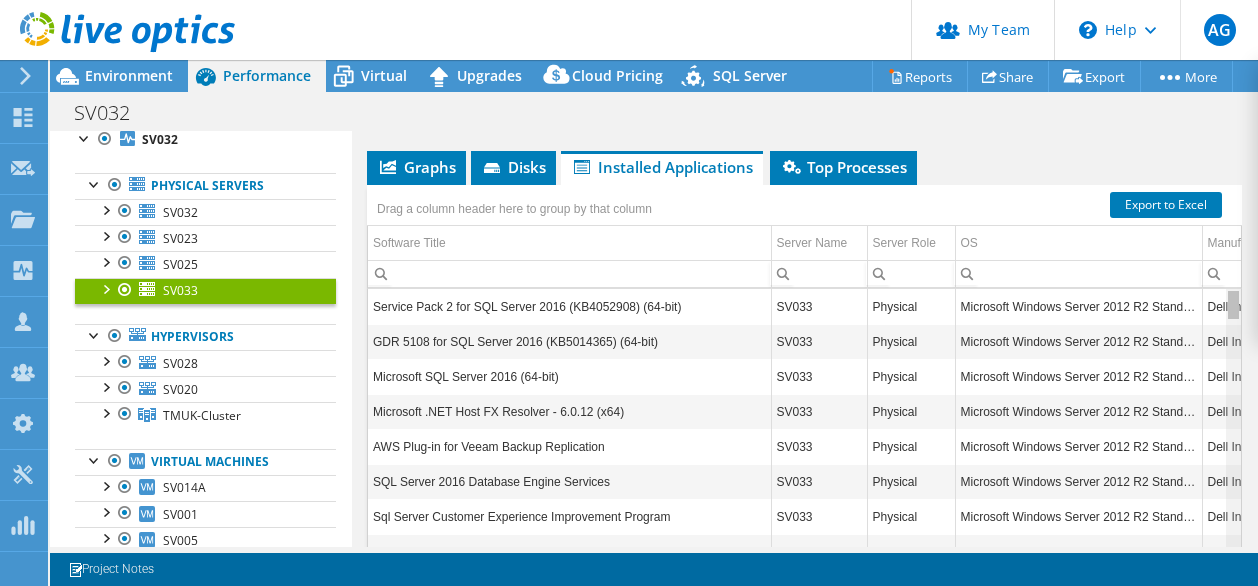 drag, startPoint x: 1219, startPoint y: 269, endPoint x: 1206, endPoint y: 169, distance: 100.84146 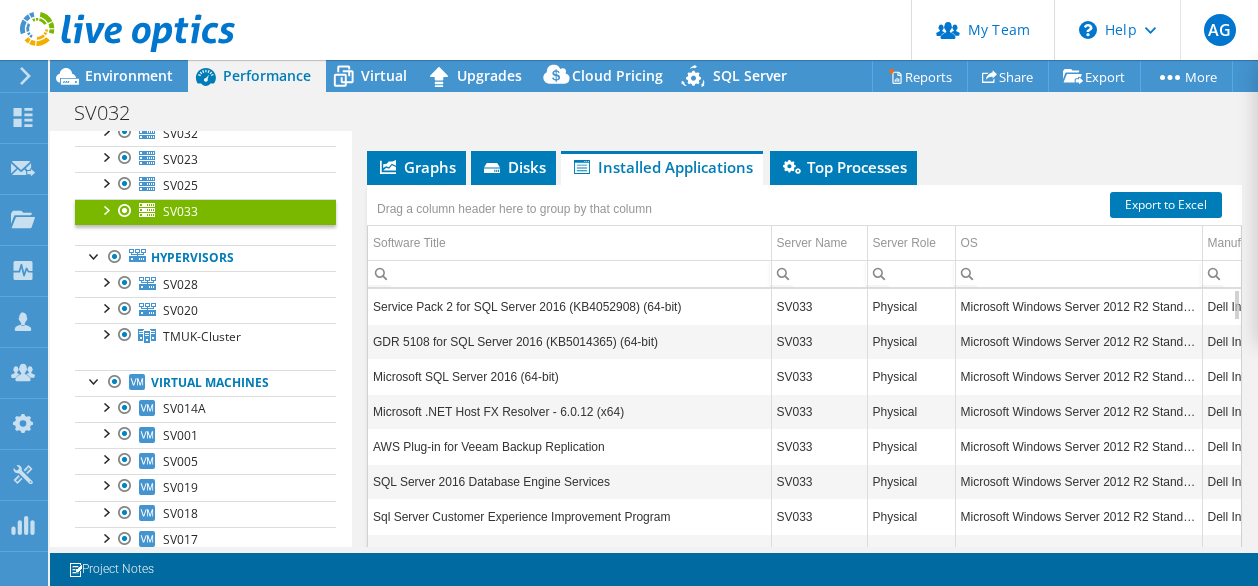 scroll, scrollTop: 173, scrollLeft: 0, axis: vertical 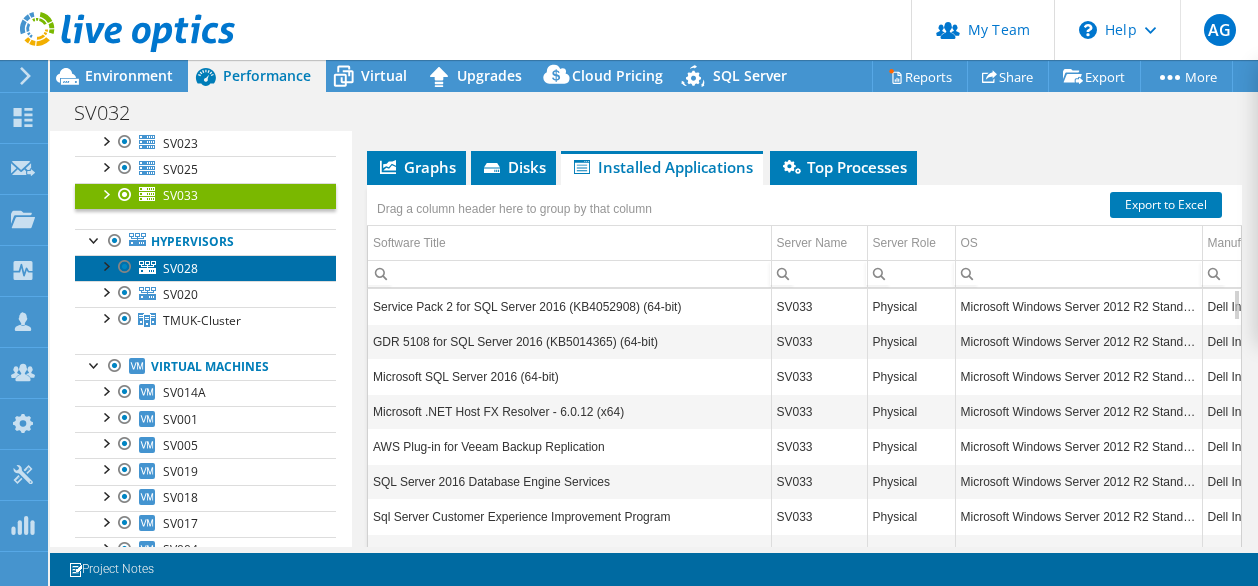 click on "SV028" at bounding box center (205, 268) 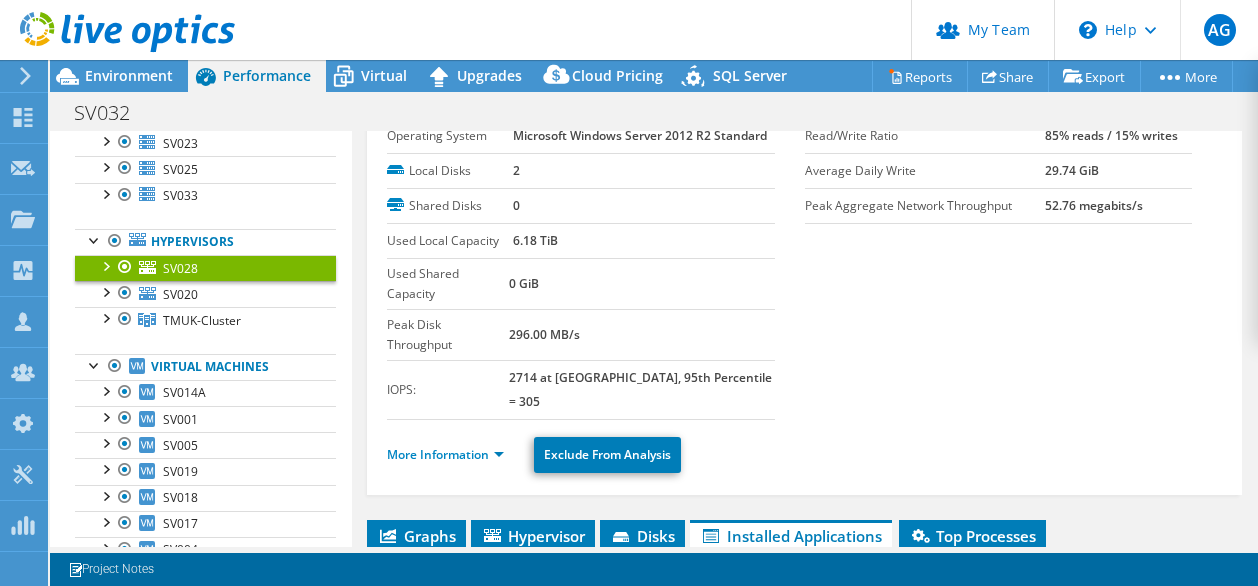scroll, scrollTop: 100, scrollLeft: 0, axis: vertical 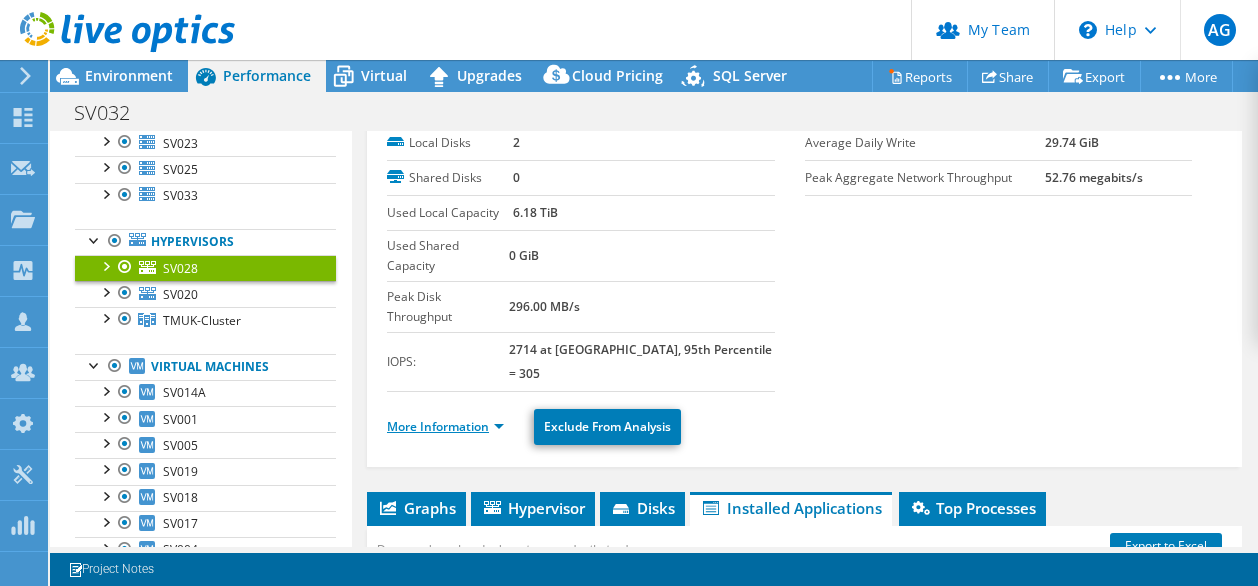 click on "More Information" at bounding box center [445, 426] 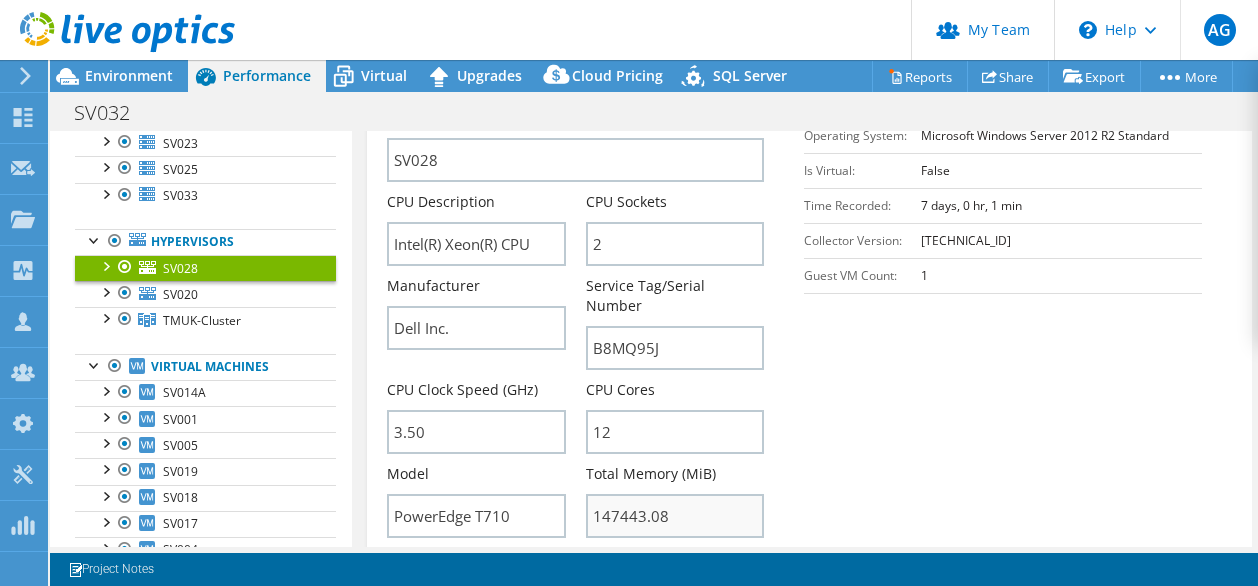 scroll, scrollTop: 600, scrollLeft: 0, axis: vertical 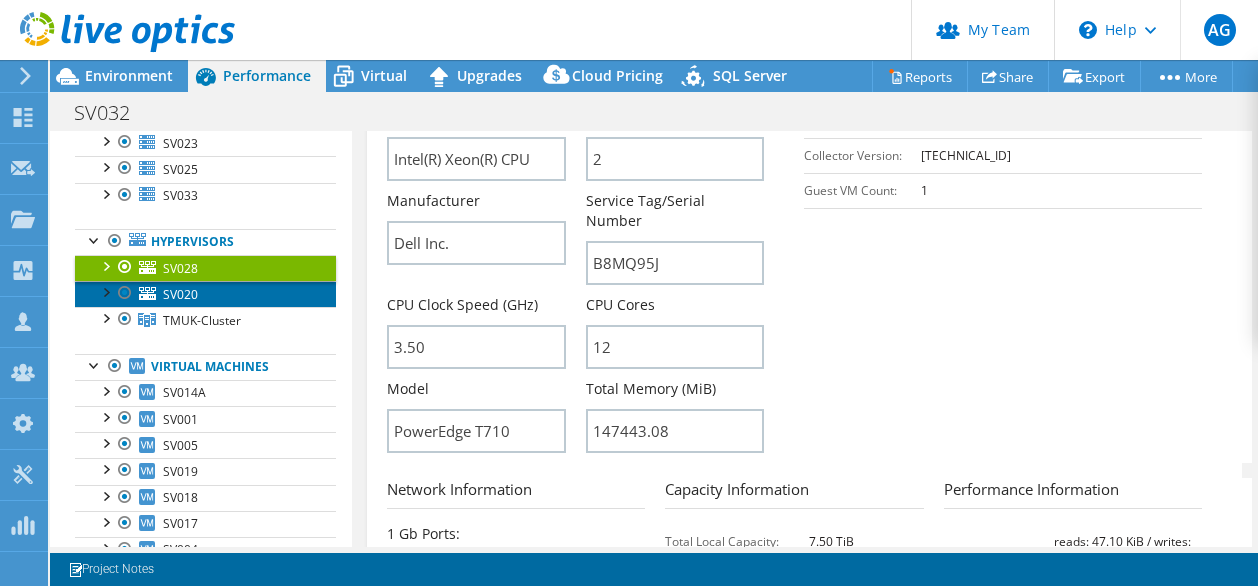 click on "SV020" at bounding box center [180, 294] 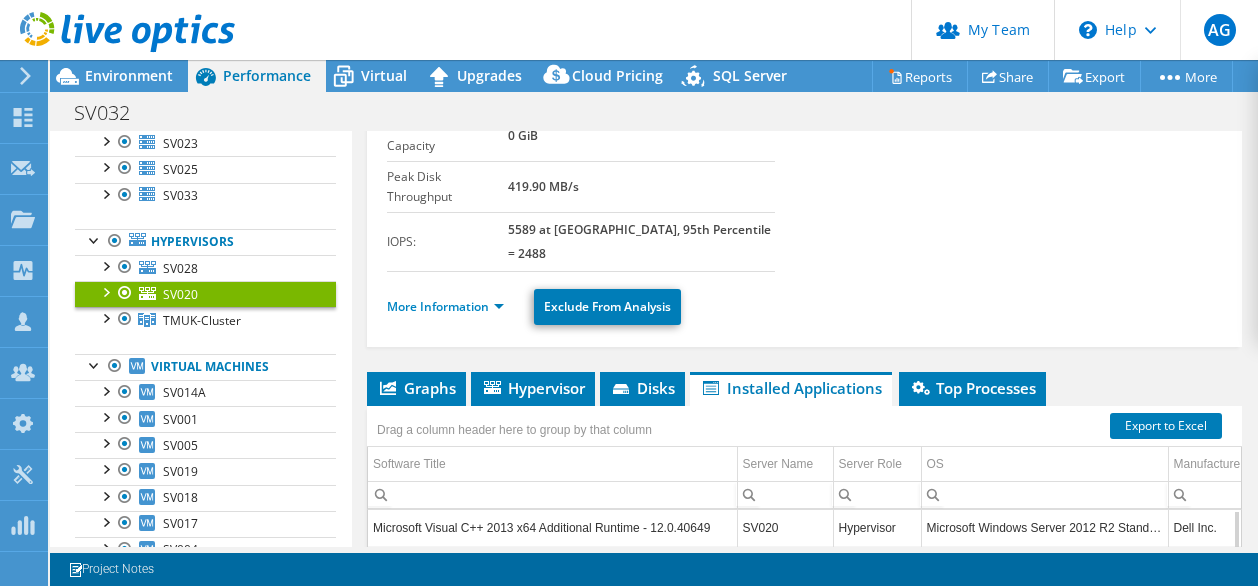 scroll, scrollTop: 120, scrollLeft: 0, axis: vertical 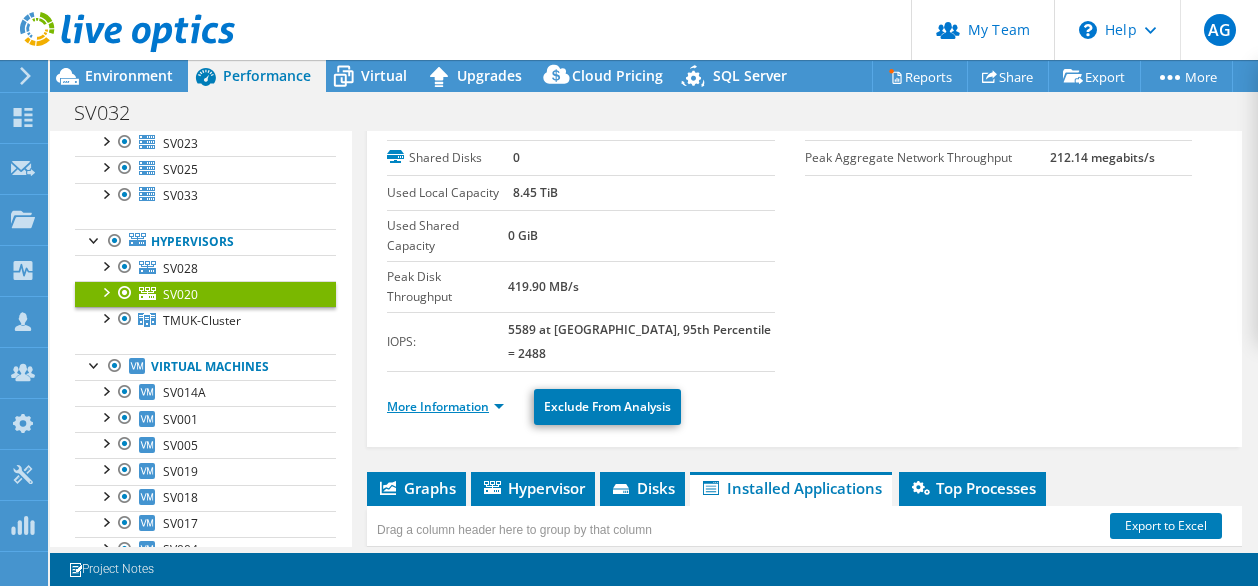 click on "More Information" at bounding box center (445, 406) 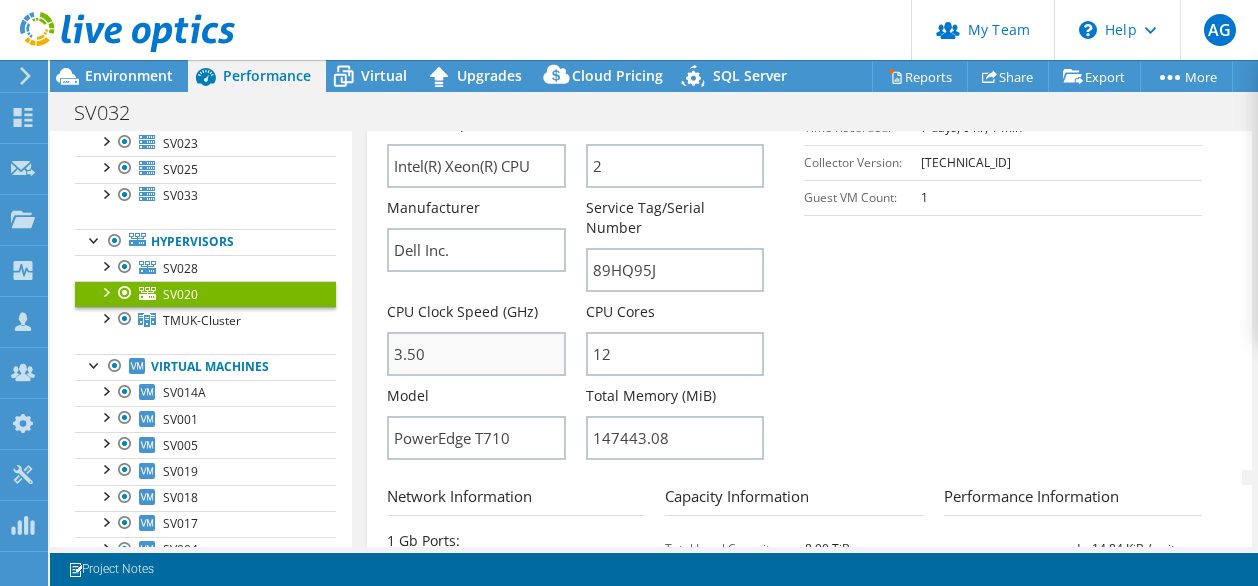 scroll, scrollTop: 620, scrollLeft: 0, axis: vertical 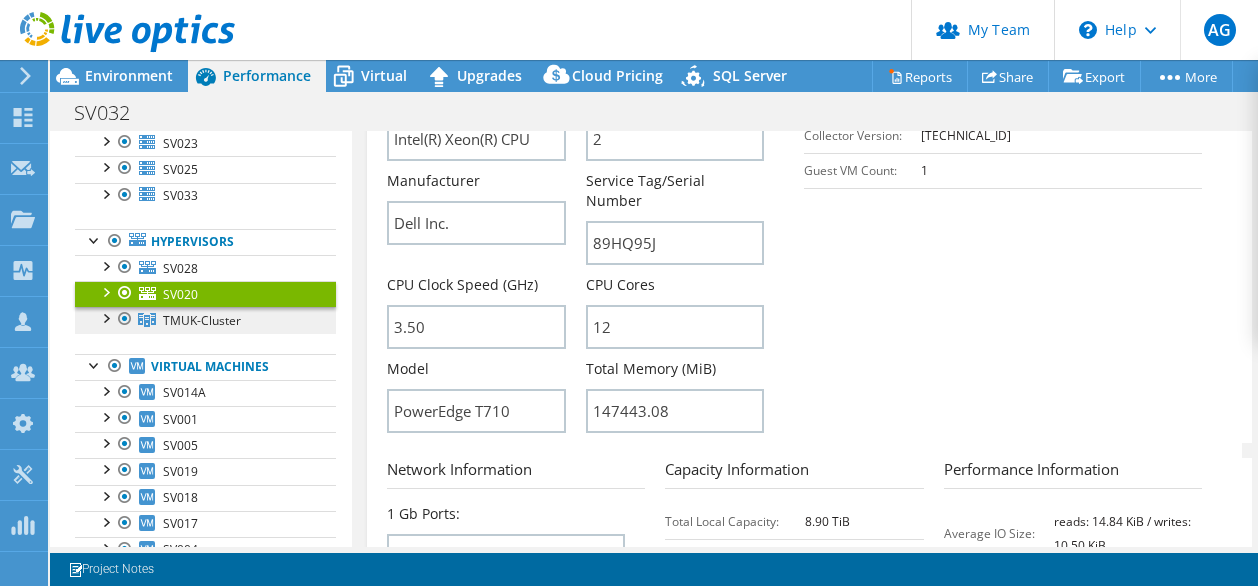 click on "TMUK-Cluster" at bounding box center [205, 320] 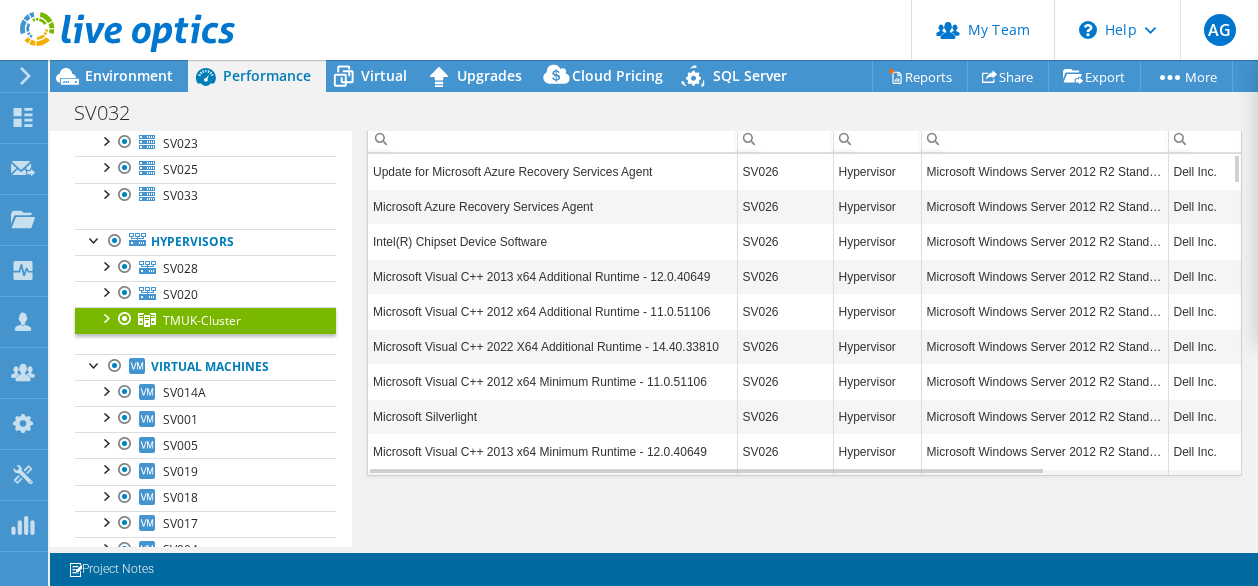 scroll, scrollTop: 6, scrollLeft: 0, axis: vertical 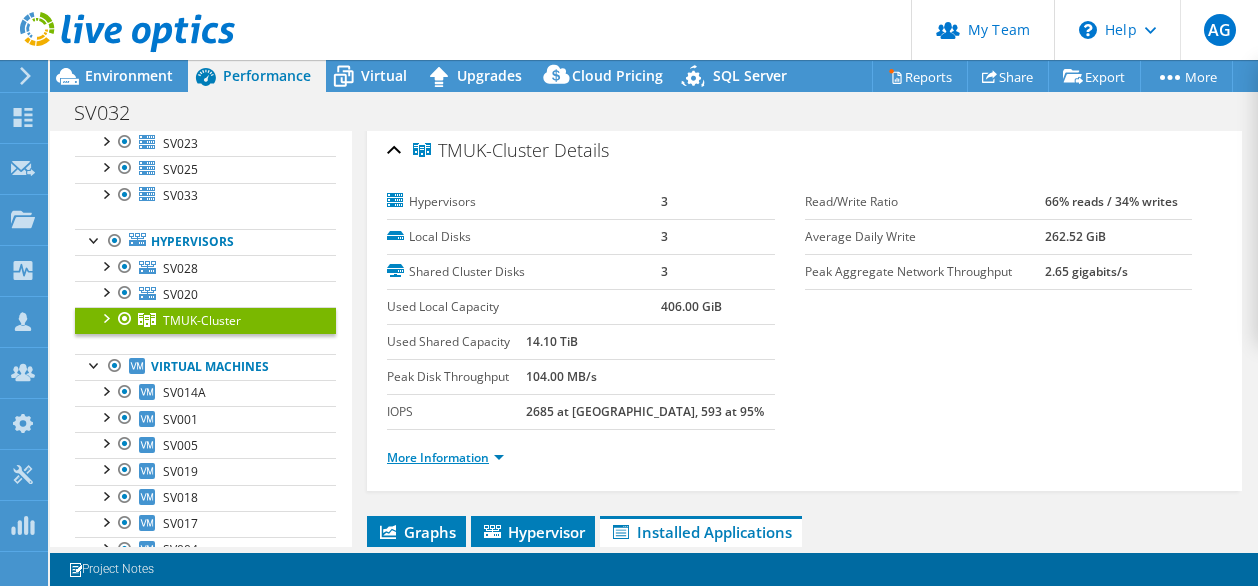 click on "More Information" at bounding box center [445, 457] 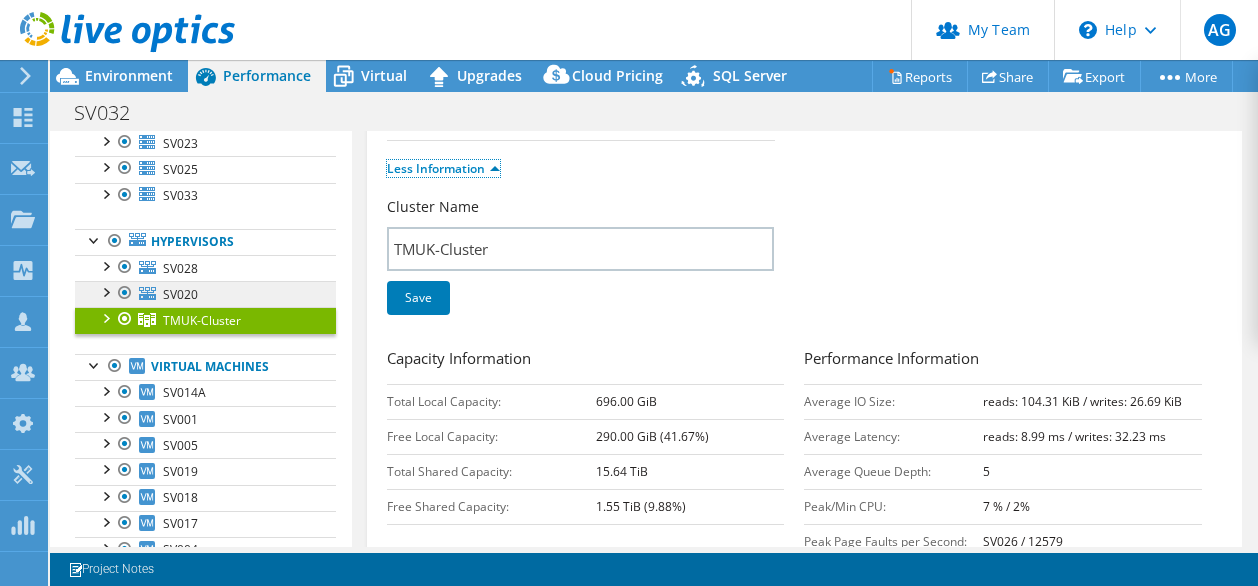 scroll, scrollTop: 300, scrollLeft: 0, axis: vertical 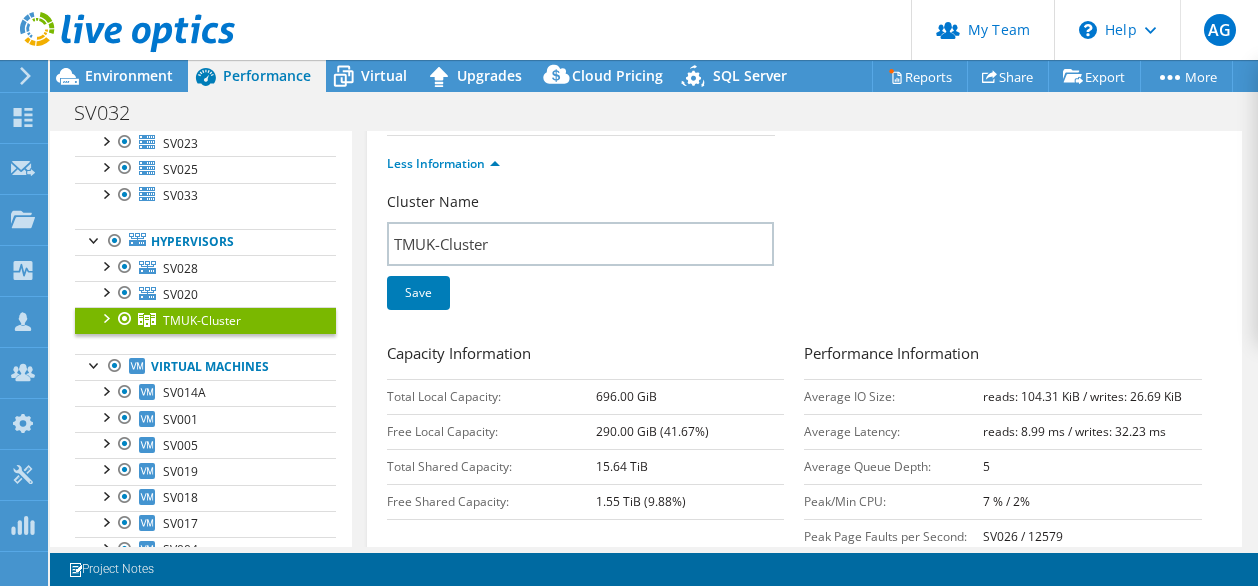click at bounding box center (105, 317) 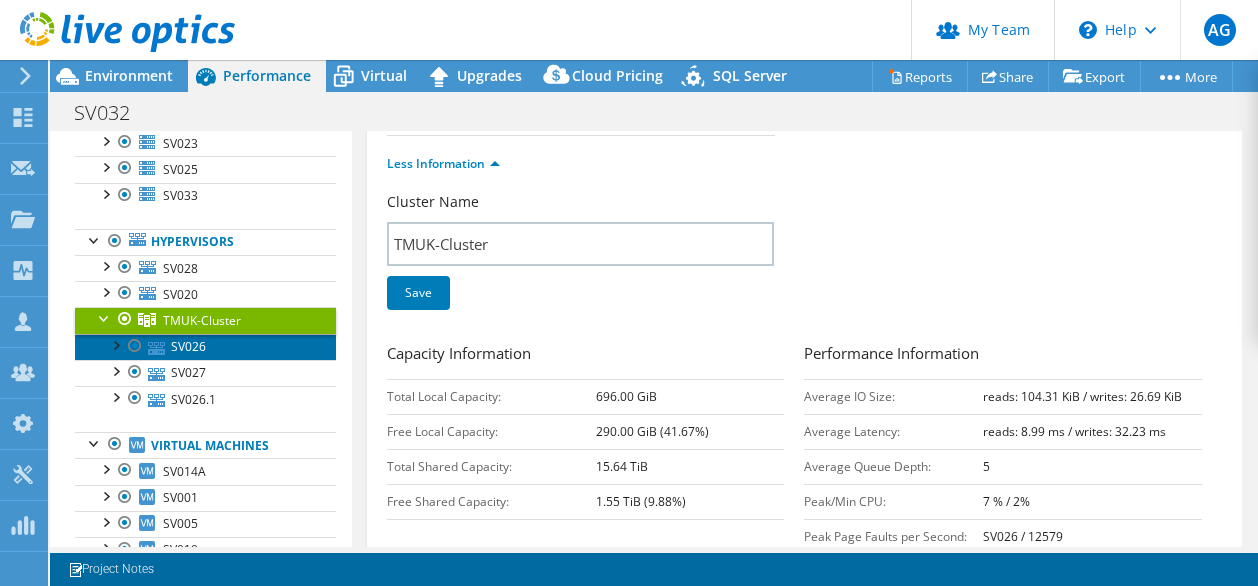 click on "SV026" at bounding box center [205, 347] 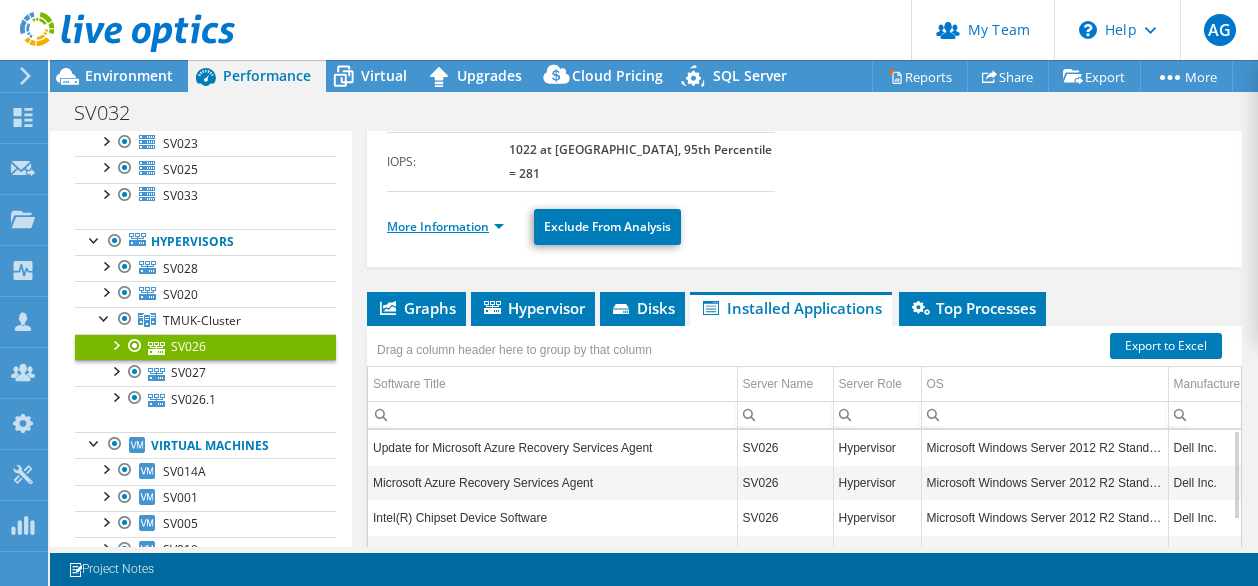 click on "More Information" at bounding box center [445, 226] 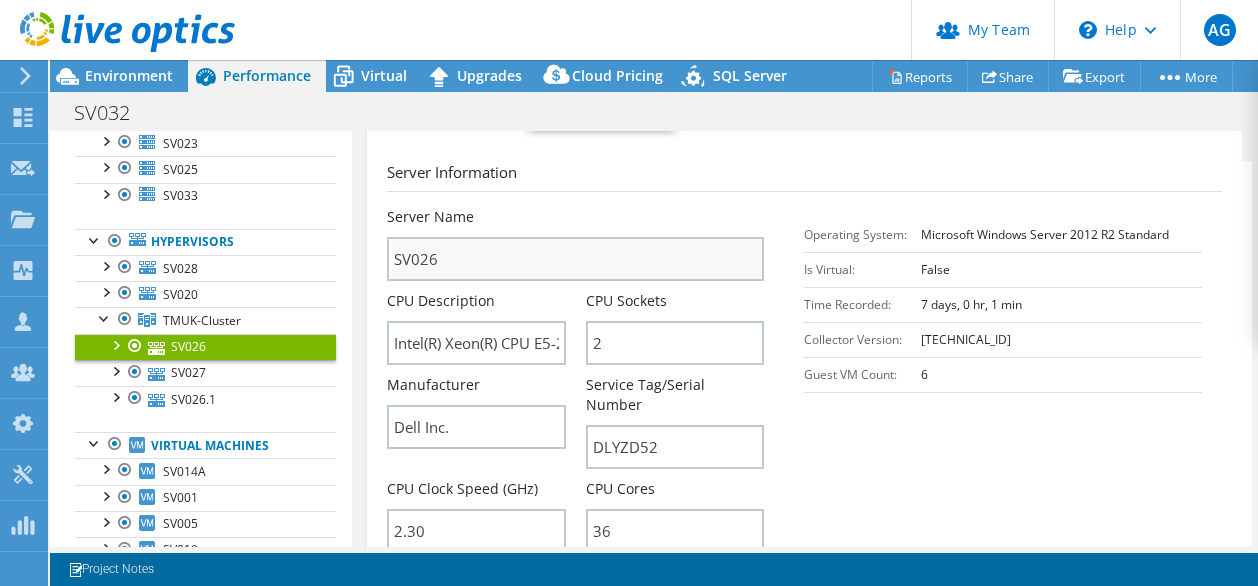 scroll, scrollTop: 500, scrollLeft: 0, axis: vertical 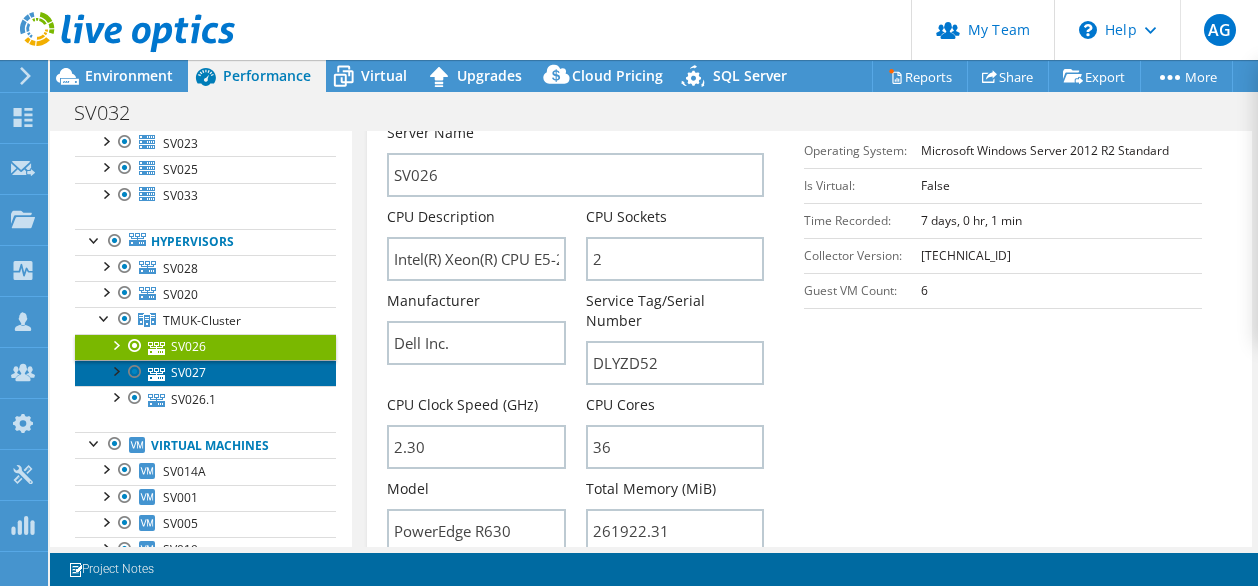 click on "SV027" at bounding box center (205, 373) 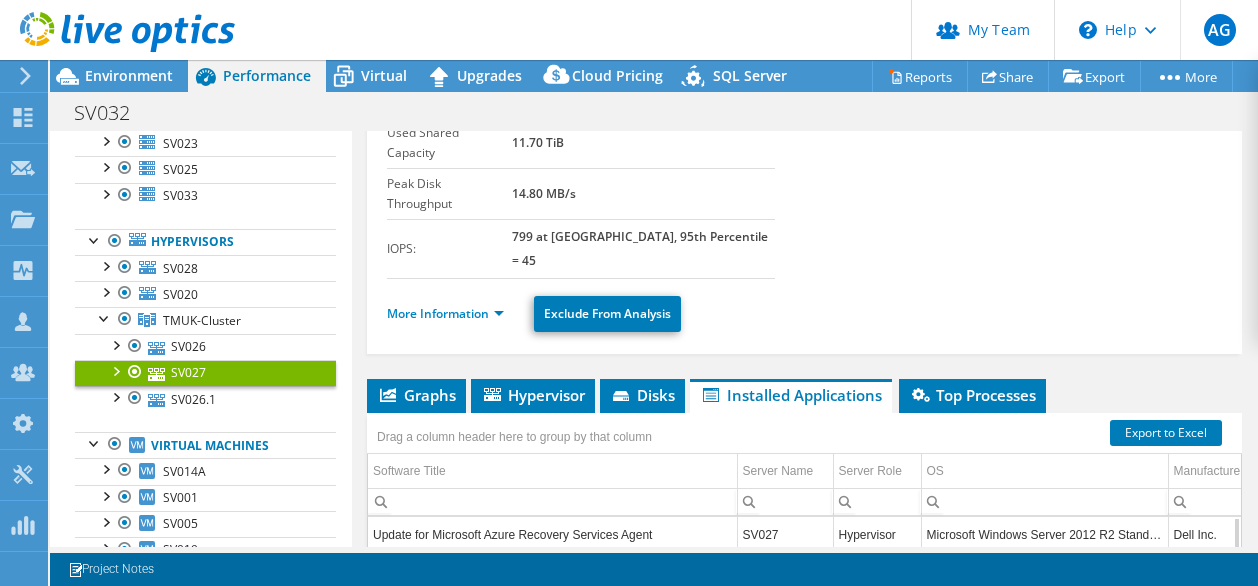 scroll, scrollTop: 177, scrollLeft: 0, axis: vertical 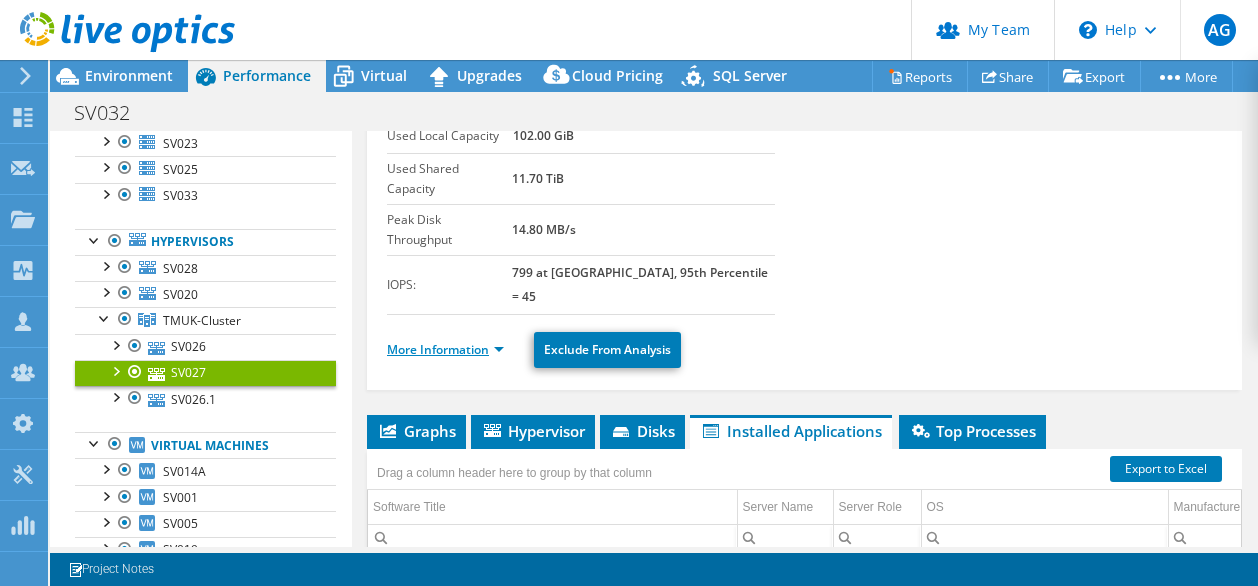 click on "More Information" at bounding box center (445, 349) 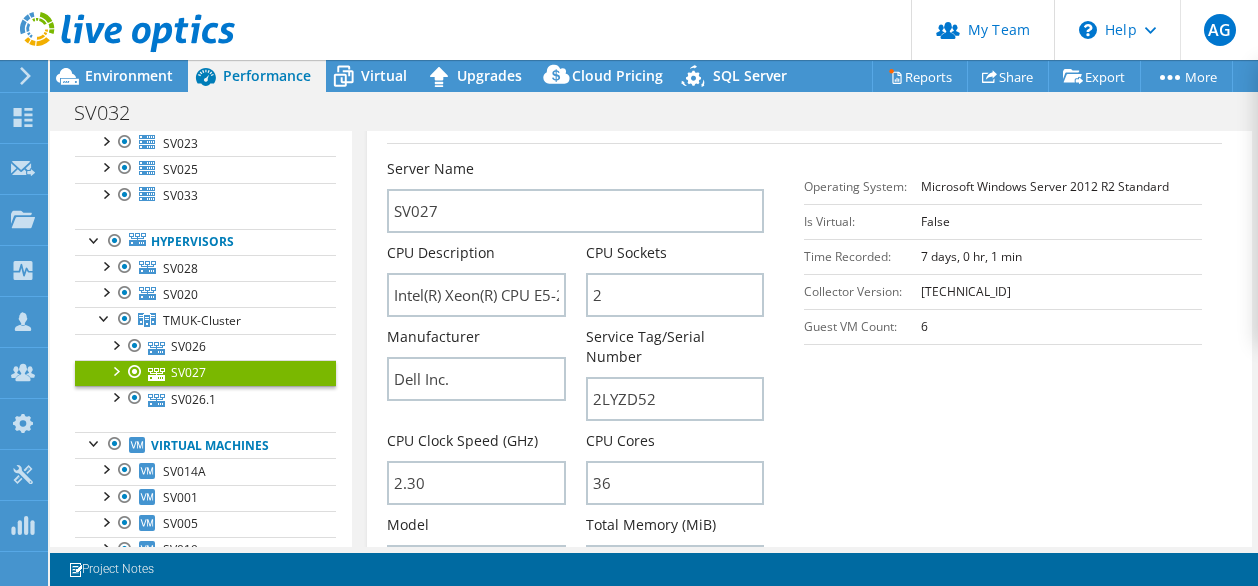 scroll, scrollTop: 477, scrollLeft: 0, axis: vertical 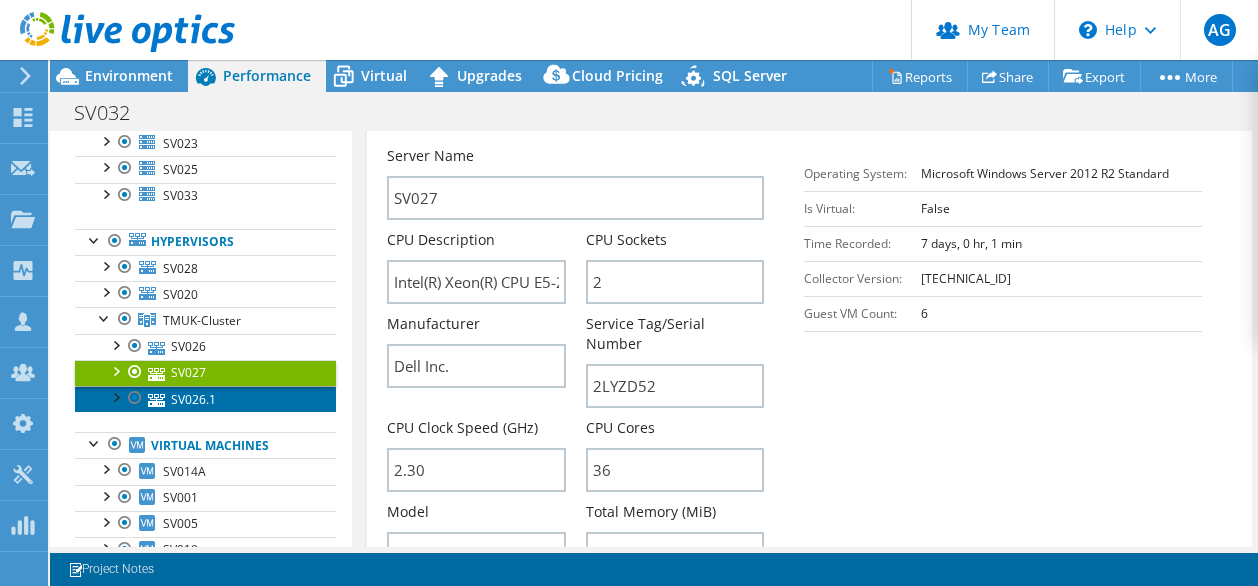 click on "SV026.1" at bounding box center [205, 399] 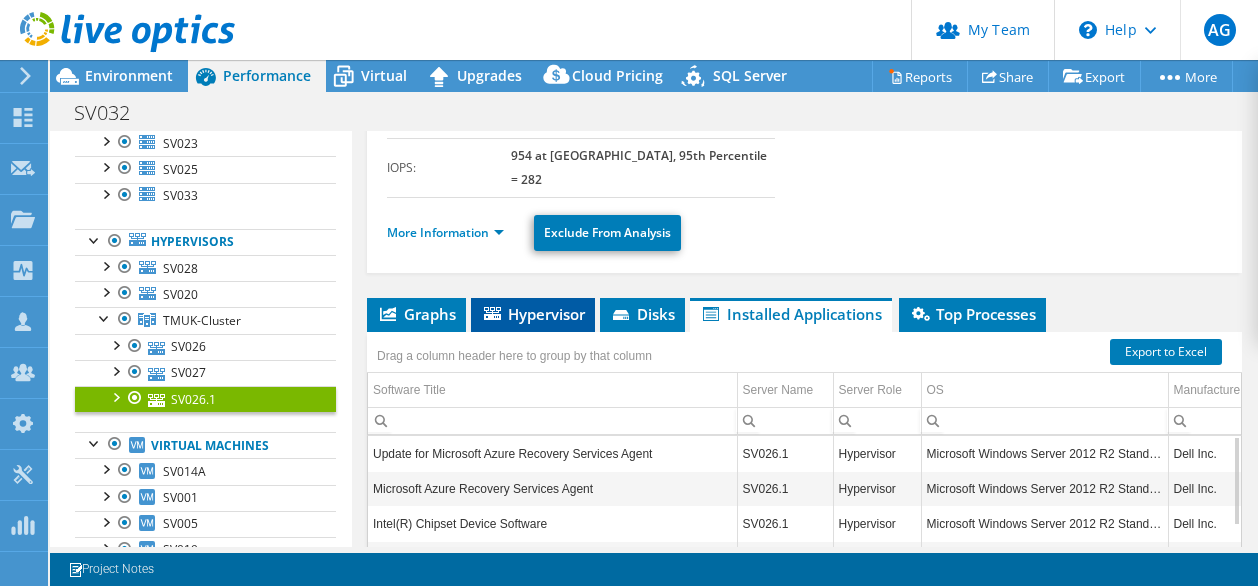 scroll, scrollTop: 267, scrollLeft: 0, axis: vertical 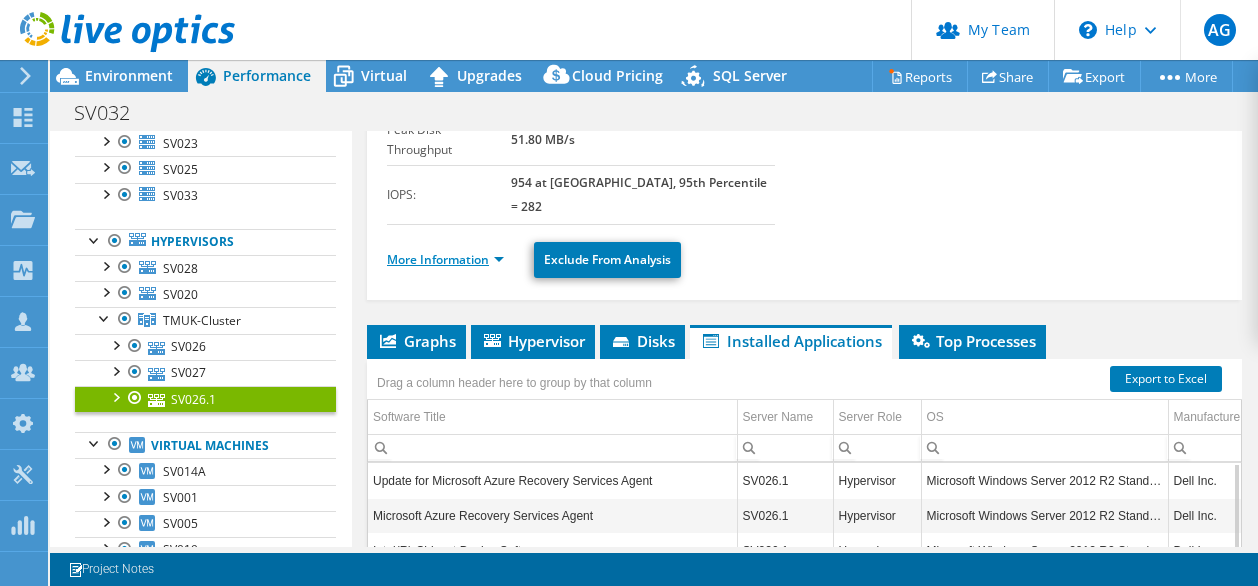 click on "More Information" at bounding box center (445, 259) 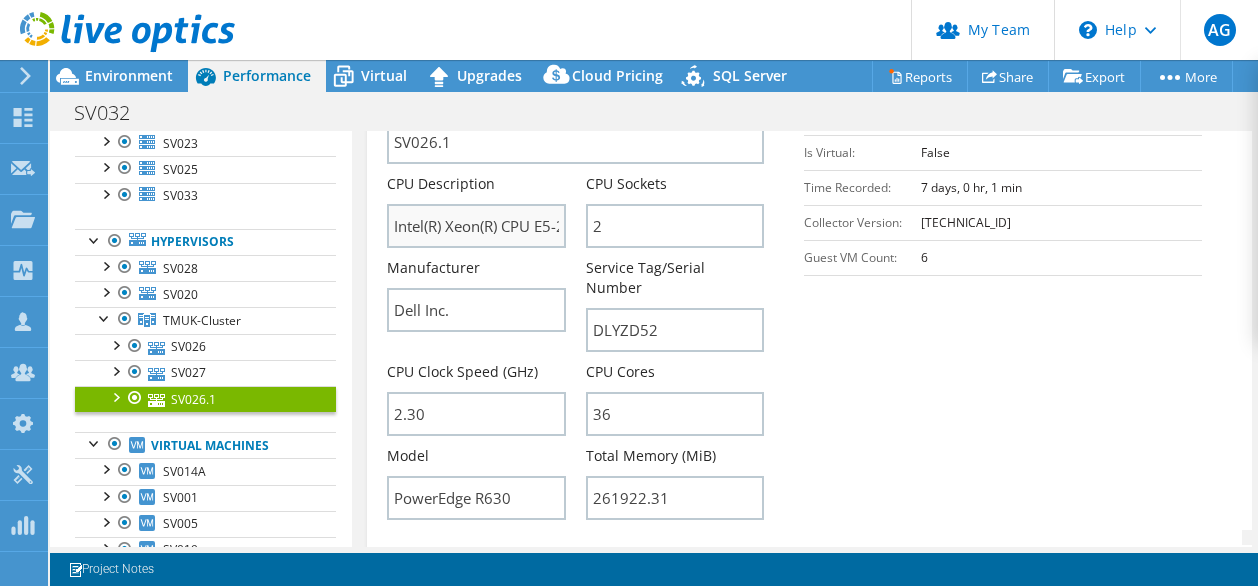 scroll, scrollTop: 567, scrollLeft: 0, axis: vertical 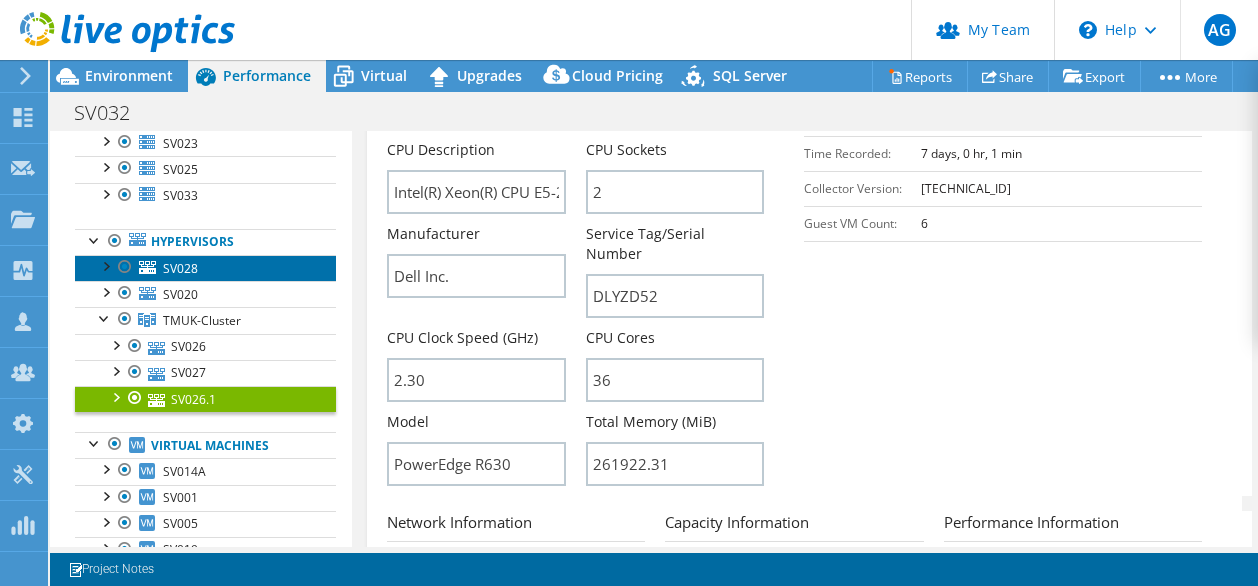 click on "SV028" at bounding box center (205, 268) 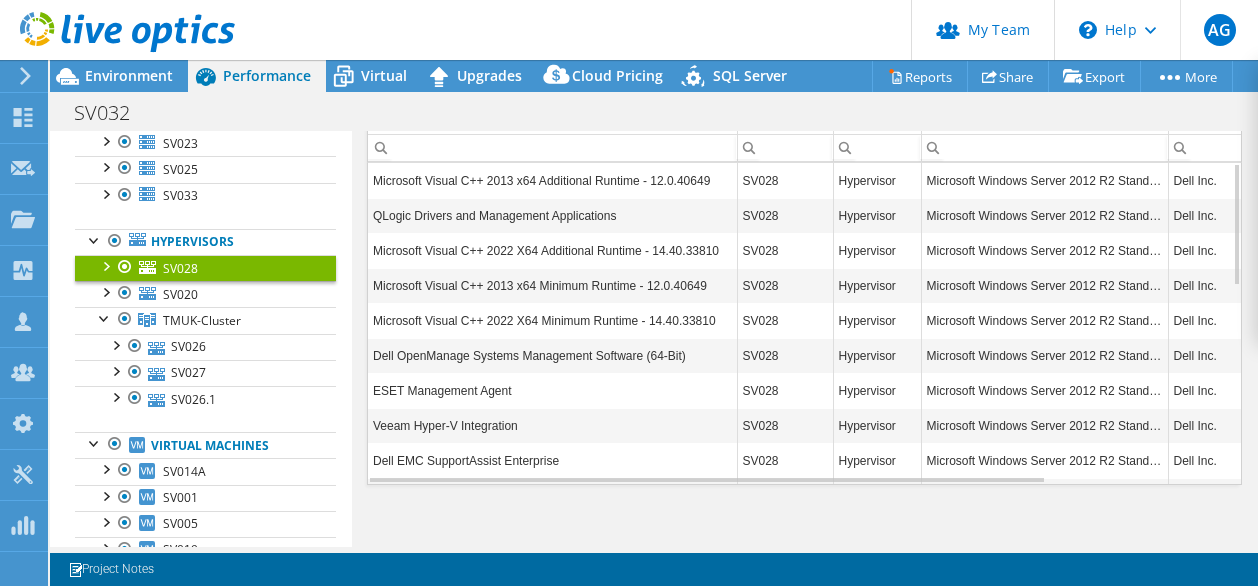scroll, scrollTop: 438, scrollLeft: 0, axis: vertical 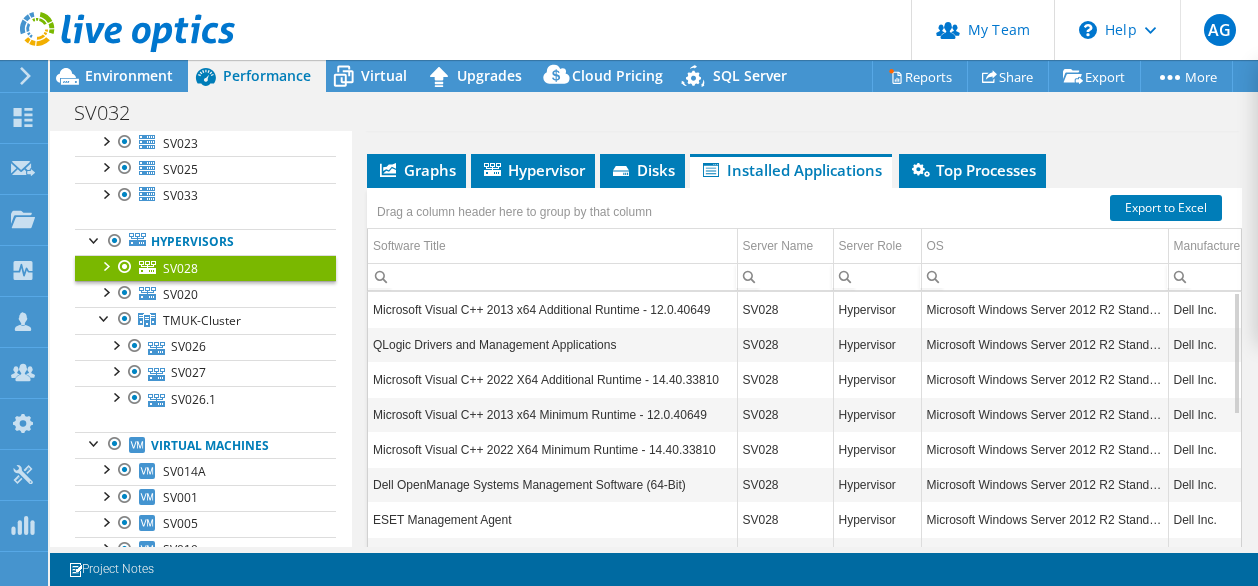 click at bounding box center [105, 265] 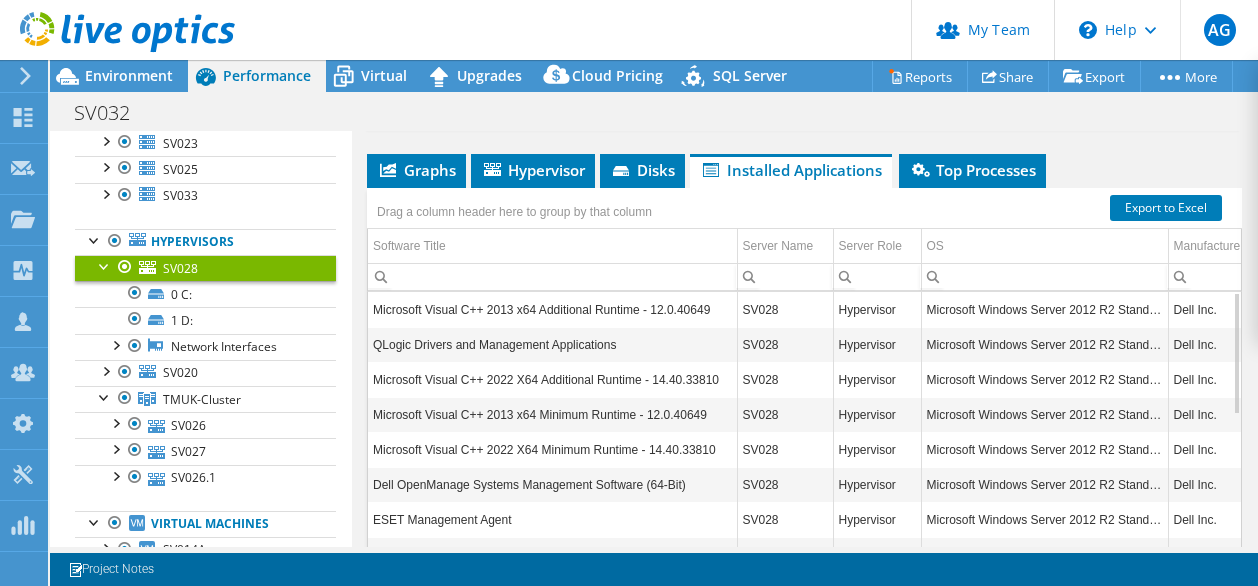 click on "SV028" at bounding box center [205, 268] 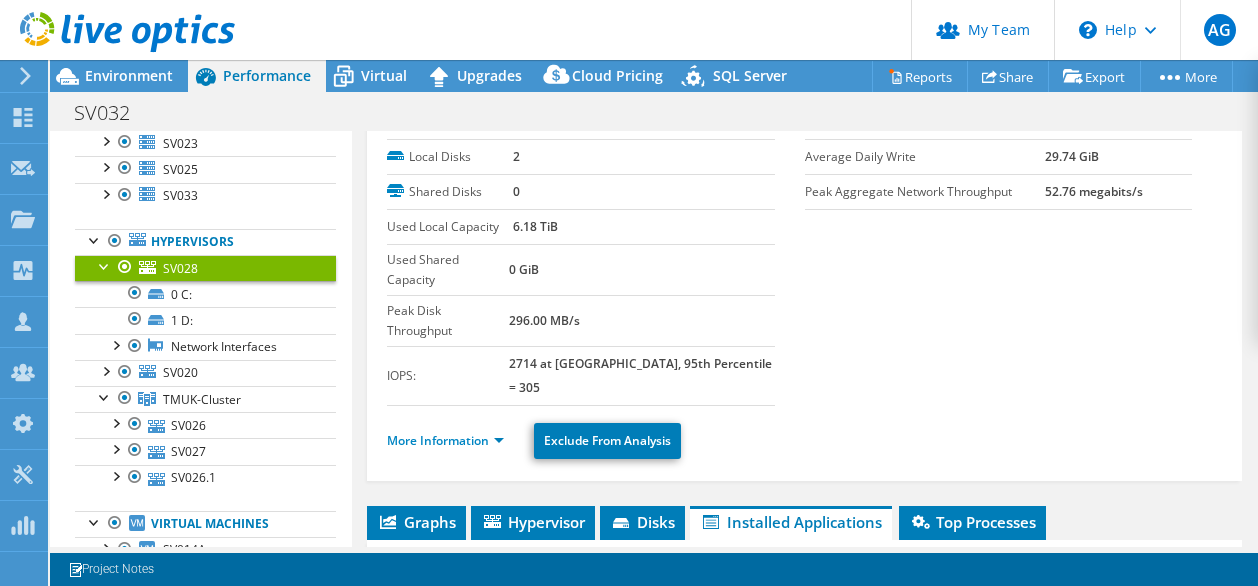 scroll, scrollTop: 84, scrollLeft: 0, axis: vertical 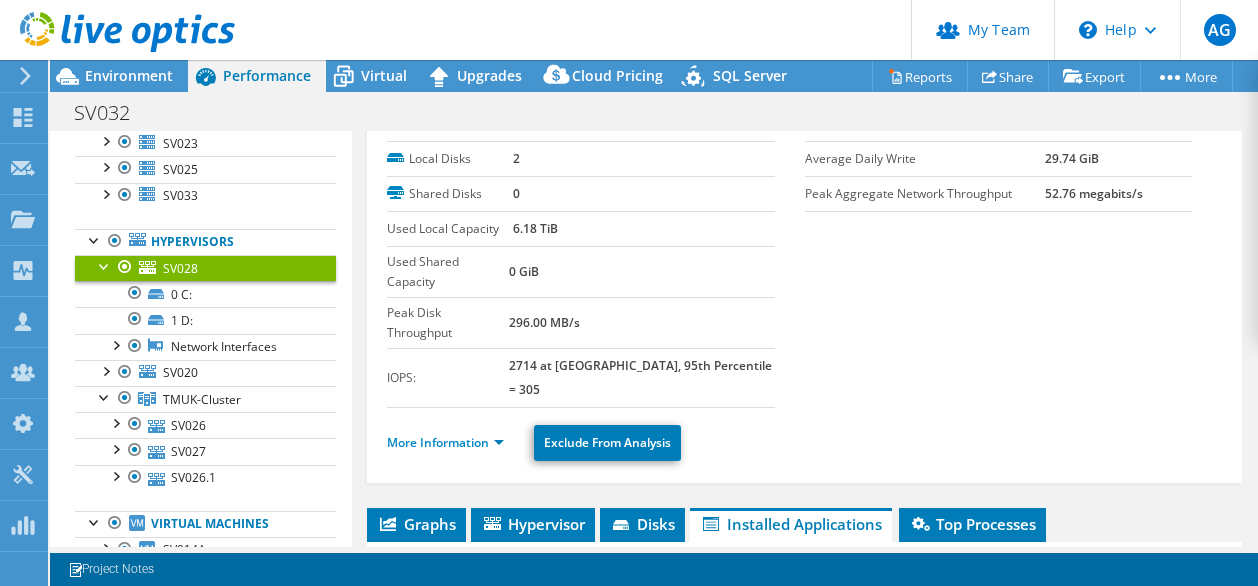 click at bounding box center (105, 265) 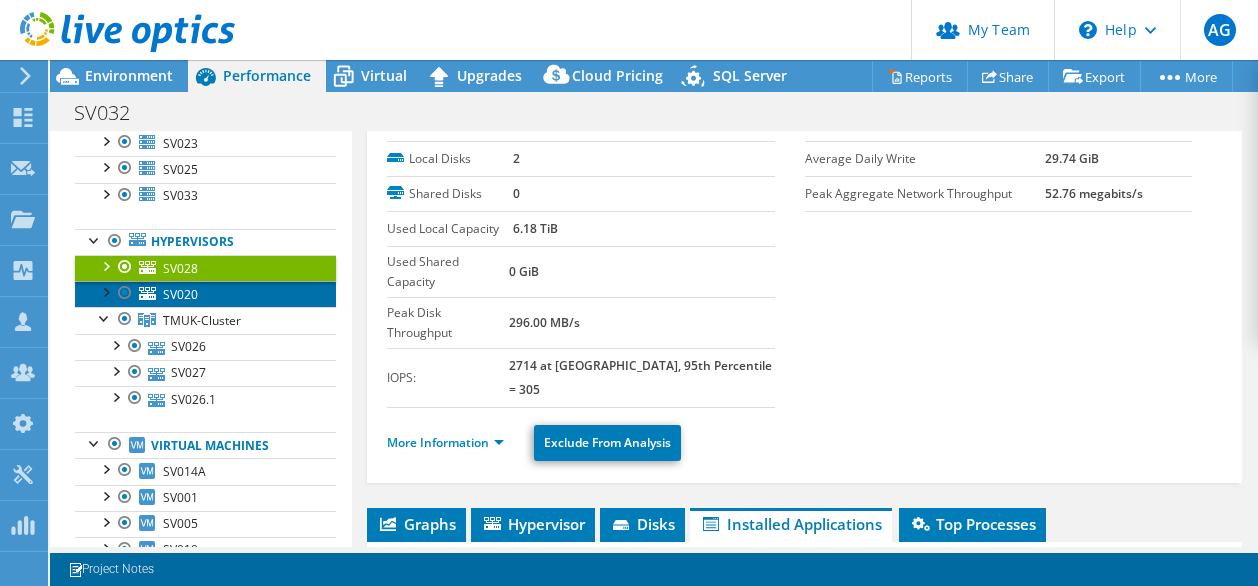 click on "SV020" at bounding box center [180, 294] 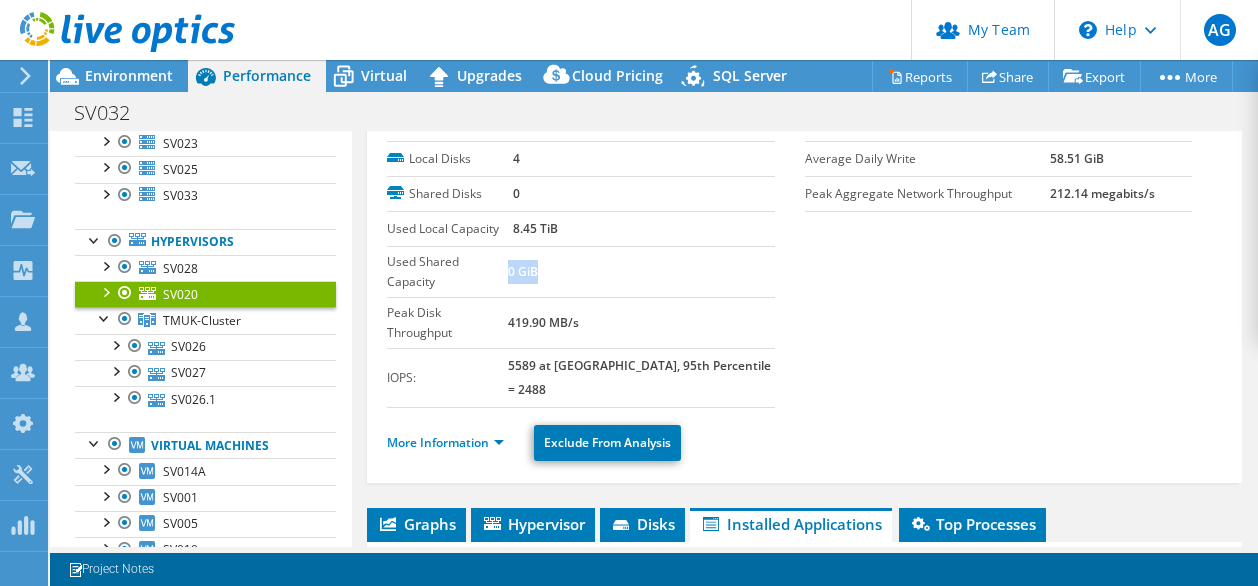 drag, startPoint x: 538, startPoint y: 256, endPoint x: 574, endPoint y: 255, distance: 36.013885 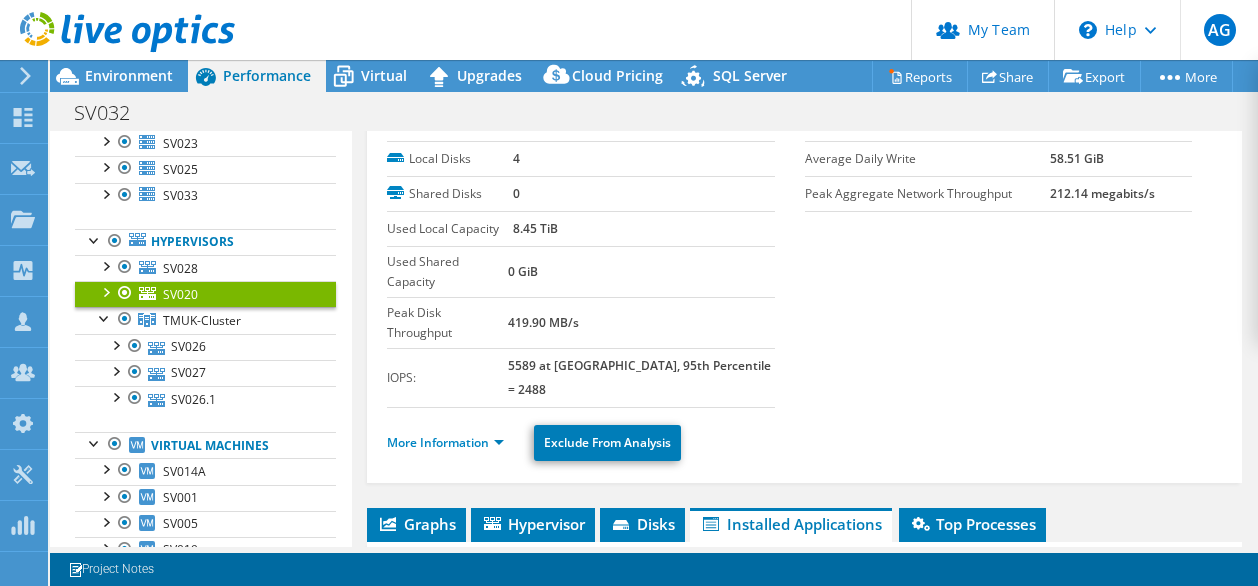 drag, startPoint x: 535, startPoint y: 263, endPoint x: 556, endPoint y: 331, distance: 71.168816 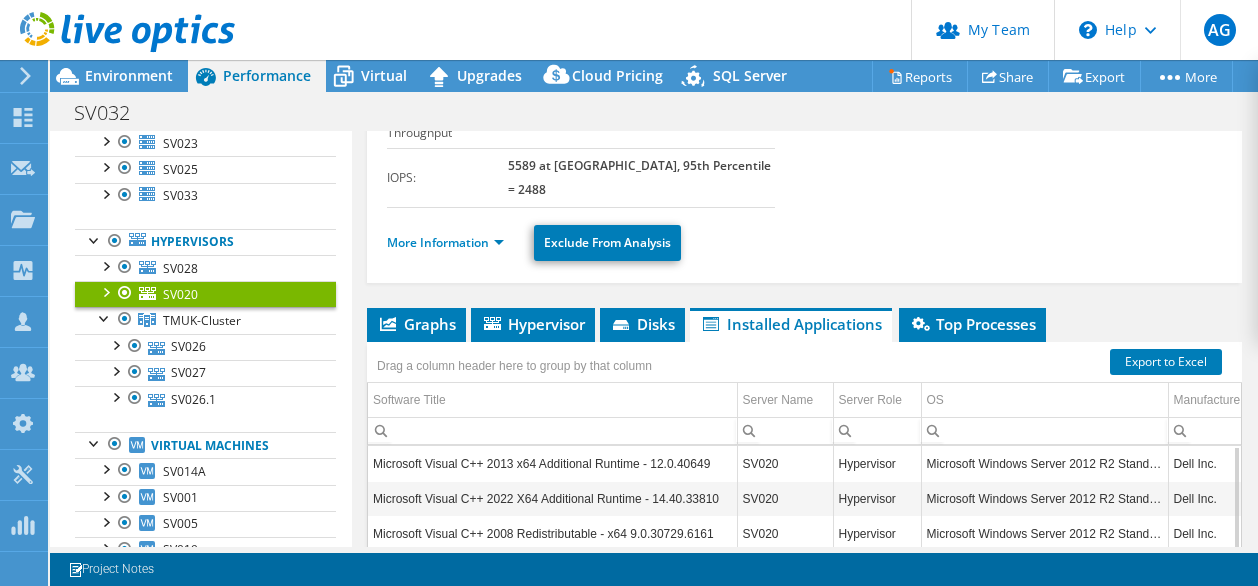 scroll, scrollTop: 184, scrollLeft: 0, axis: vertical 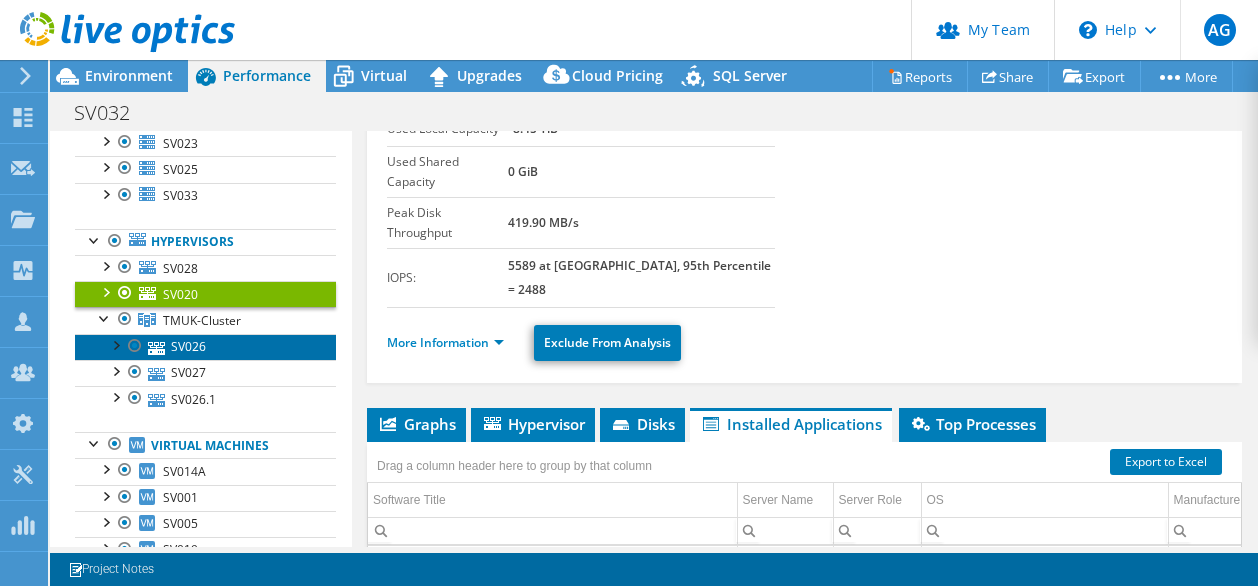 click on "SV026" at bounding box center (205, 347) 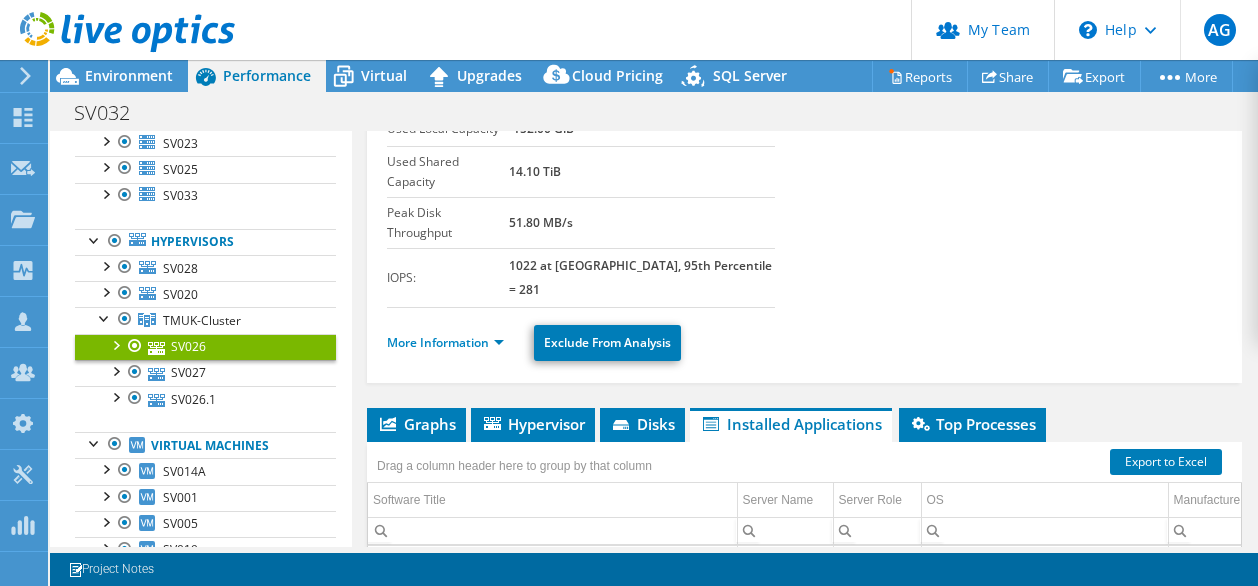 scroll, scrollTop: 84, scrollLeft: 0, axis: vertical 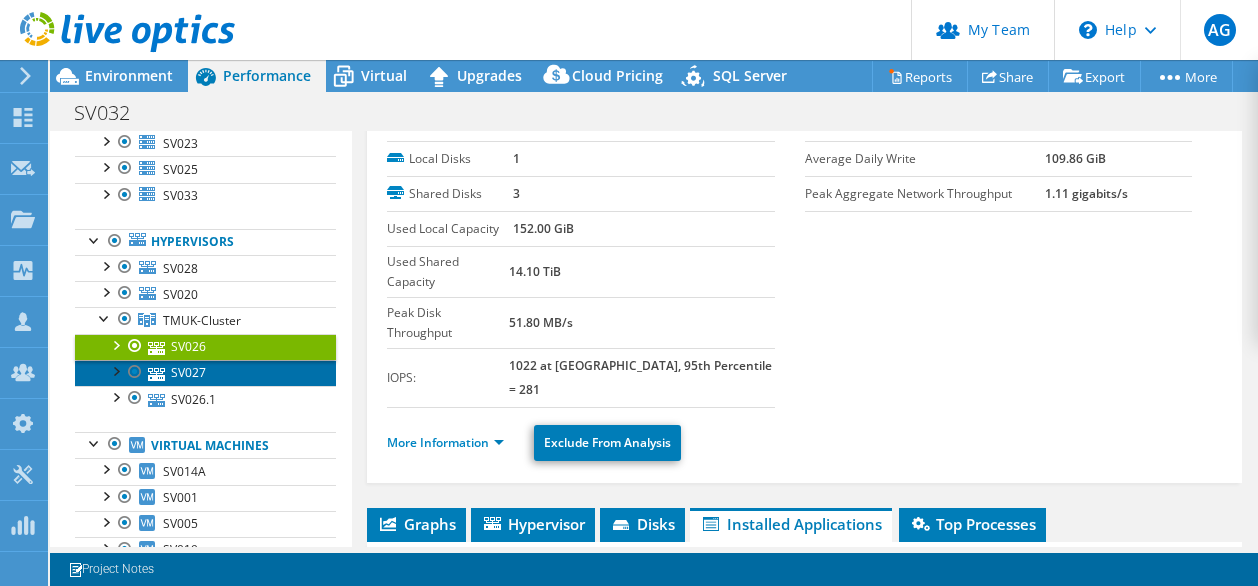 click on "SV027" at bounding box center (205, 373) 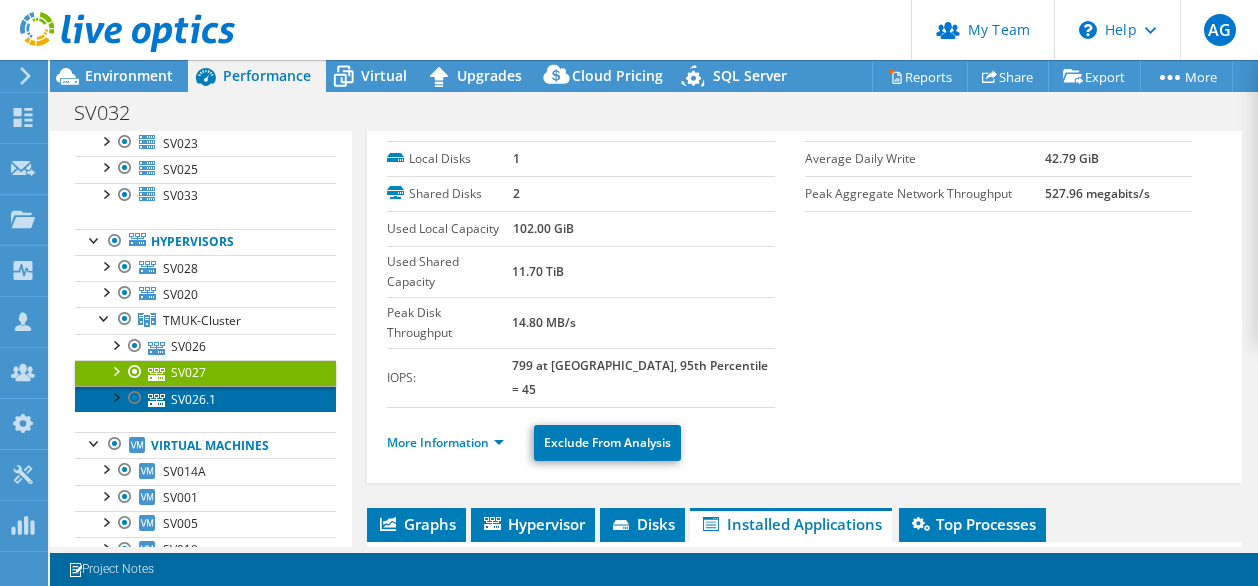 click on "SV026.1" at bounding box center (205, 399) 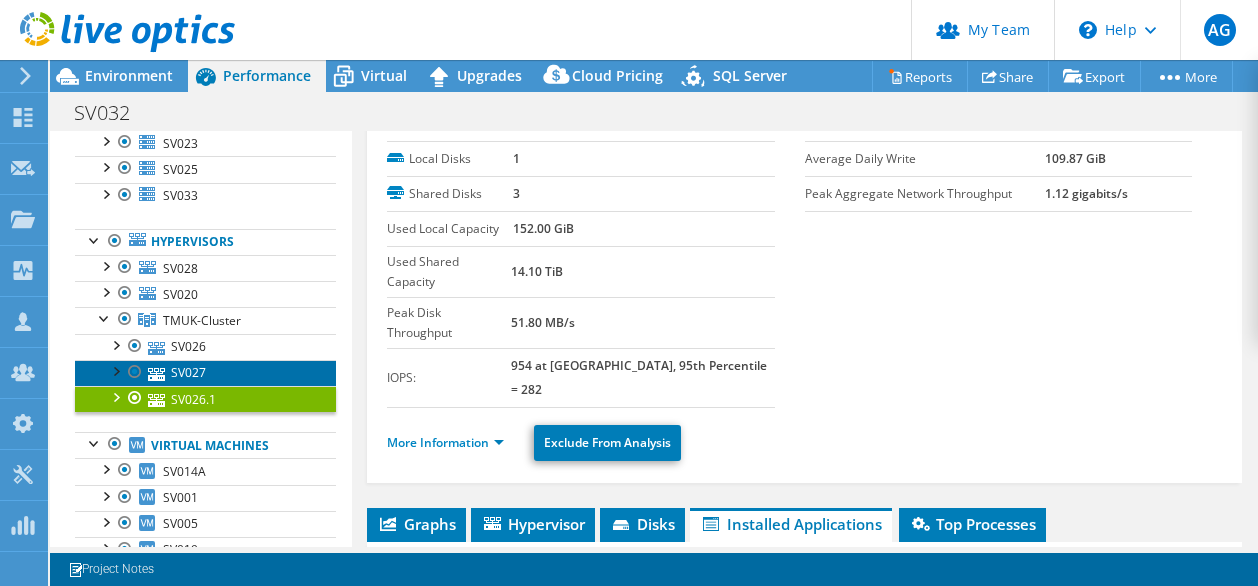 click on "SV027" at bounding box center [205, 373] 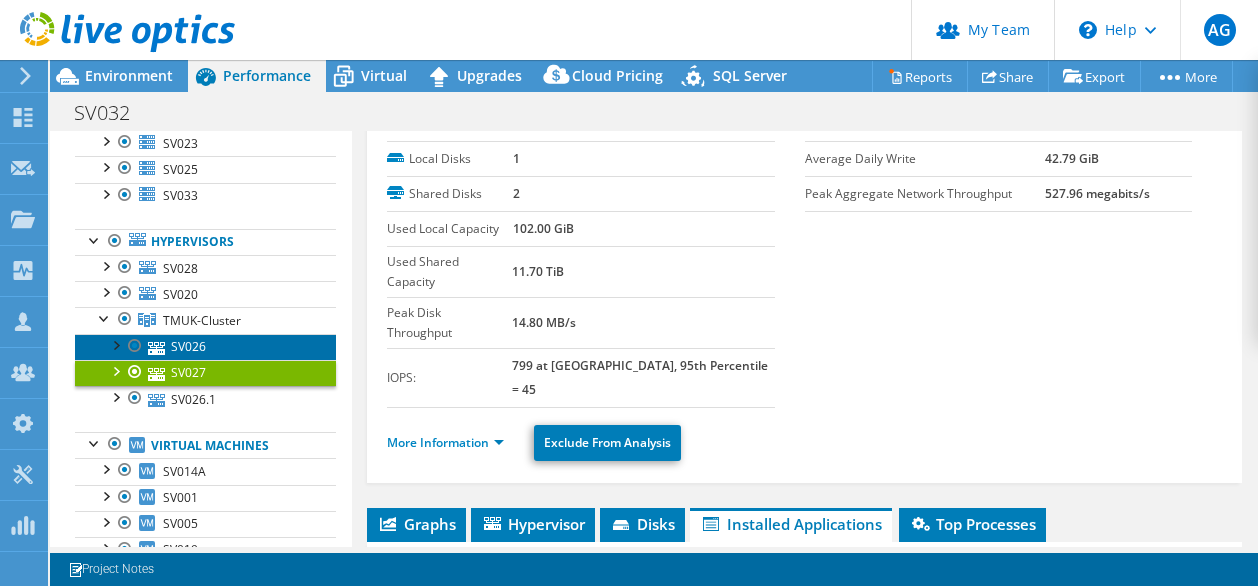 click on "SV026" at bounding box center [205, 347] 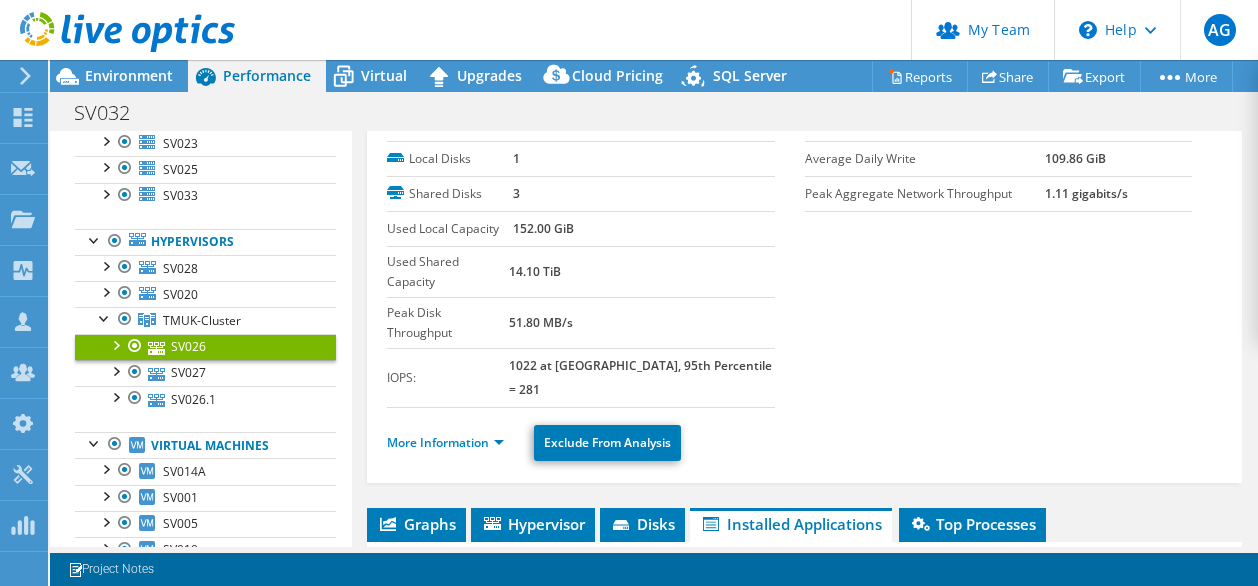 drag, startPoint x: 535, startPoint y: 329, endPoint x: 604, endPoint y: 319, distance: 69.72087 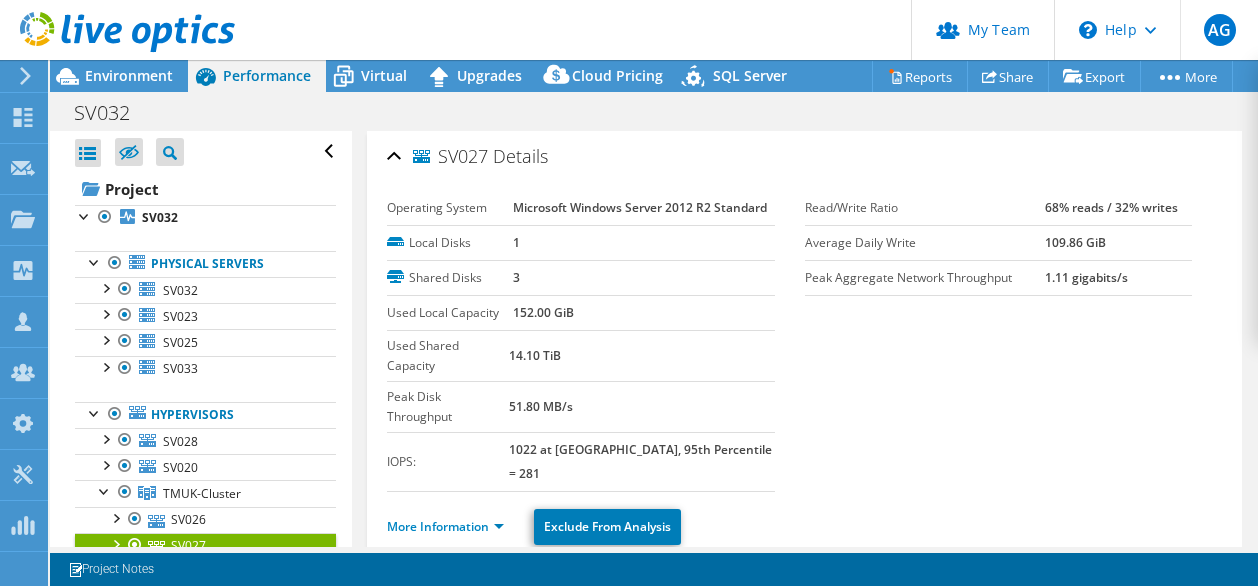select on "USD" 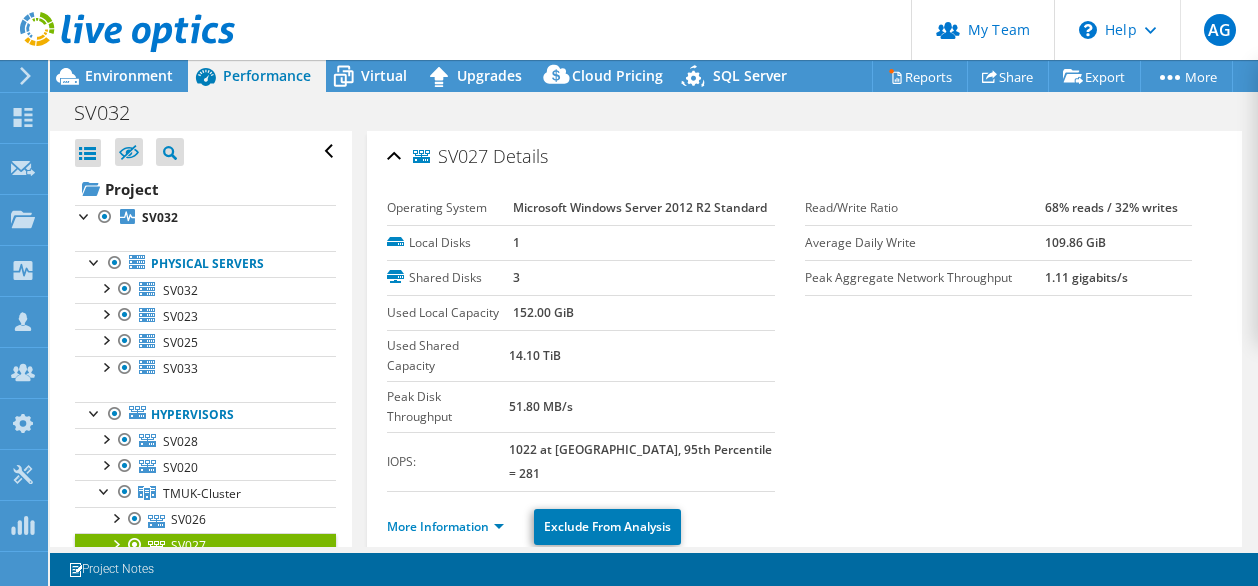 scroll, scrollTop: 0, scrollLeft: 0, axis: both 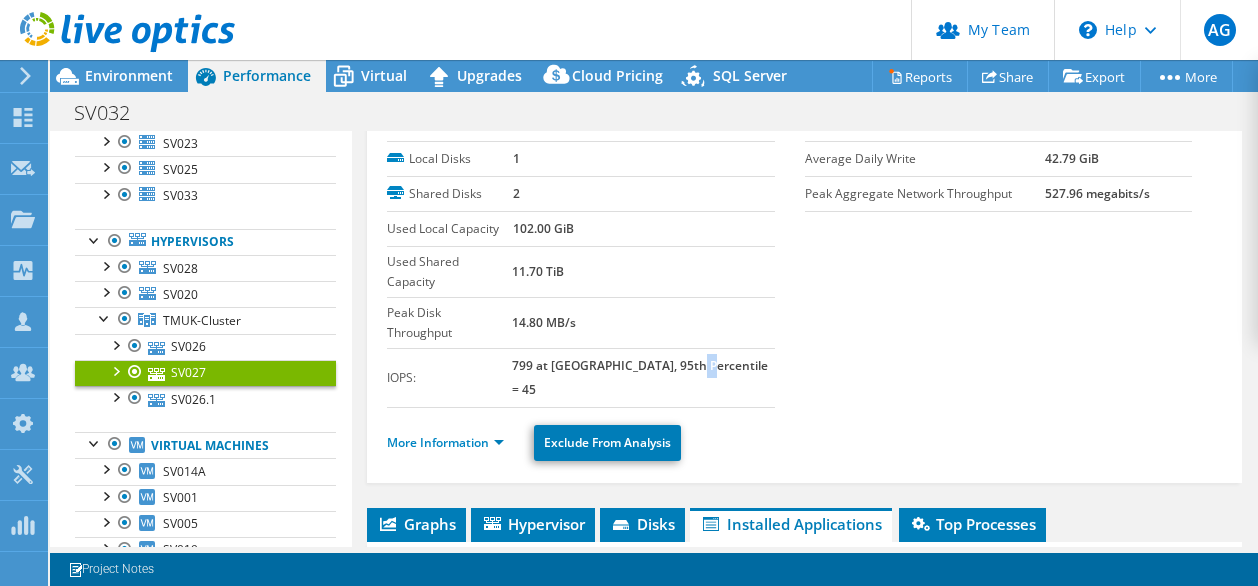 click on "799 at Peak, 95th Percentile = 45" at bounding box center [640, 377] 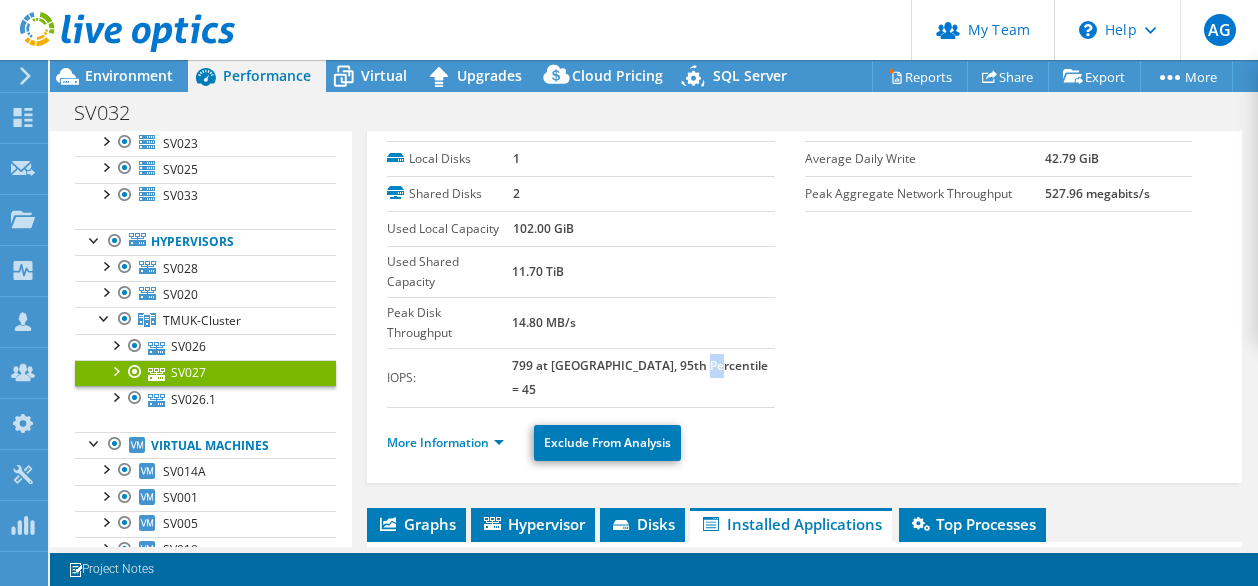 click on "799 at Peak, 95th Percentile = 45" at bounding box center [640, 377] 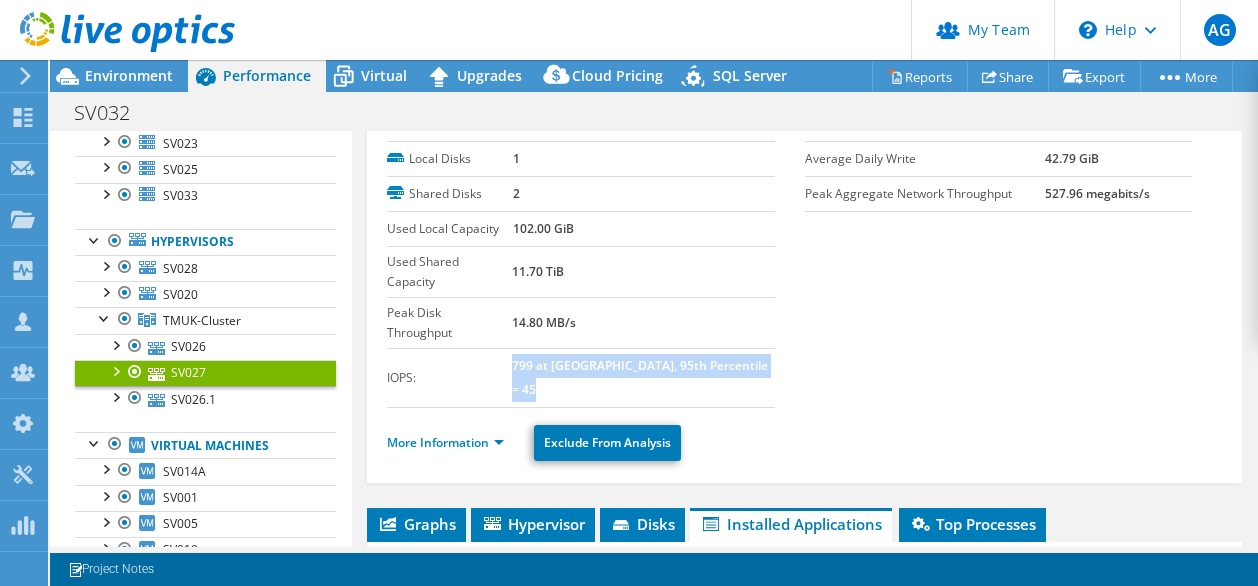click on "799 at Peak, 95th Percentile = 45" at bounding box center [640, 377] 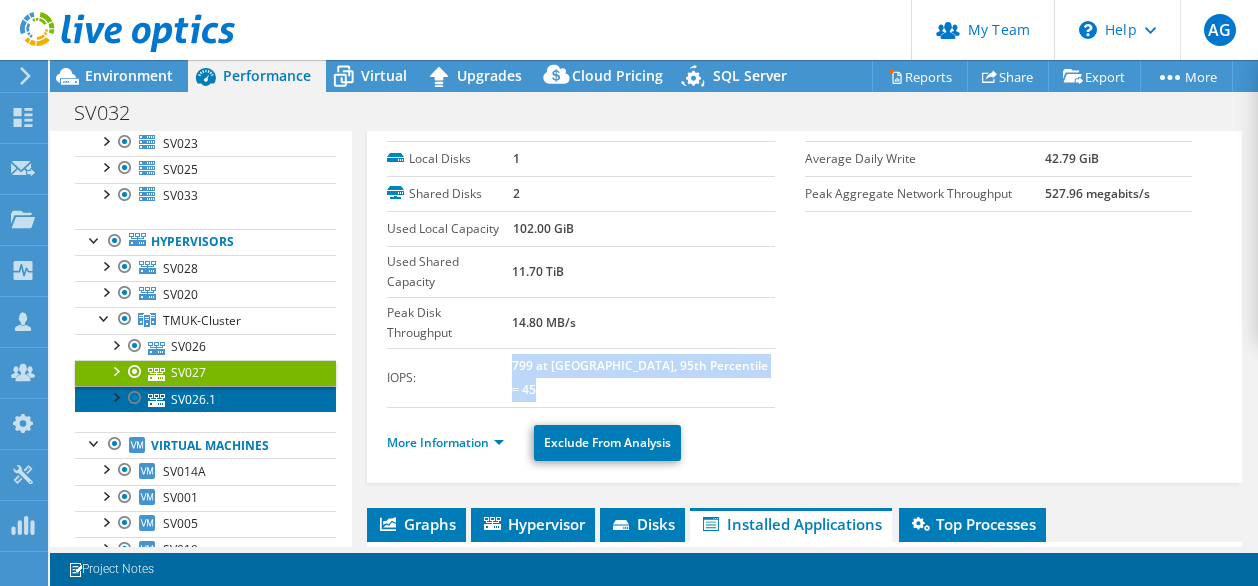 click on "SV026.1" at bounding box center (205, 399) 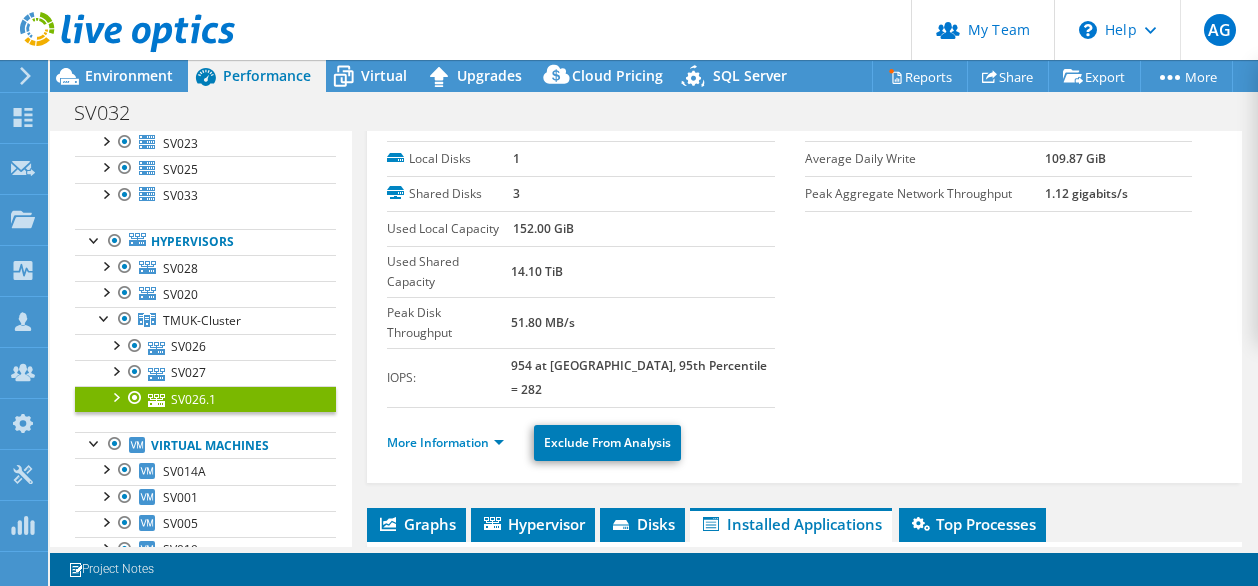 click on "954 at Peak, 95th Percentile = 282" at bounding box center [639, 377] 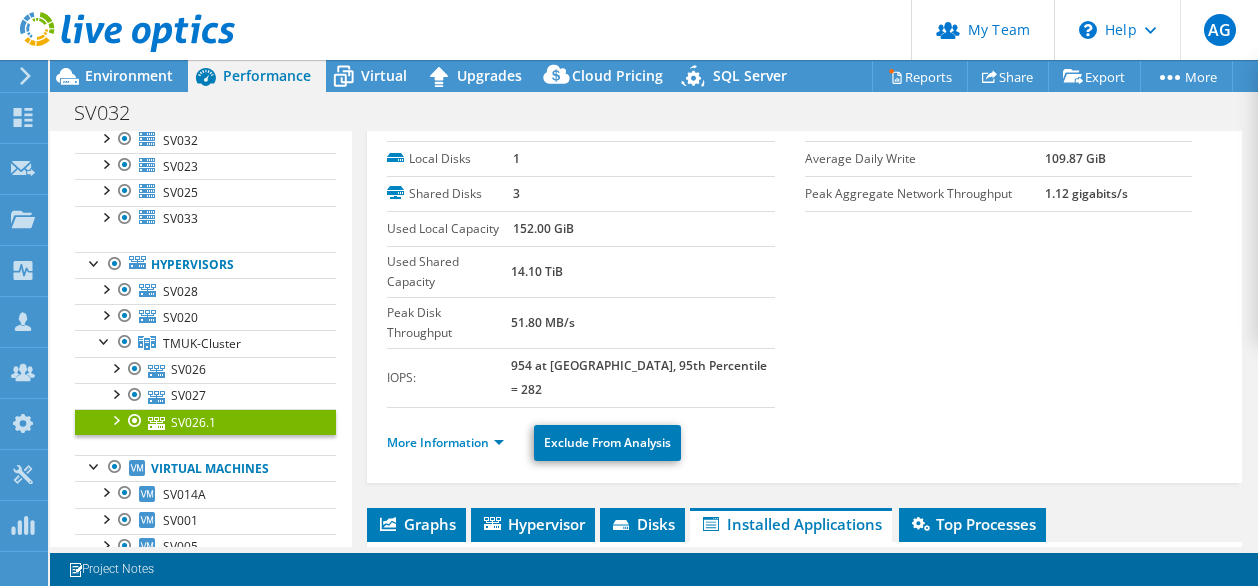 scroll, scrollTop: 148, scrollLeft: 0, axis: vertical 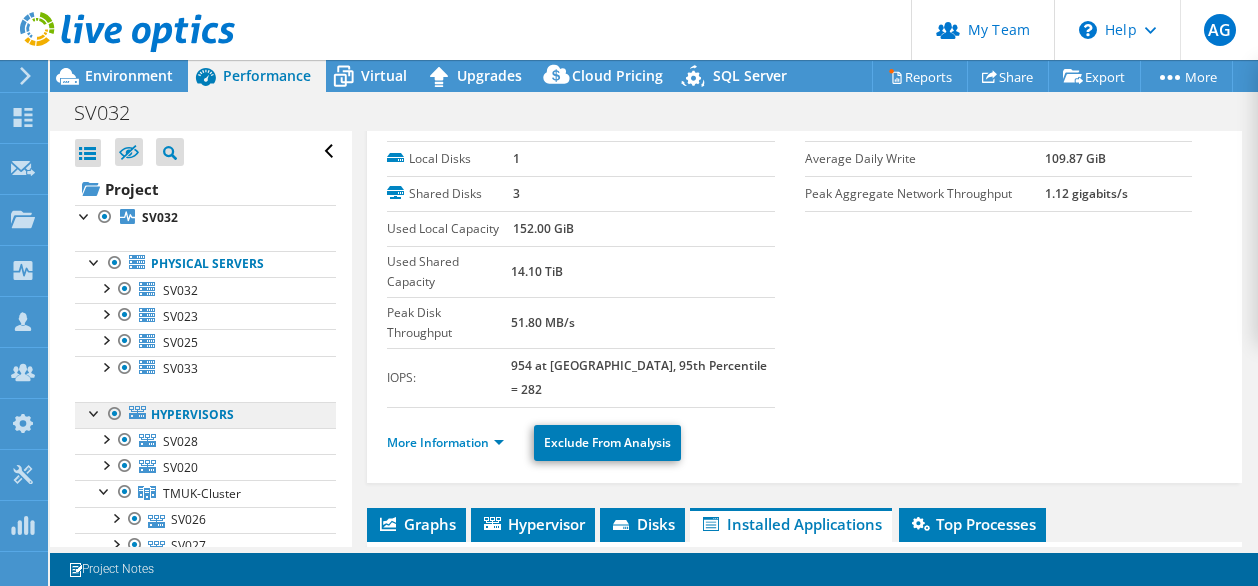 click on "Hypervisors" at bounding box center [205, 415] 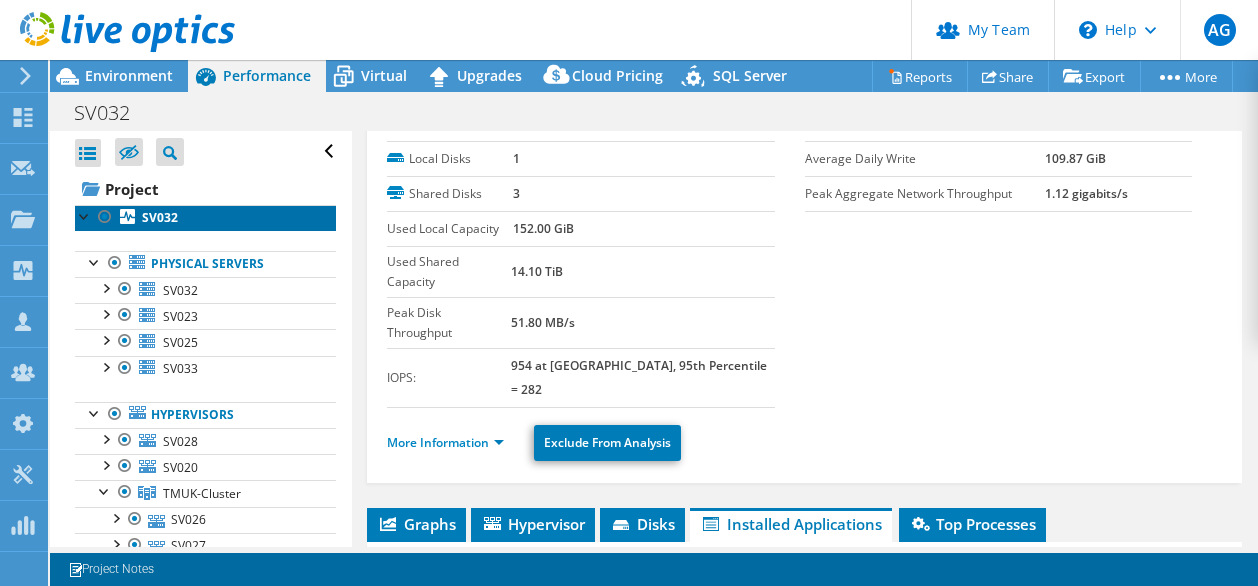 click on "SV032" at bounding box center (205, 218) 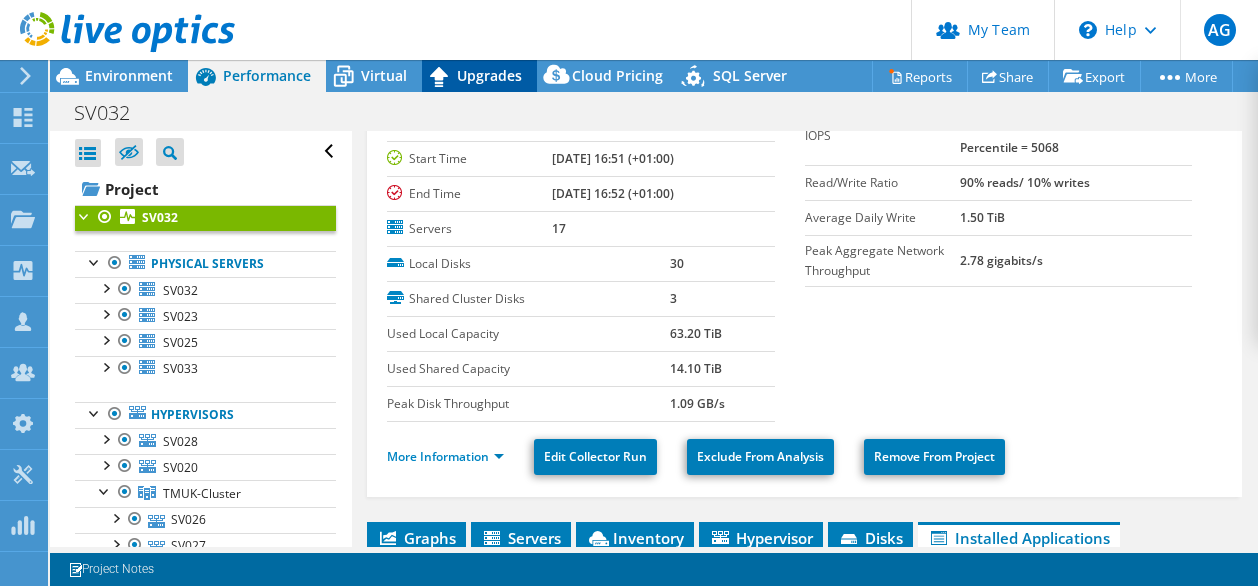 click on "Virtual" at bounding box center (384, 75) 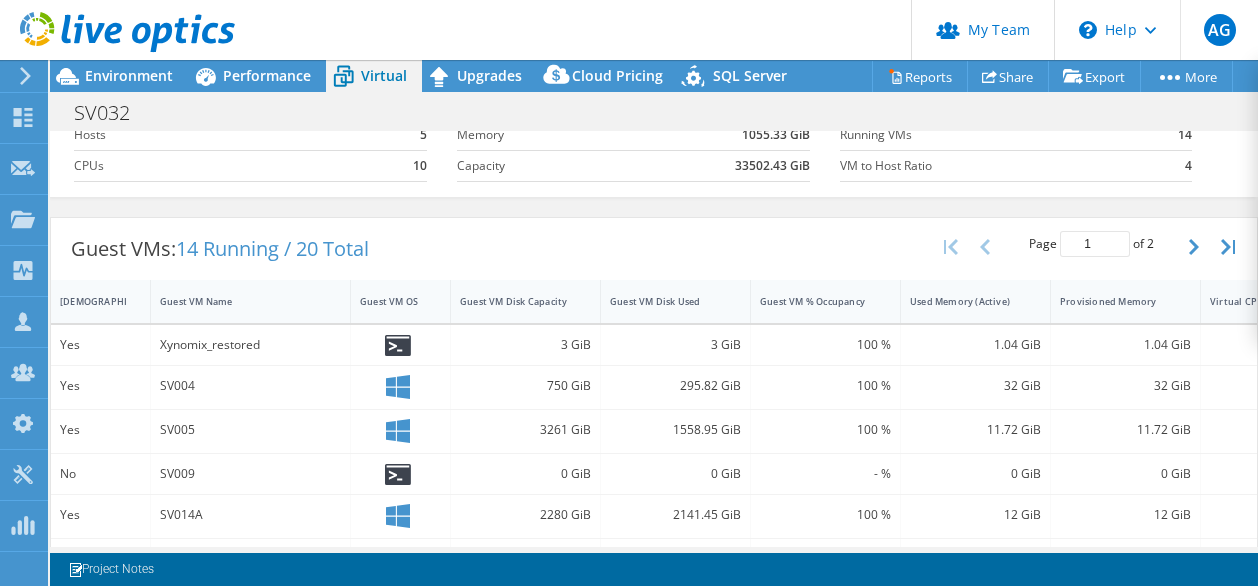 scroll, scrollTop: 100, scrollLeft: 0, axis: vertical 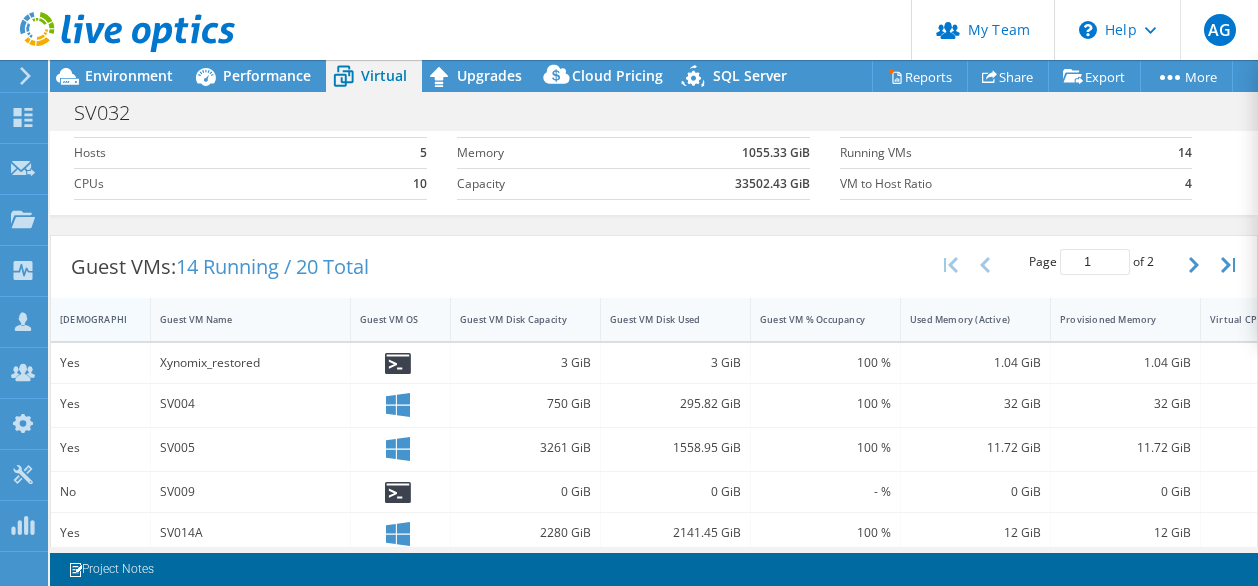 click on "IsRunning" at bounding box center (88, 319) 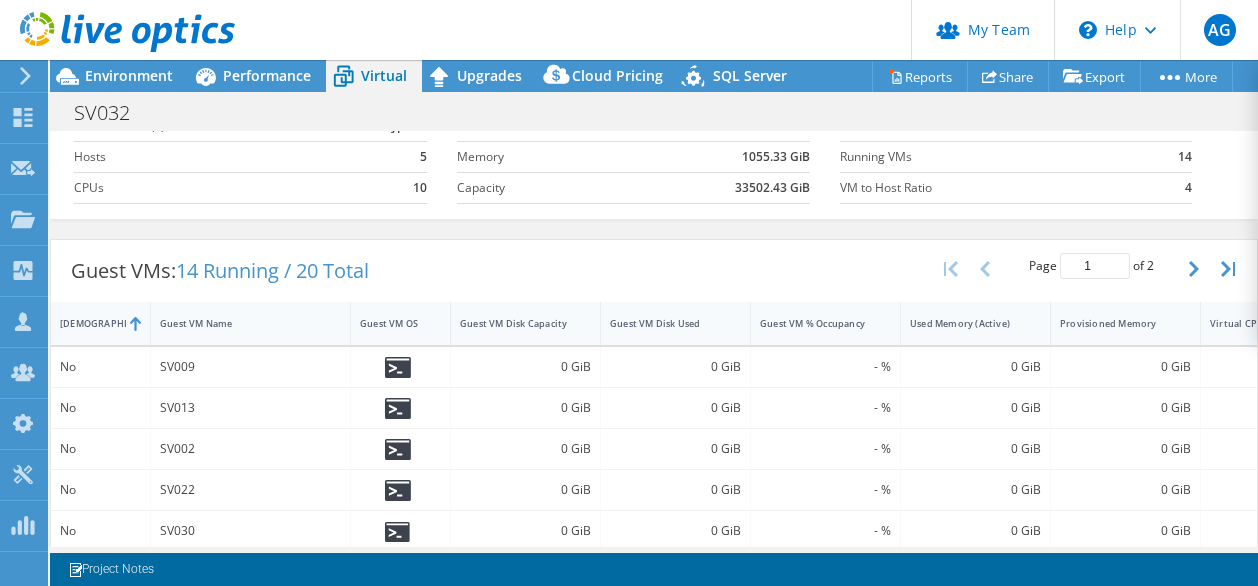 scroll, scrollTop: 0, scrollLeft: 0, axis: both 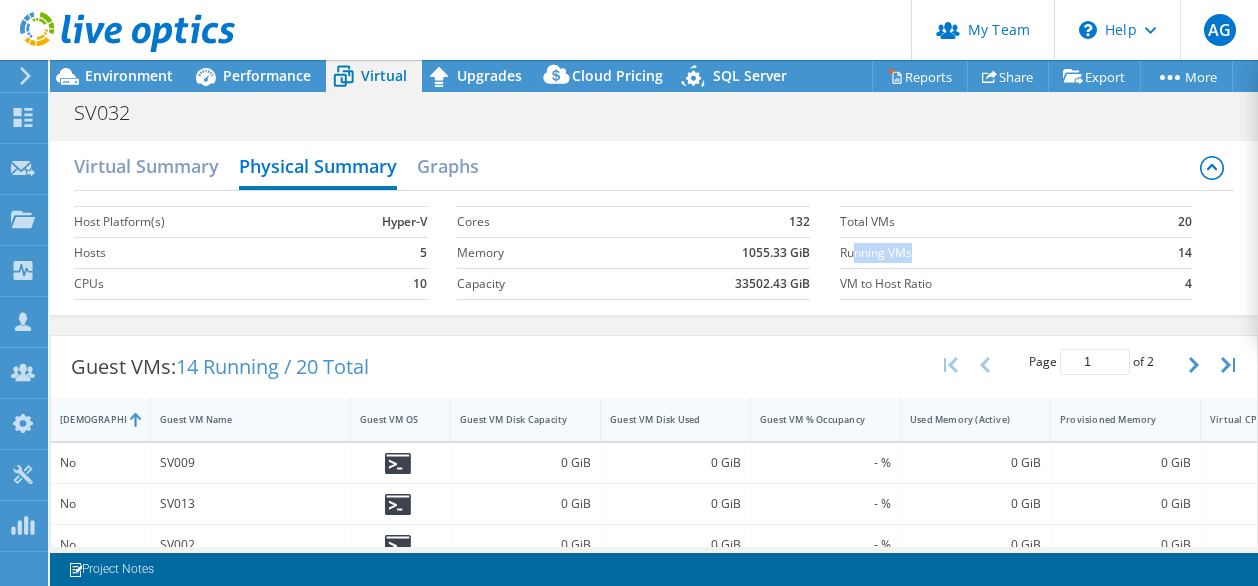 drag, startPoint x: 845, startPoint y: 253, endPoint x: 1186, endPoint y: 247, distance: 341.0528 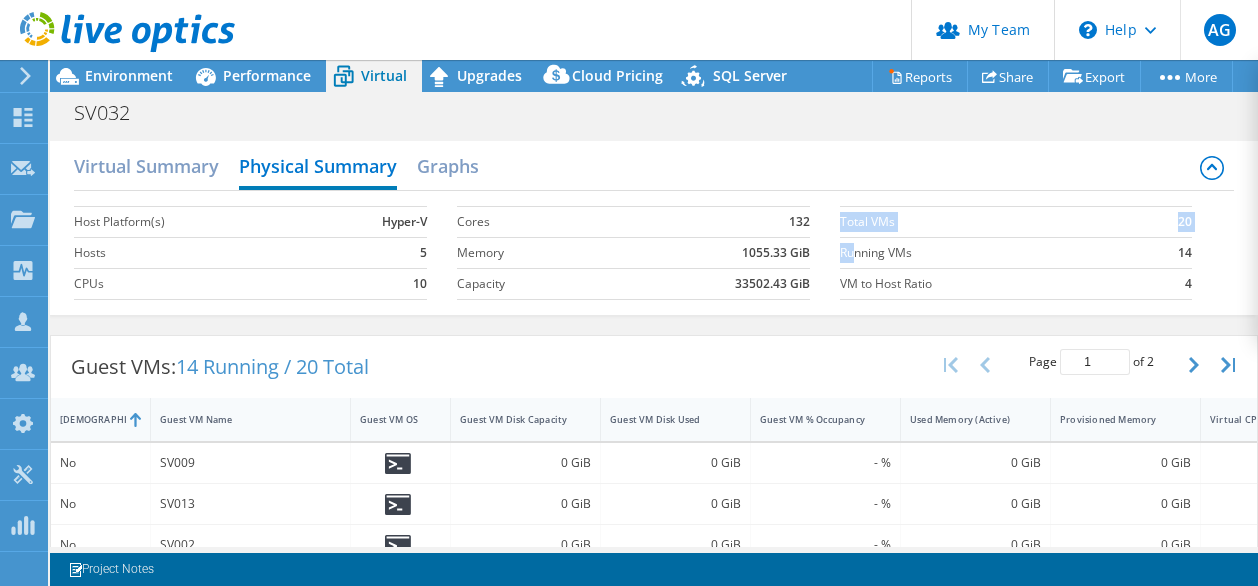 drag, startPoint x: 1186, startPoint y: 247, endPoint x: 1170, endPoint y: 251, distance: 16.492422 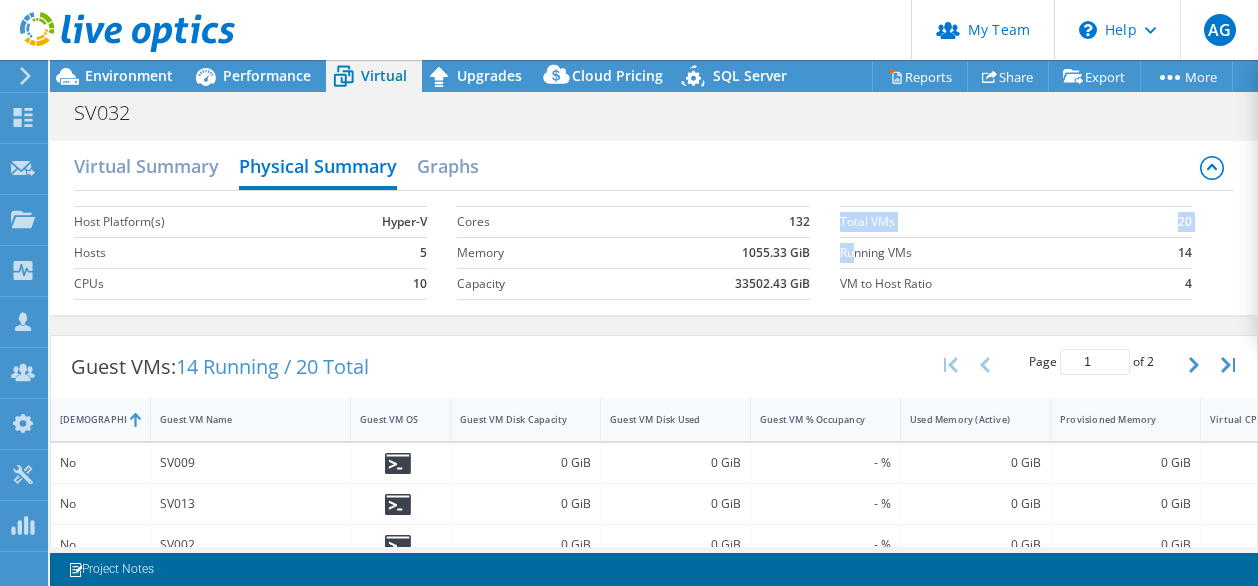 click on "14" at bounding box center [1185, 253] 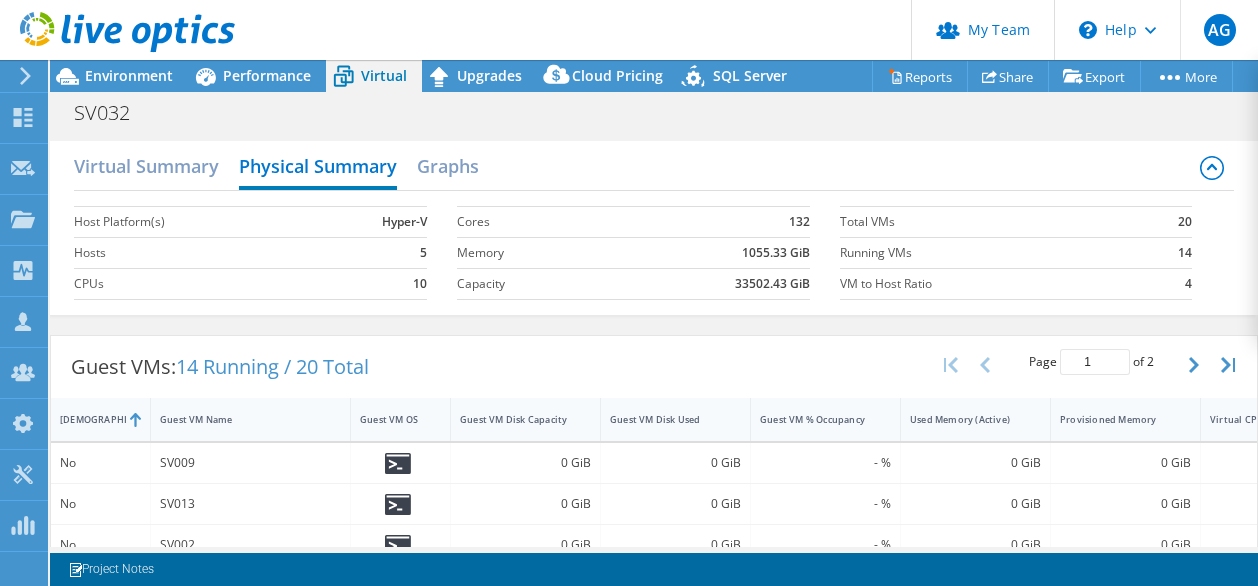 click on "Guest VMs:  14 Running / 20 Total Page   1   of   2 5 rows 10 rows 20 rows 25 rows 50 rows 100 rows" at bounding box center [654, 367] 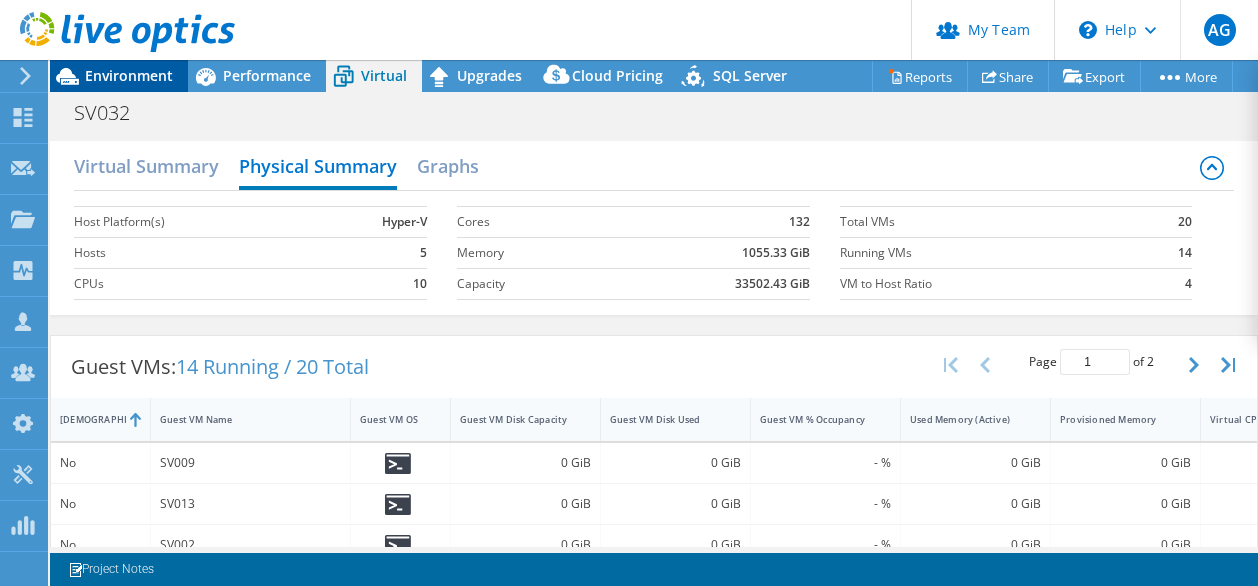 click on "Environment" at bounding box center (129, 75) 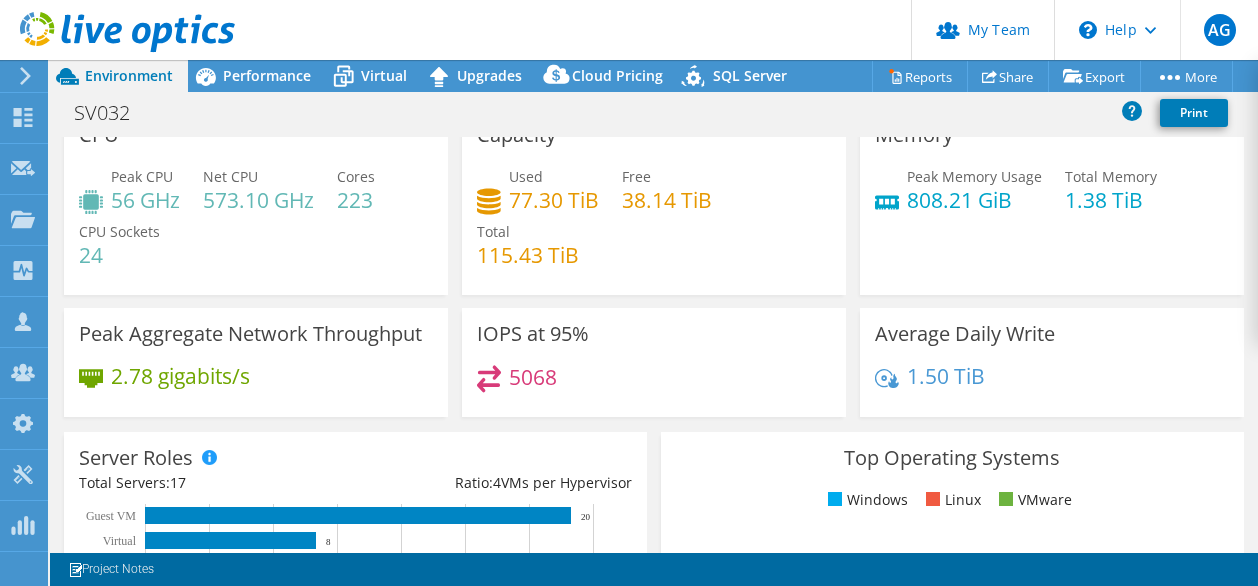 scroll, scrollTop: 0, scrollLeft: 0, axis: both 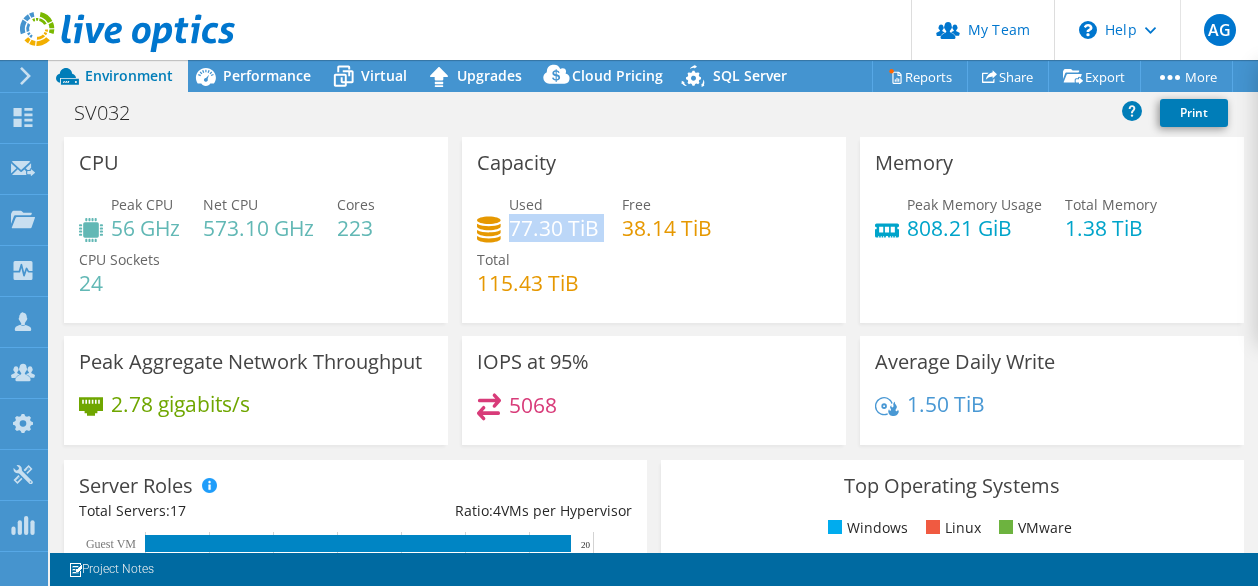 drag, startPoint x: 504, startPoint y: 230, endPoint x: 599, endPoint y: 229, distance: 95.005264 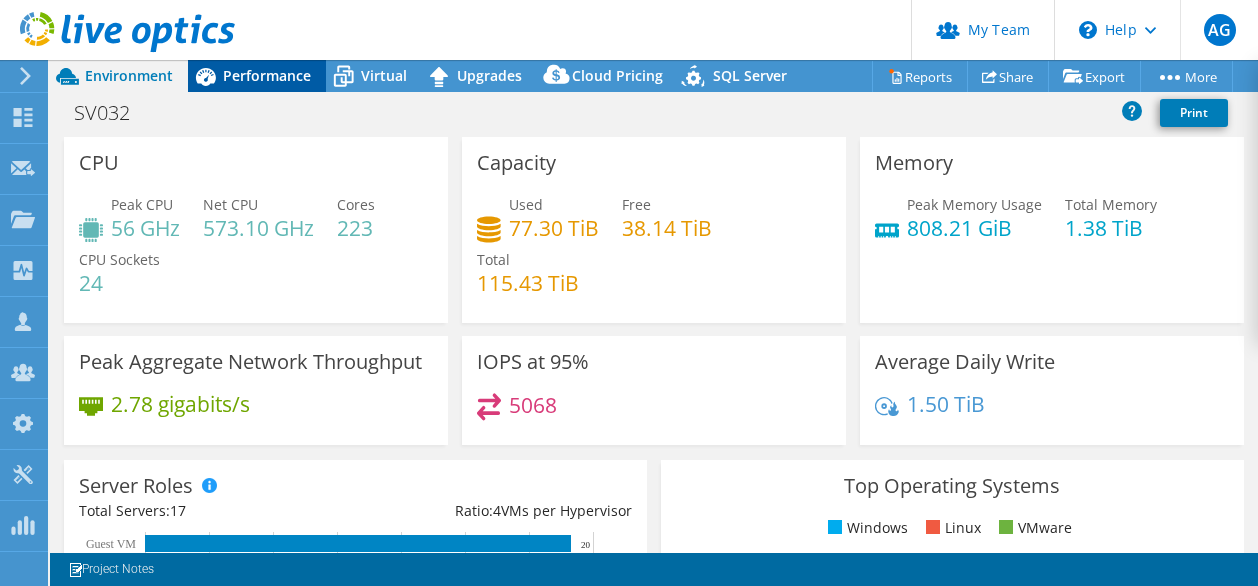 click on "Performance" at bounding box center (267, 75) 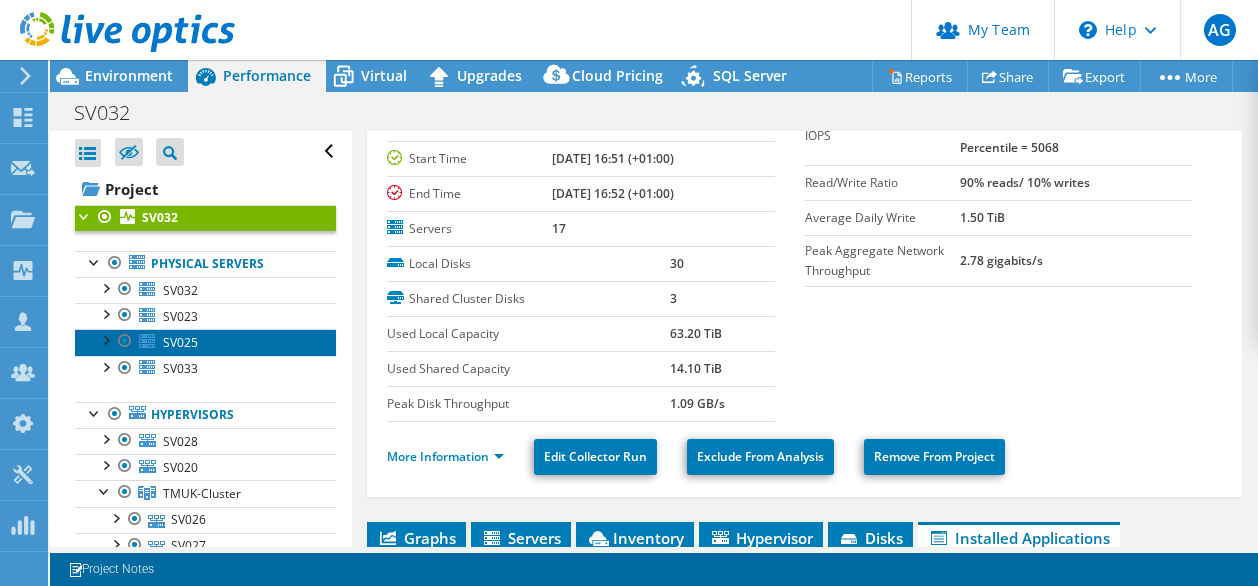 drag, startPoint x: 192, startPoint y: 336, endPoint x: 271, endPoint y: 335, distance: 79.00633 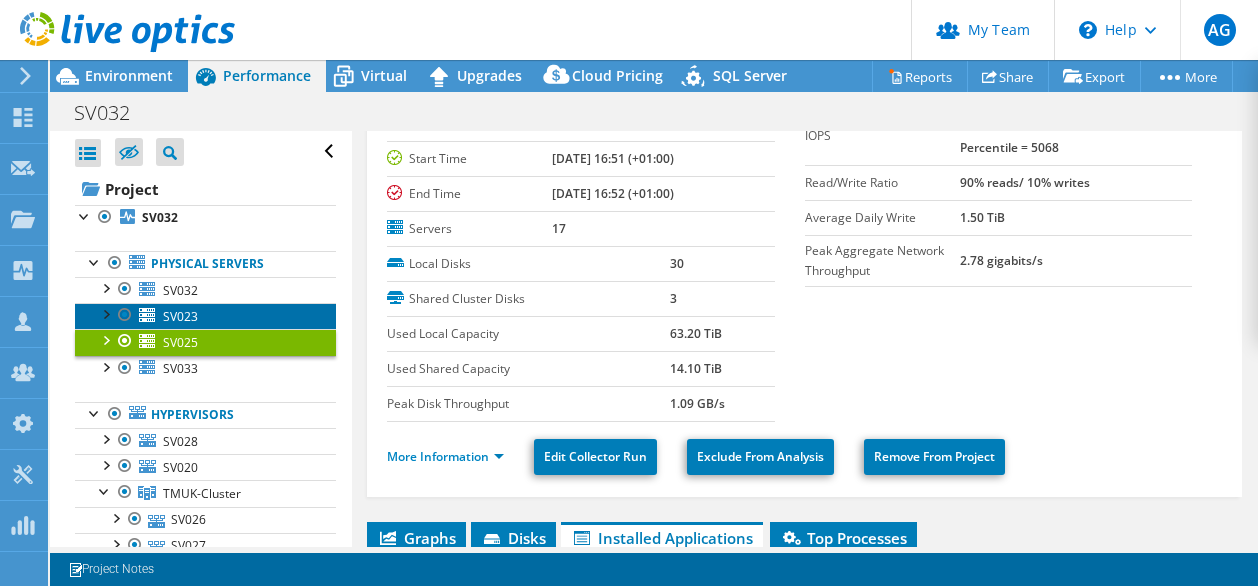 click on "SV023" at bounding box center [180, 316] 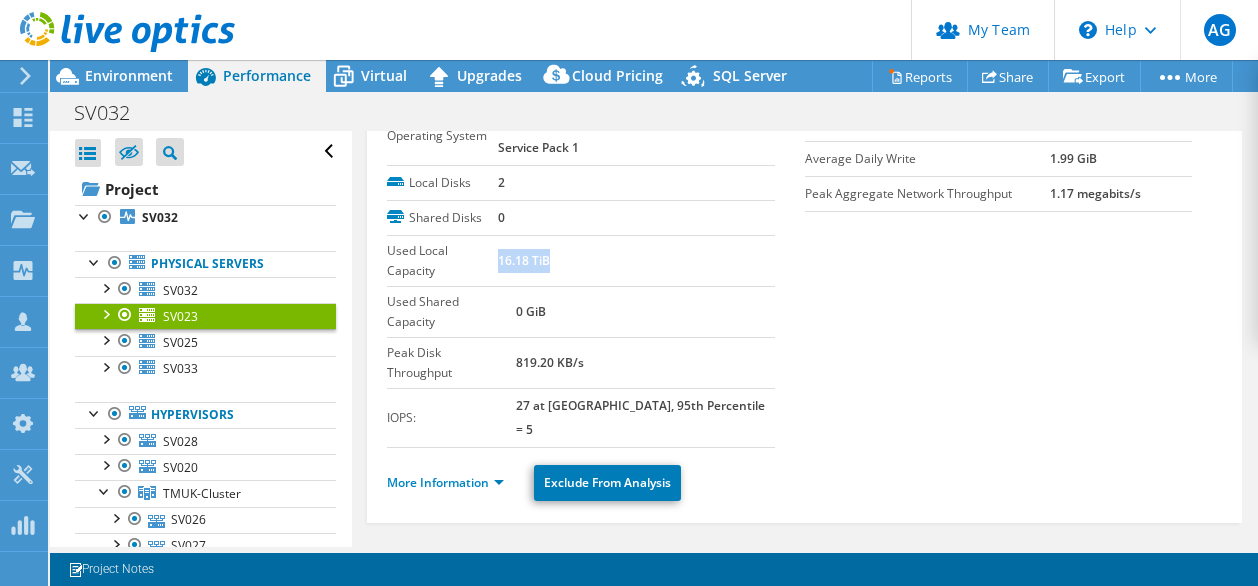 drag, startPoint x: 551, startPoint y: 256, endPoint x: 496, endPoint y: 258, distance: 55.03635 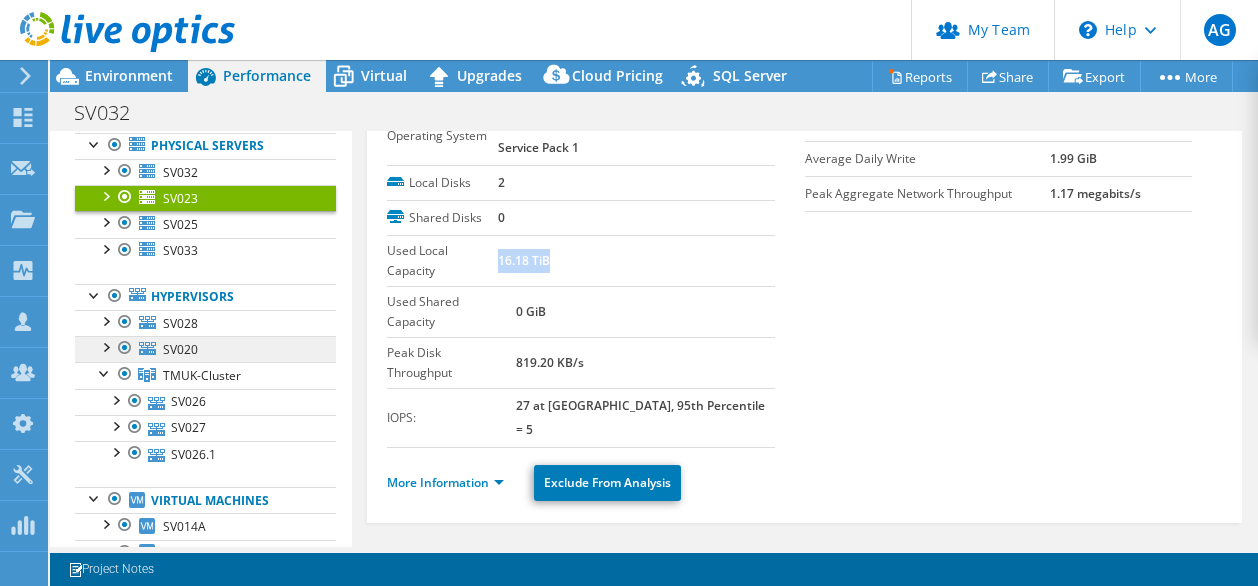 scroll, scrollTop: 134, scrollLeft: 0, axis: vertical 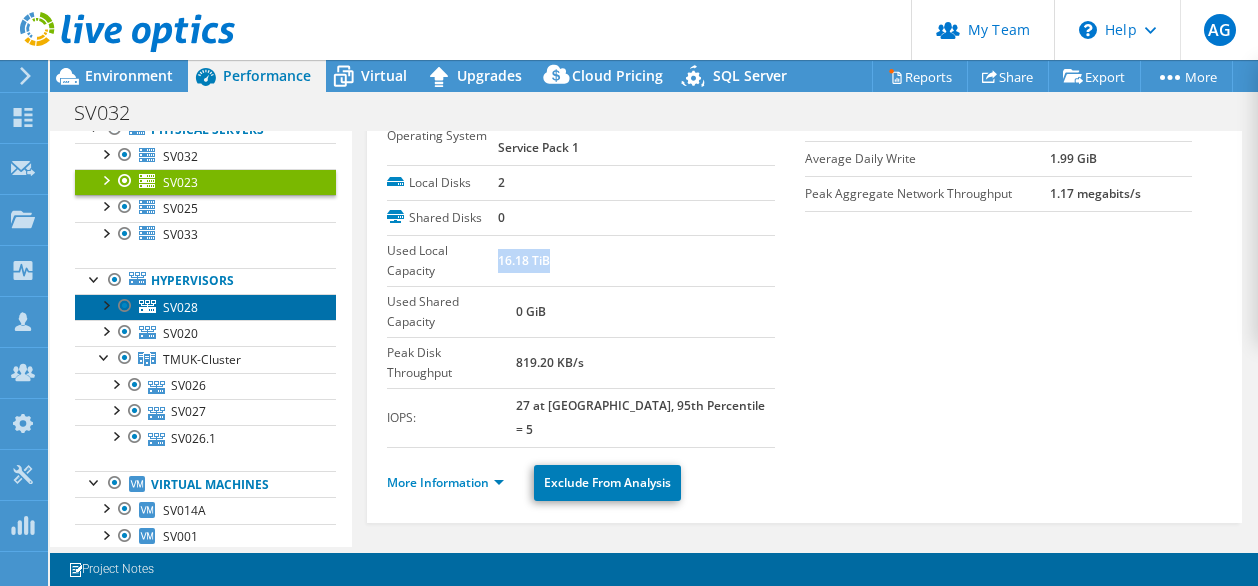 click on "SV028" at bounding box center [205, 307] 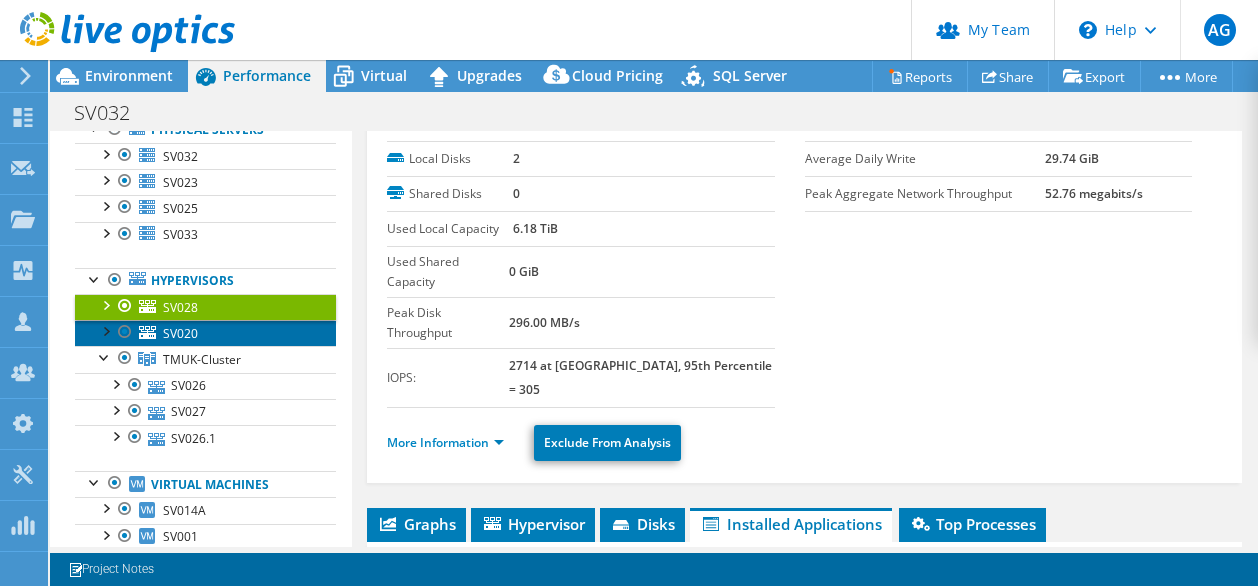 click on "SV020" at bounding box center [205, 333] 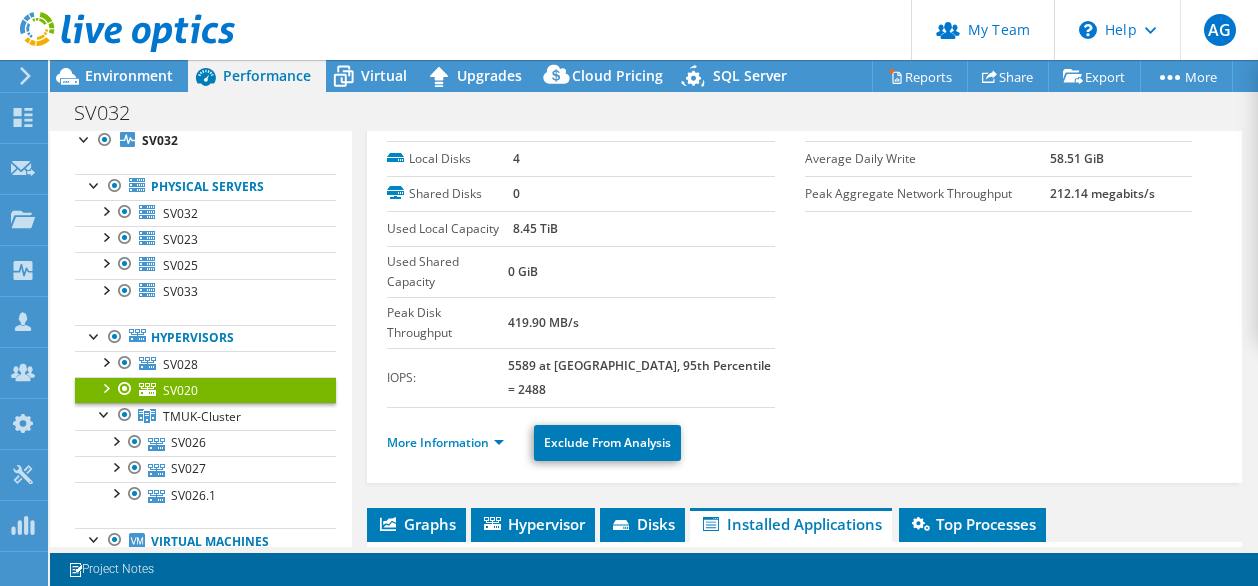 scroll, scrollTop: 75, scrollLeft: 0, axis: vertical 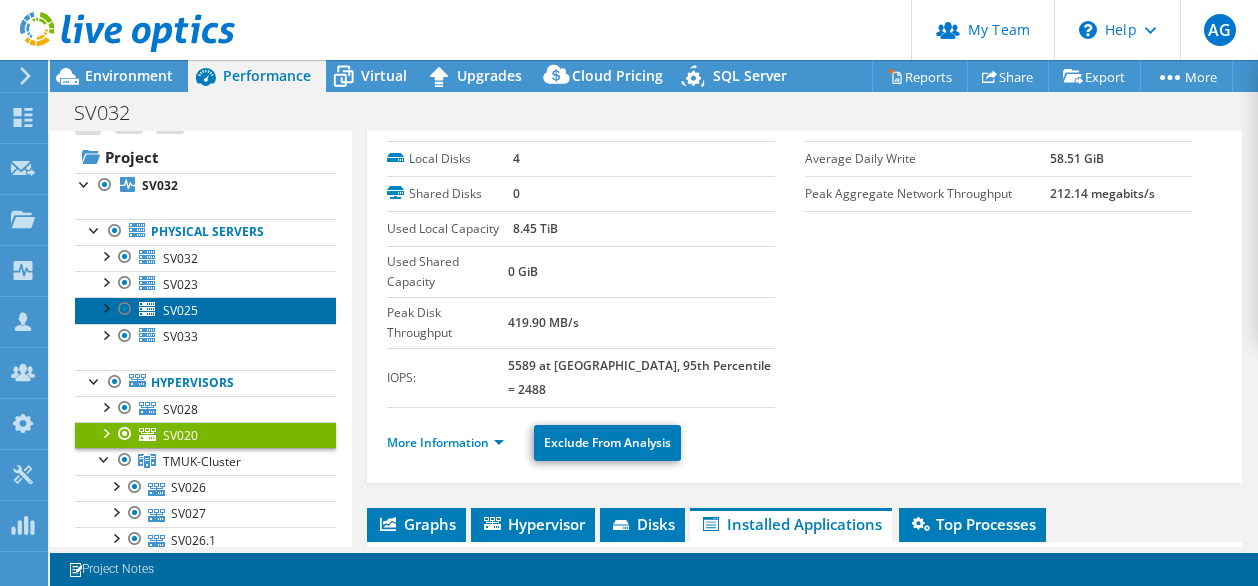 drag, startPoint x: 224, startPoint y: 313, endPoint x: 309, endPoint y: 308, distance: 85.146935 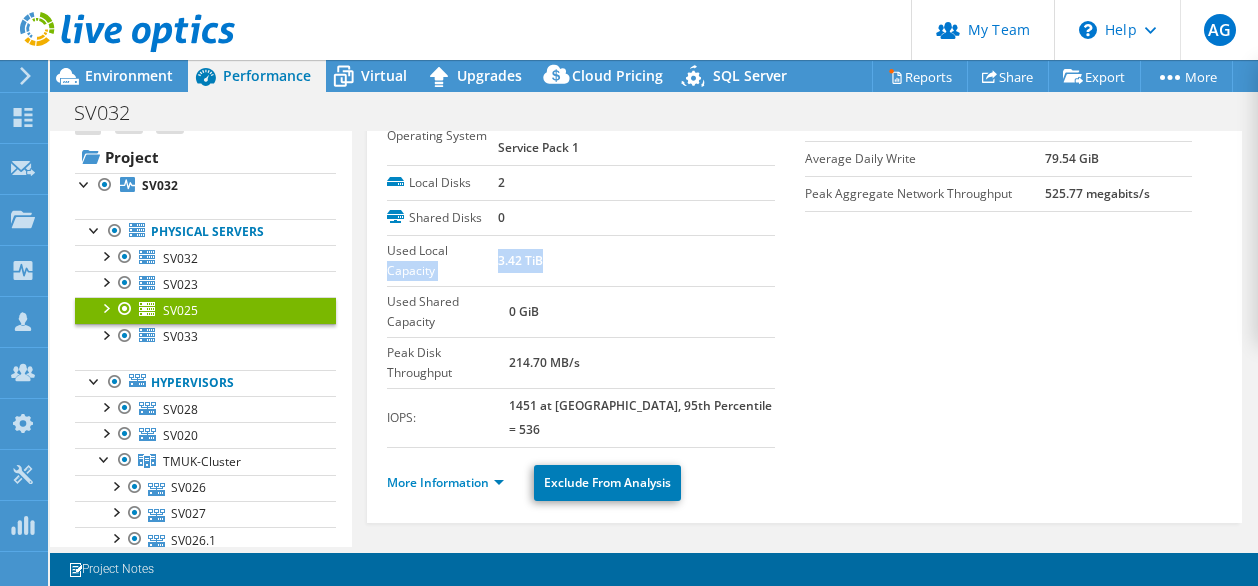 drag, startPoint x: 492, startPoint y: 252, endPoint x: 556, endPoint y: 252, distance: 64 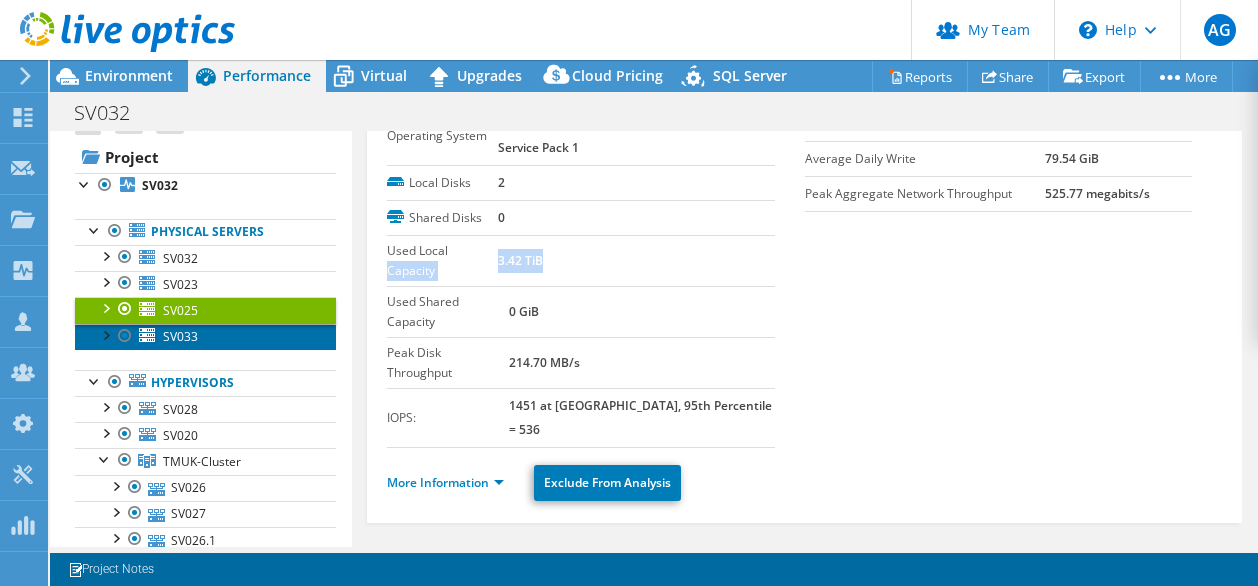 click on "SV033" at bounding box center [205, 337] 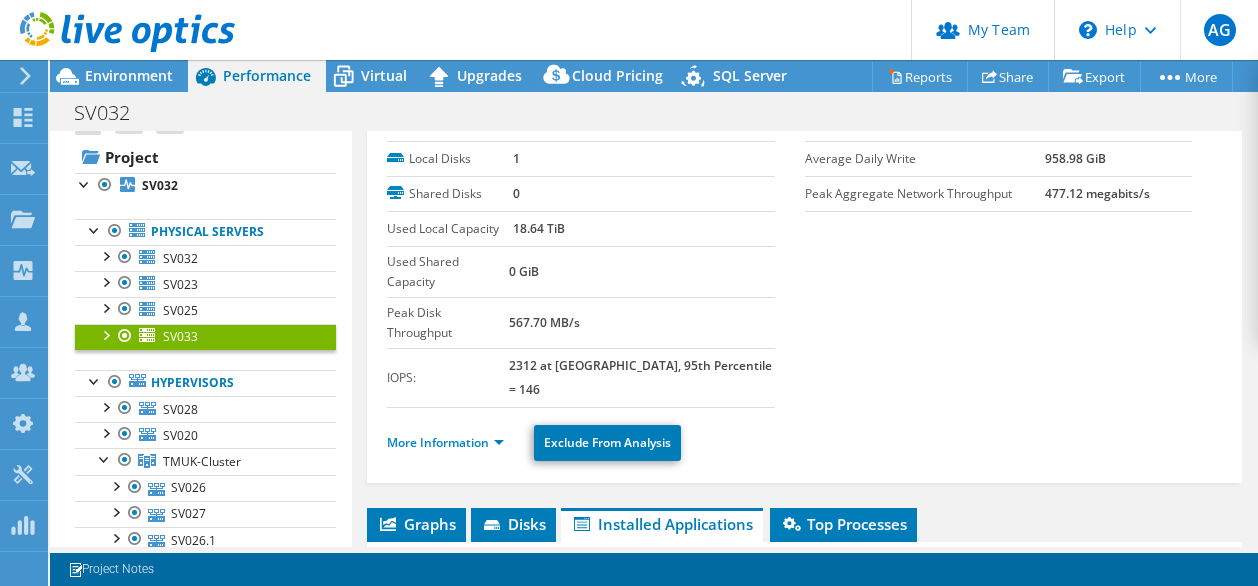 drag, startPoint x: 508, startPoint y: 227, endPoint x: 557, endPoint y: 229, distance: 49.0408 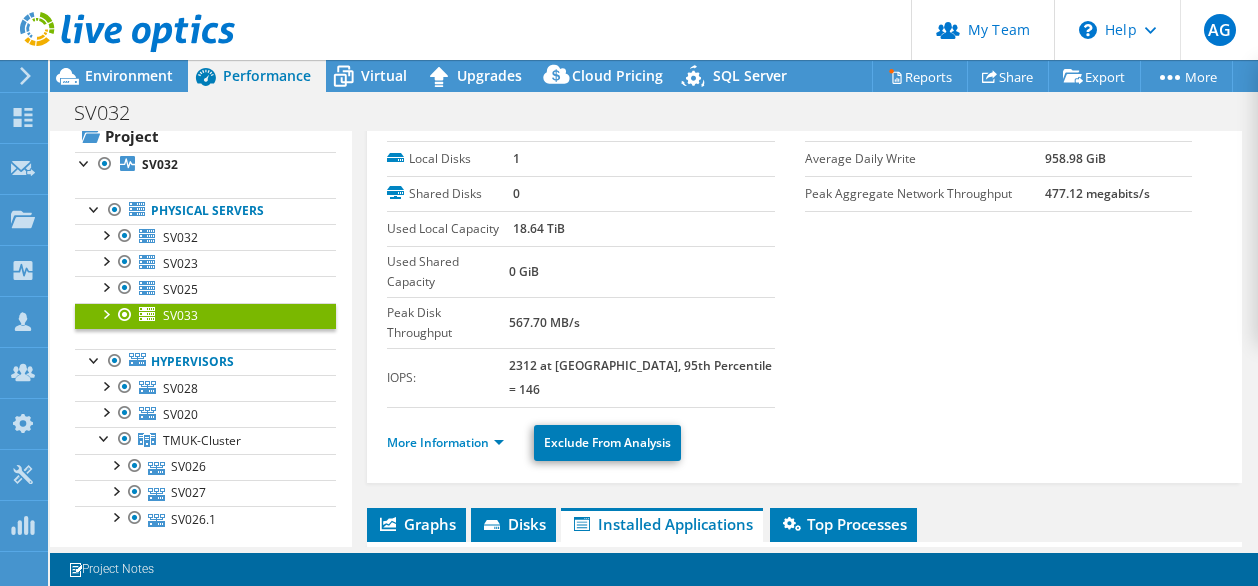 scroll, scrollTop: 66, scrollLeft: 0, axis: vertical 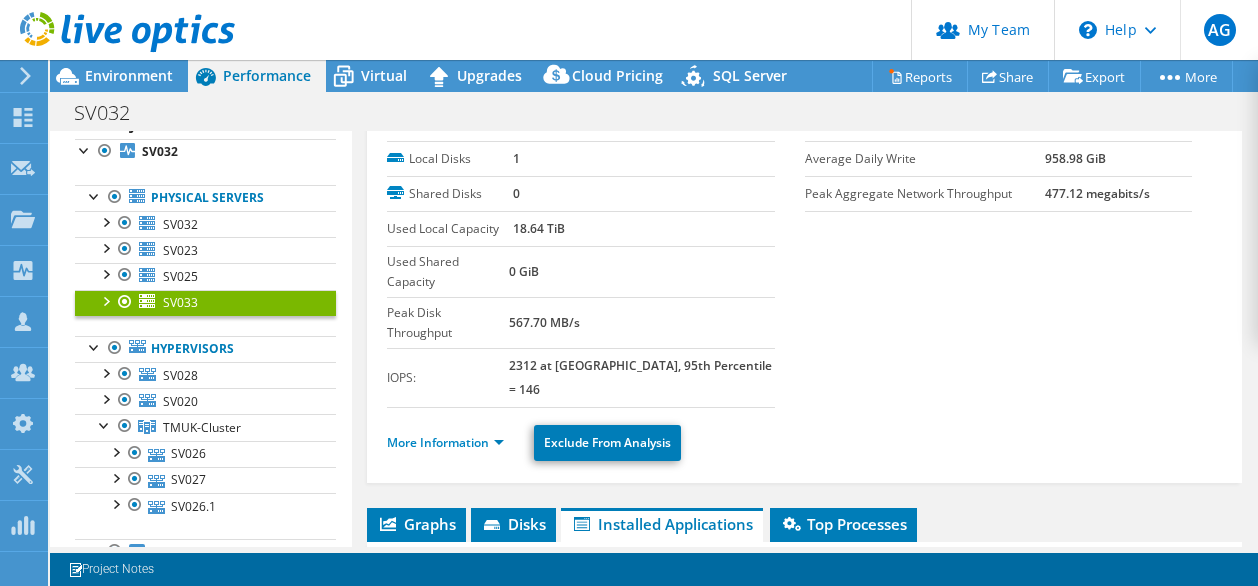 click on "0 GiB" at bounding box center (641, 272) 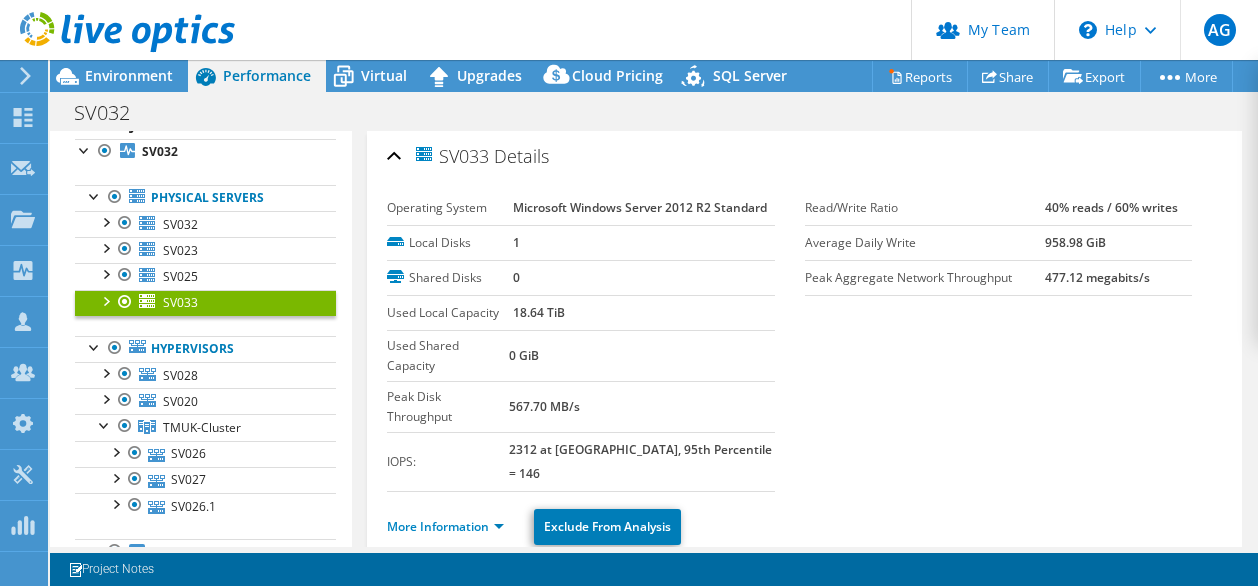 click 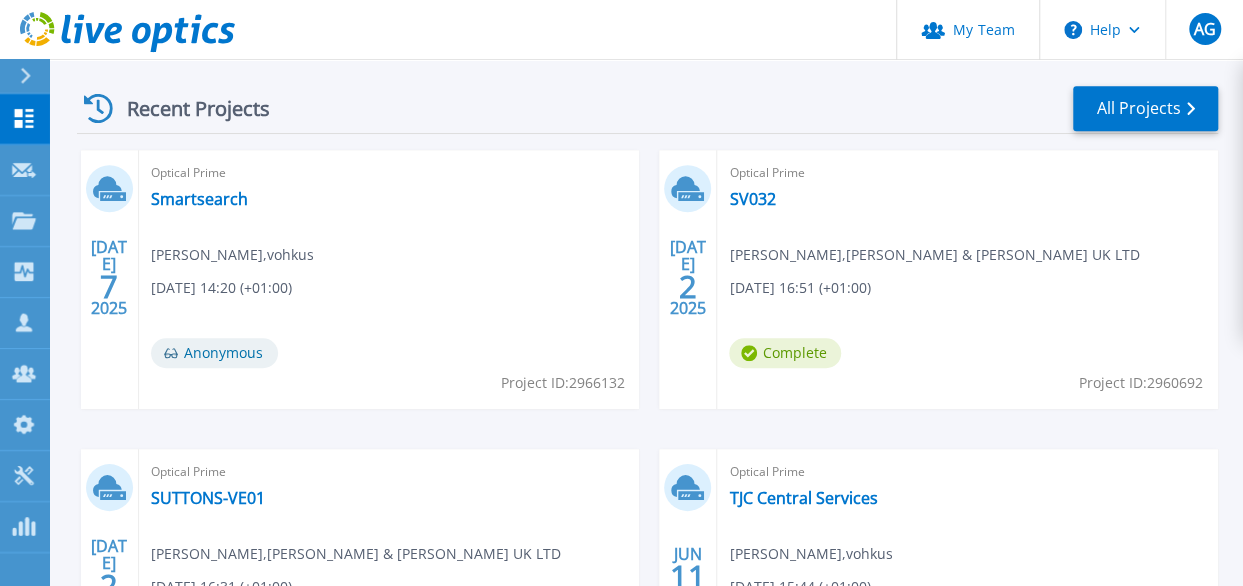scroll, scrollTop: 700, scrollLeft: 0, axis: vertical 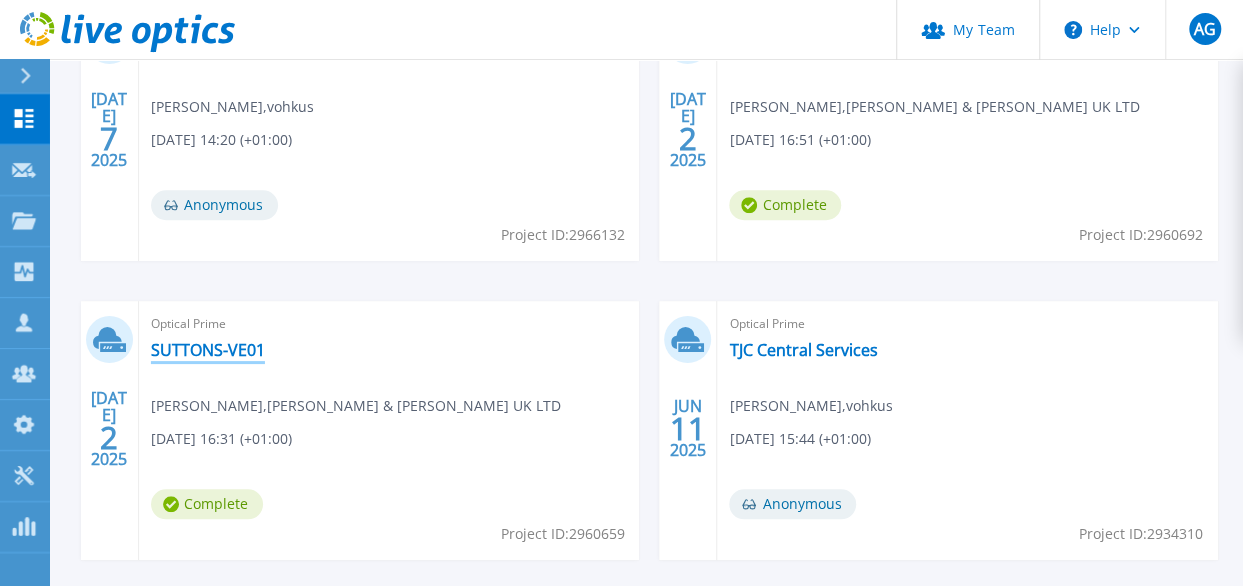 click on "SUTTONS-VE01" at bounding box center [208, 350] 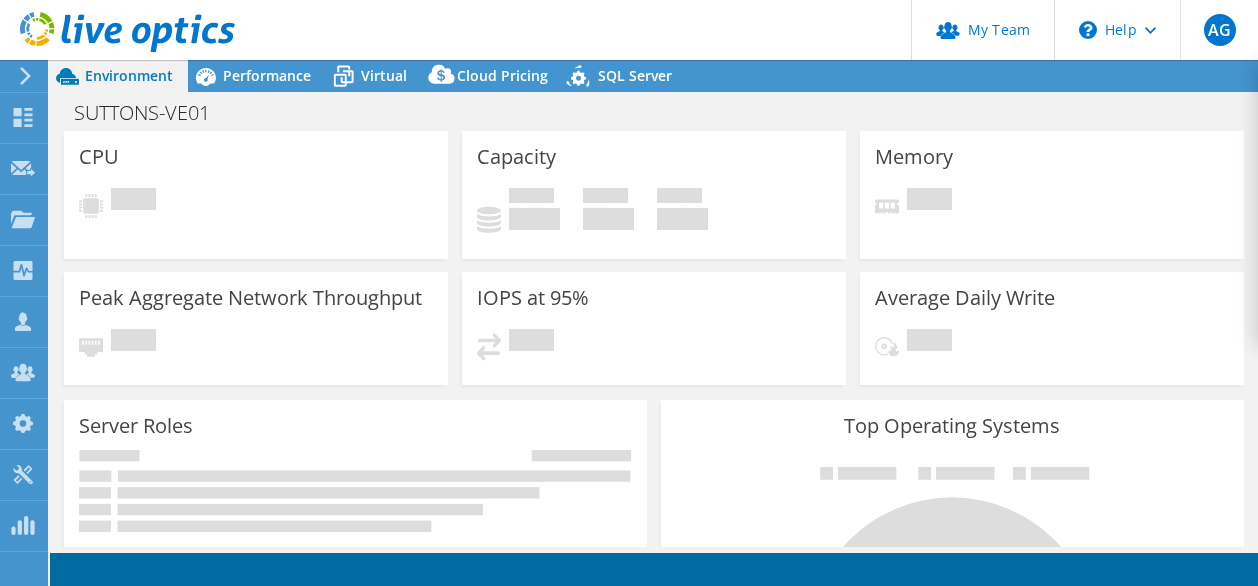 scroll, scrollTop: 0, scrollLeft: 0, axis: both 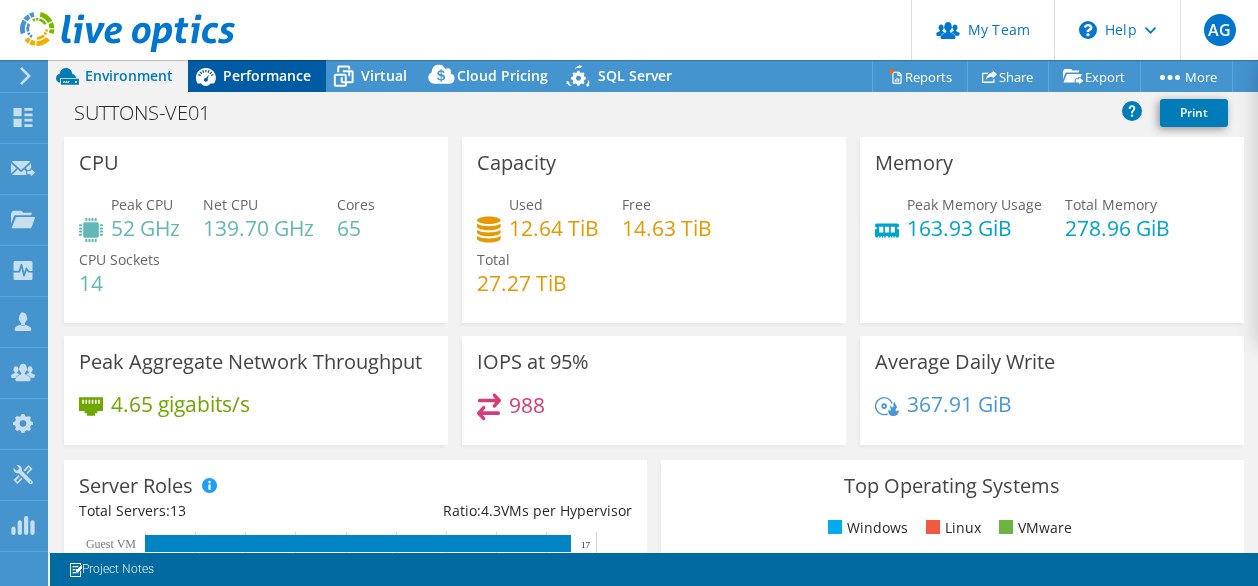 click on "Performance" at bounding box center [257, 76] 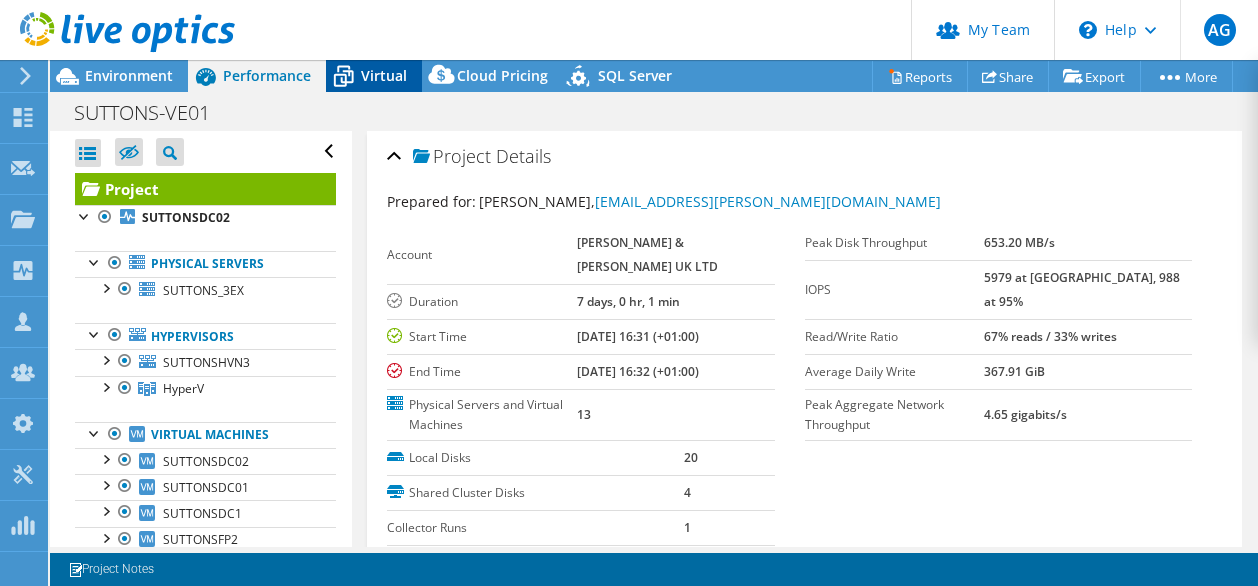 click on "Virtual" at bounding box center (384, 75) 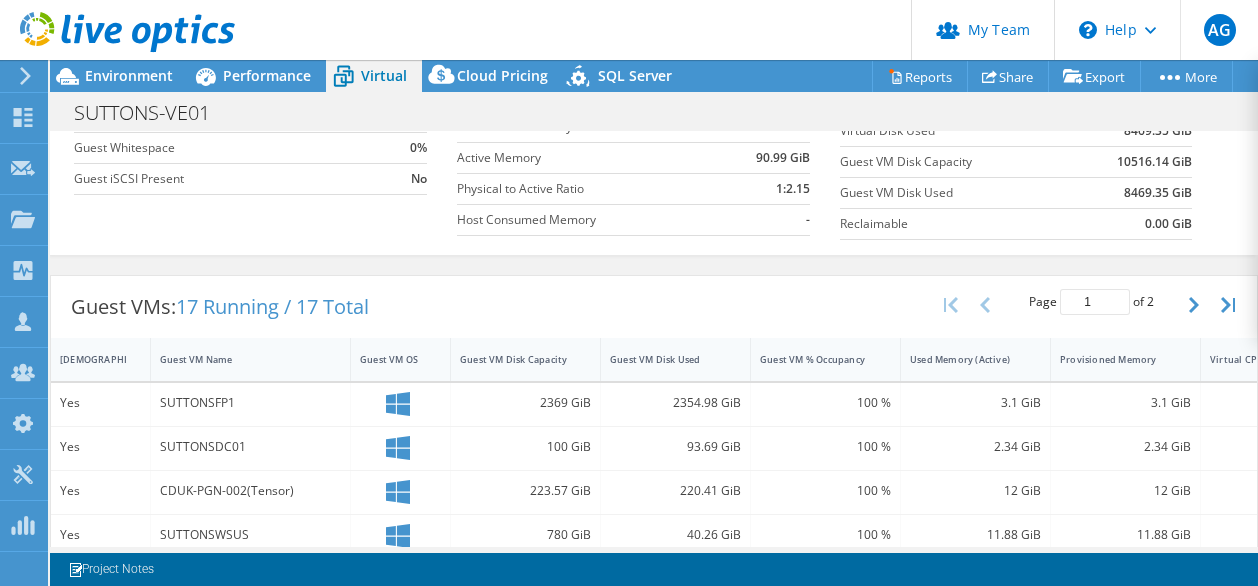 scroll, scrollTop: 160, scrollLeft: 0, axis: vertical 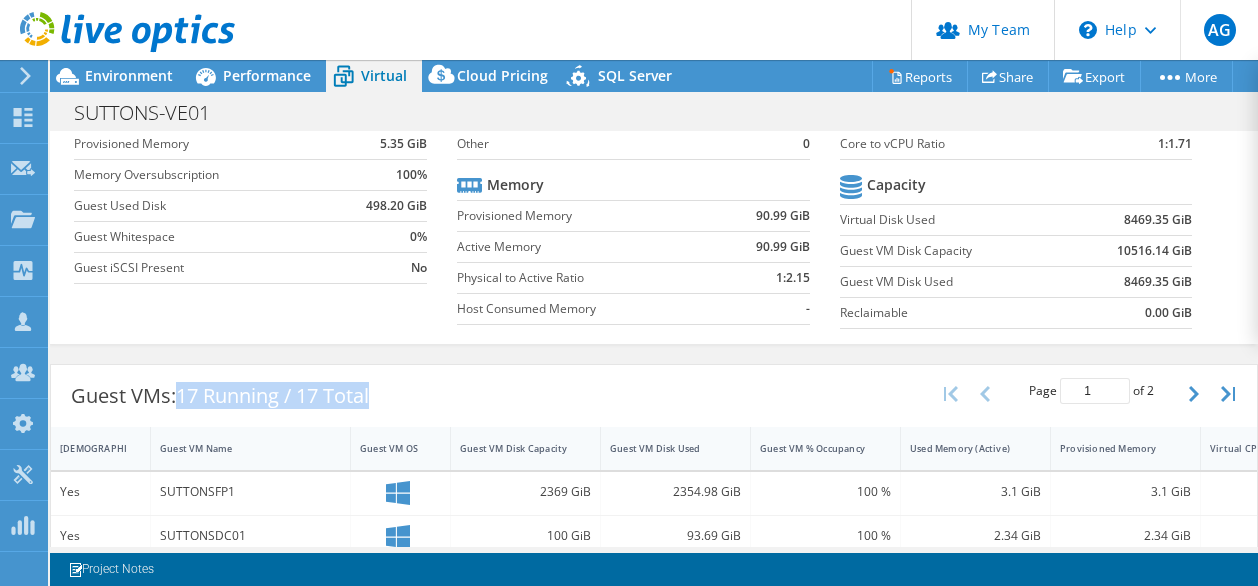 drag, startPoint x: 174, startPoint y: 391, endPoint x: 427, endPoint y: 386, distance: 253.04941 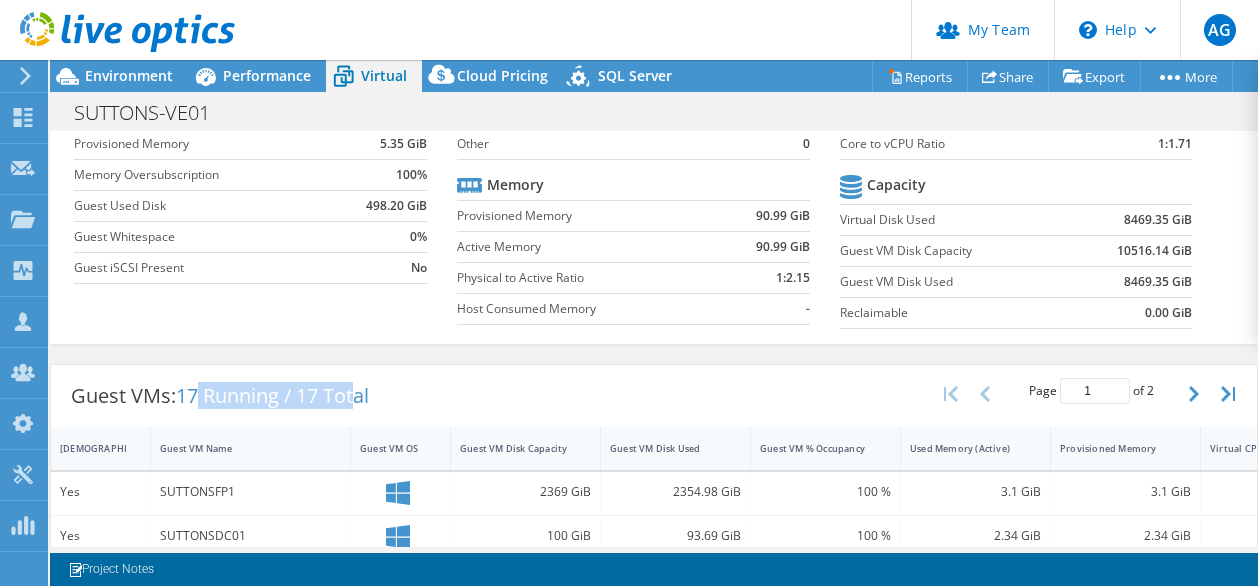 drag, startPoint x: 199, startPoint y: 398, endPoint x: 377, endPoint y: 397, distance: 178.0028 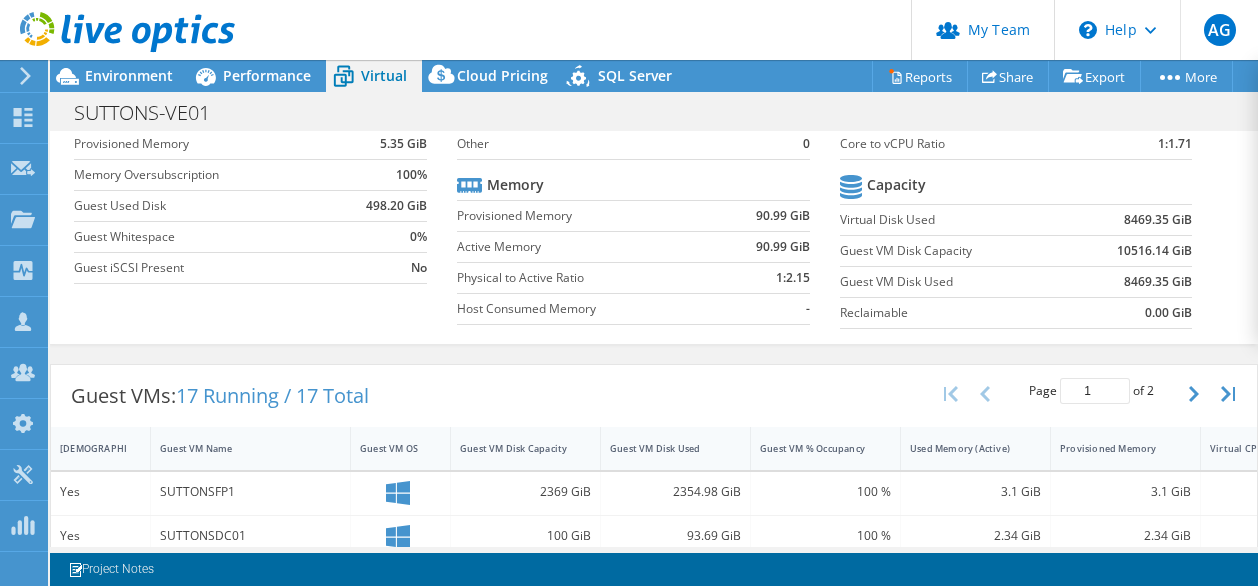 click on "Guest VMs:  17 Running / 17 Total" at bounding box center (220, 396) 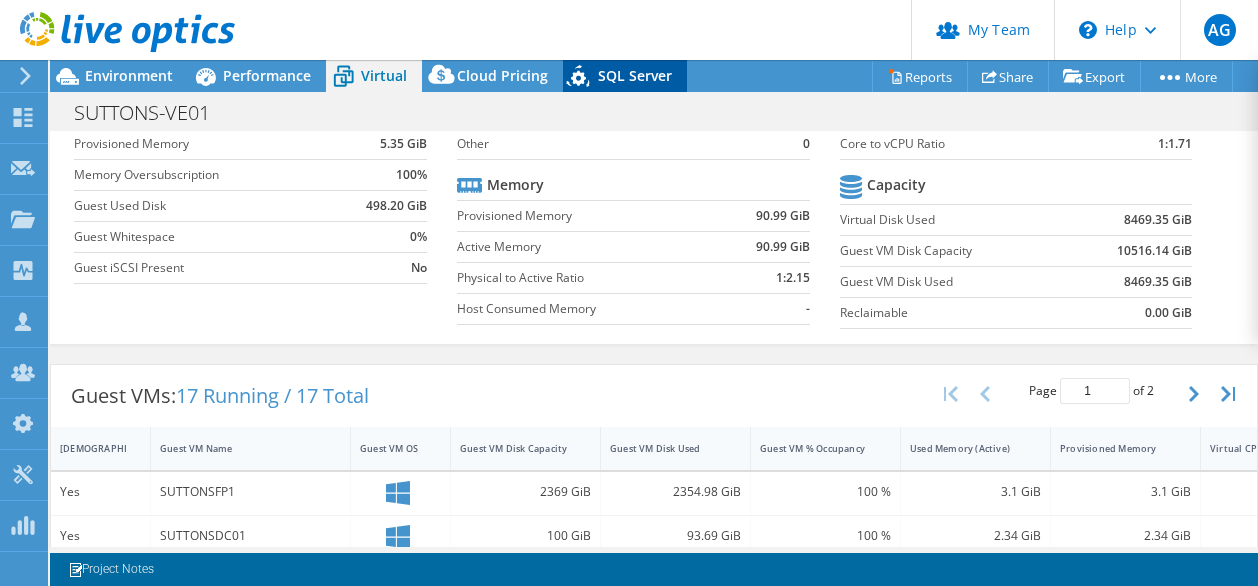 click on "SQL Server" at bounding box center (635, 75) 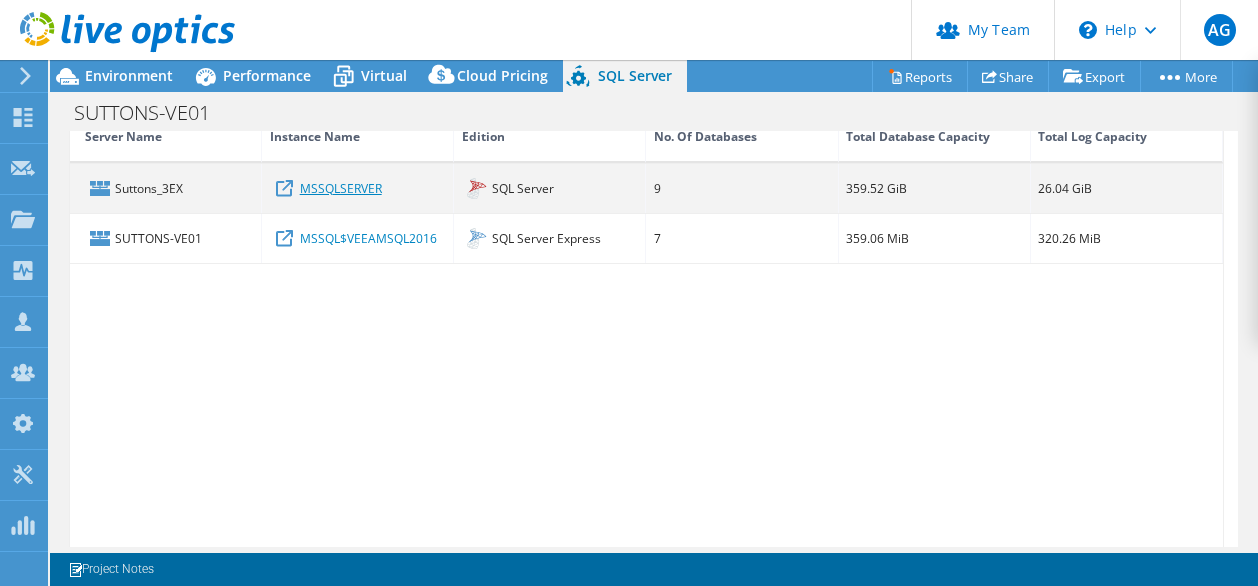 click on "MSSQLSERVER" at bounding box center [341, 188] 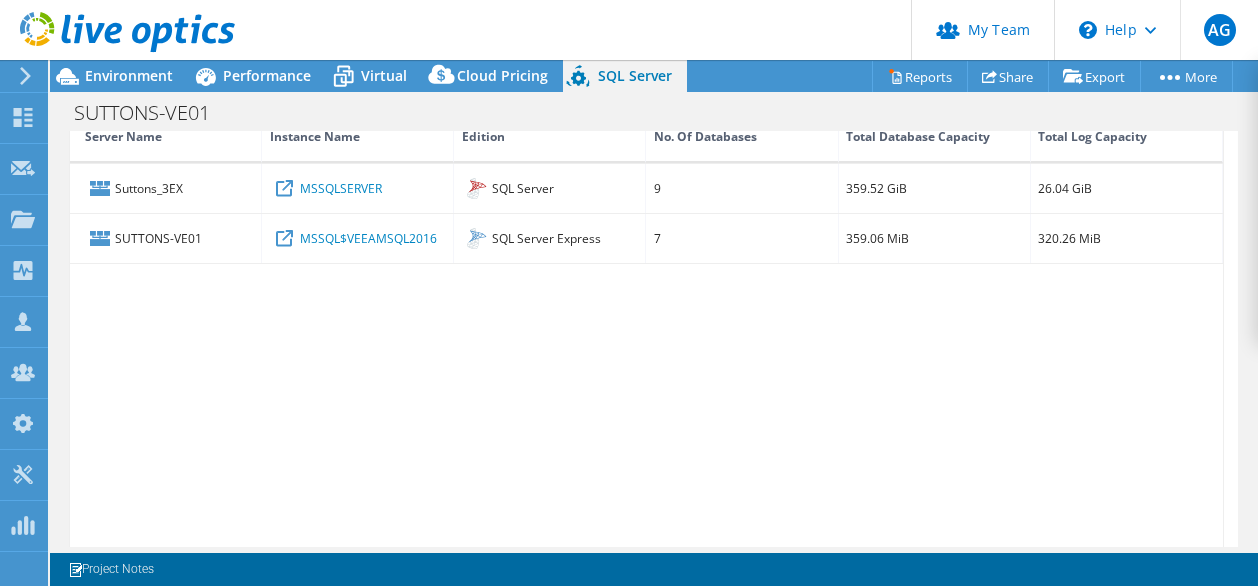 click 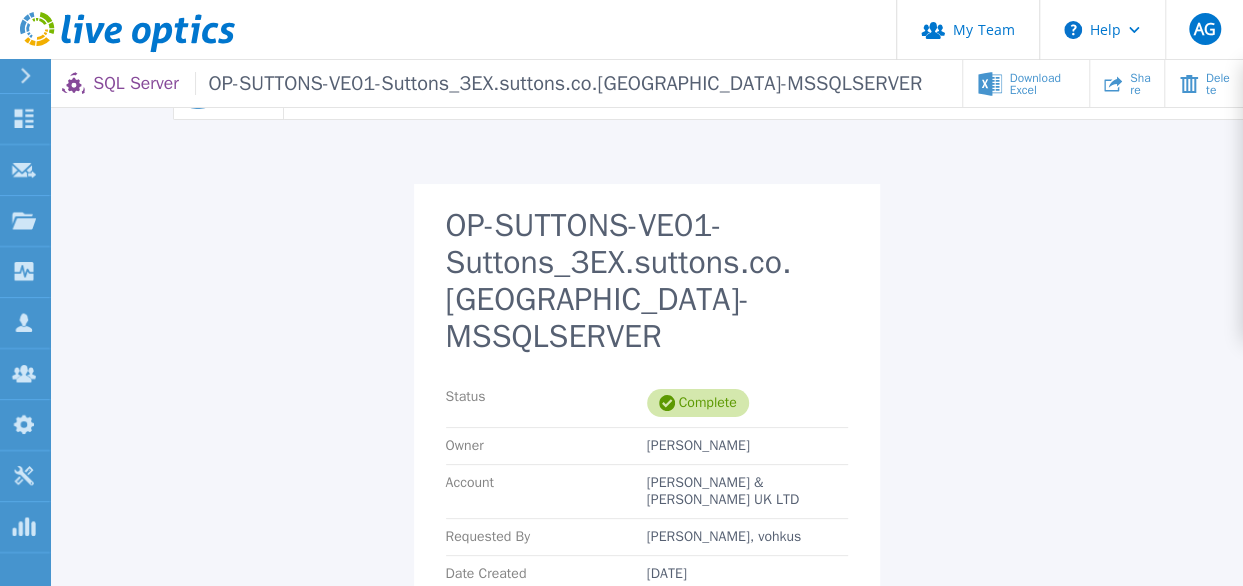 scroll, scrollTop: 0, scrollLeft: 0, axis: both 